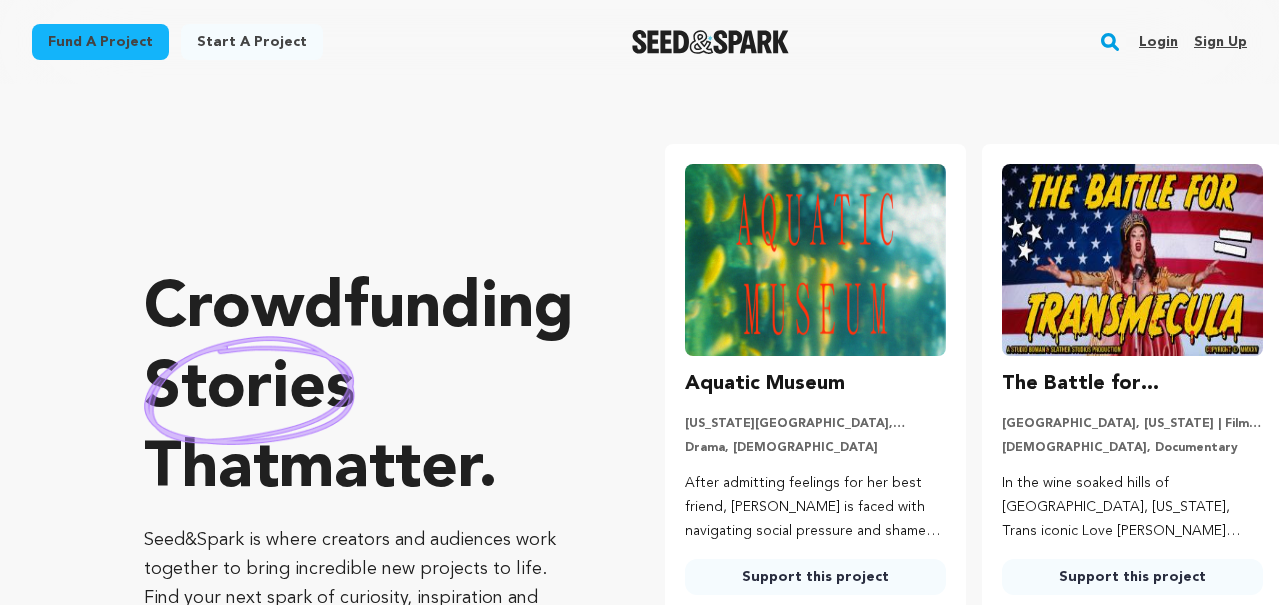 scroll, scrollTop: 0, scrollLeft: 0, axis: both 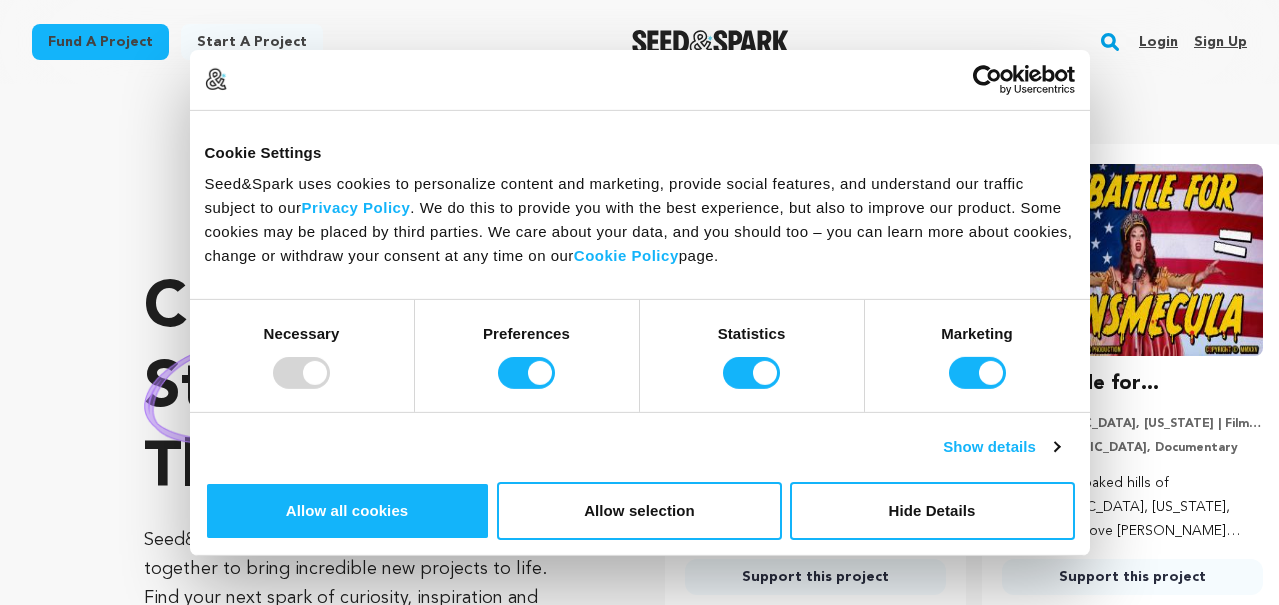 click on "Sign up" at bounding box center (1220, 42) 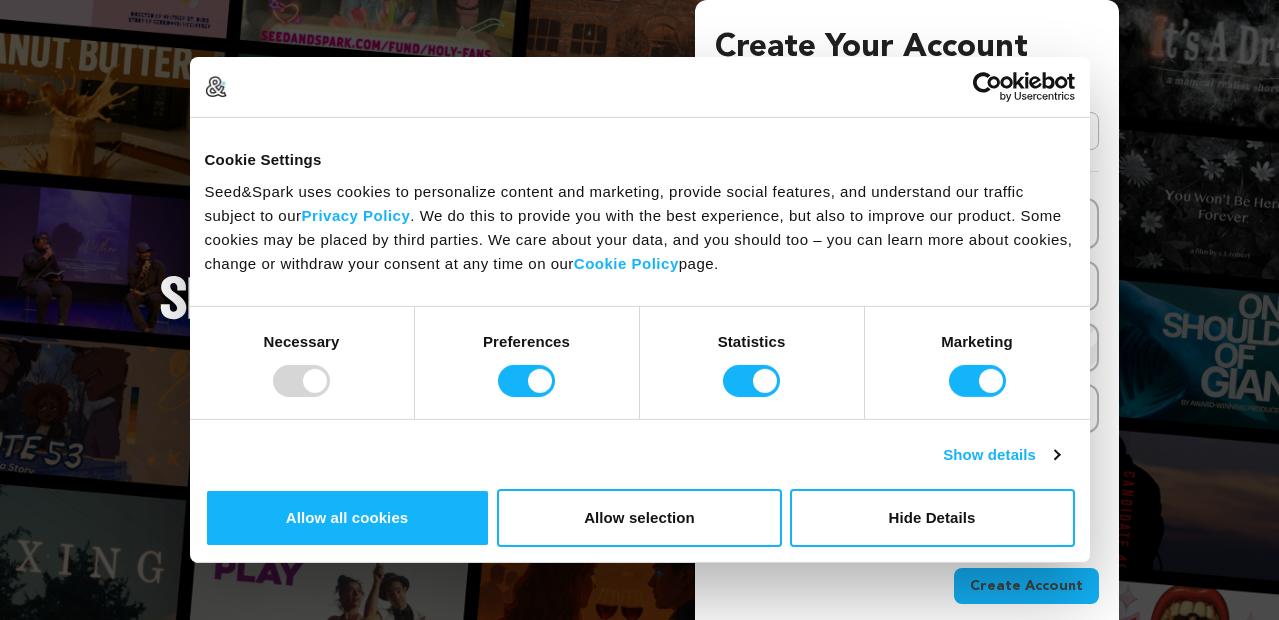 scroll, scrollTop: 0, scrollLeft: 0, axis: both 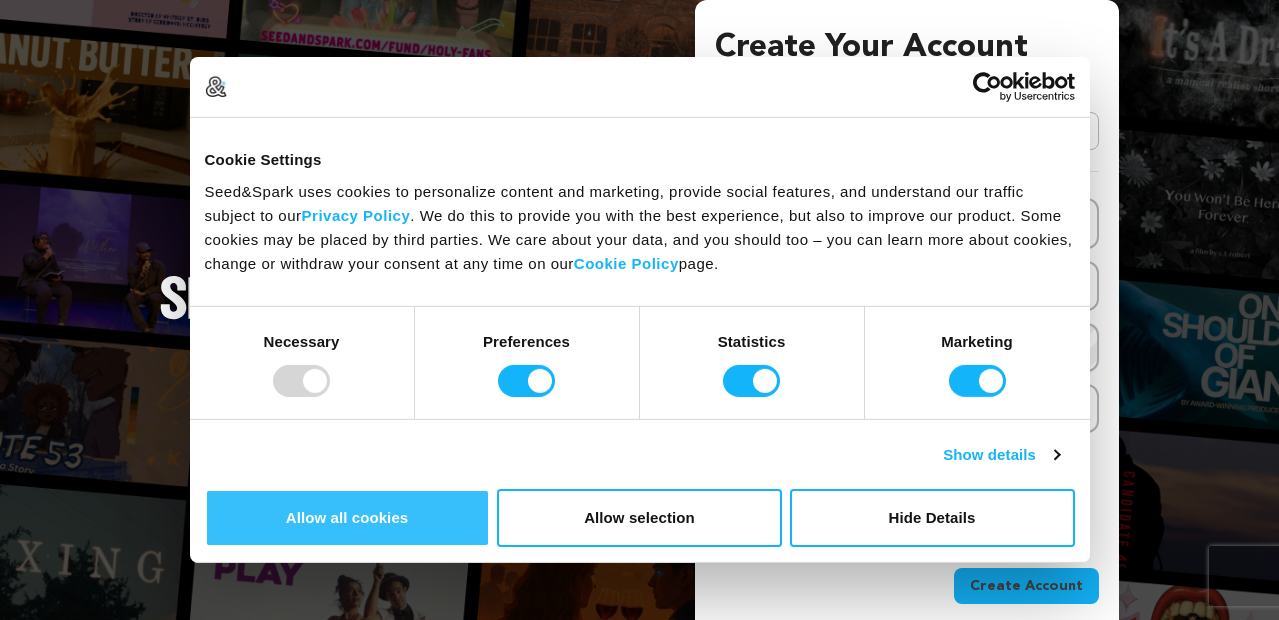 click on "Allow all cookies" at bounding box center [347, 518] 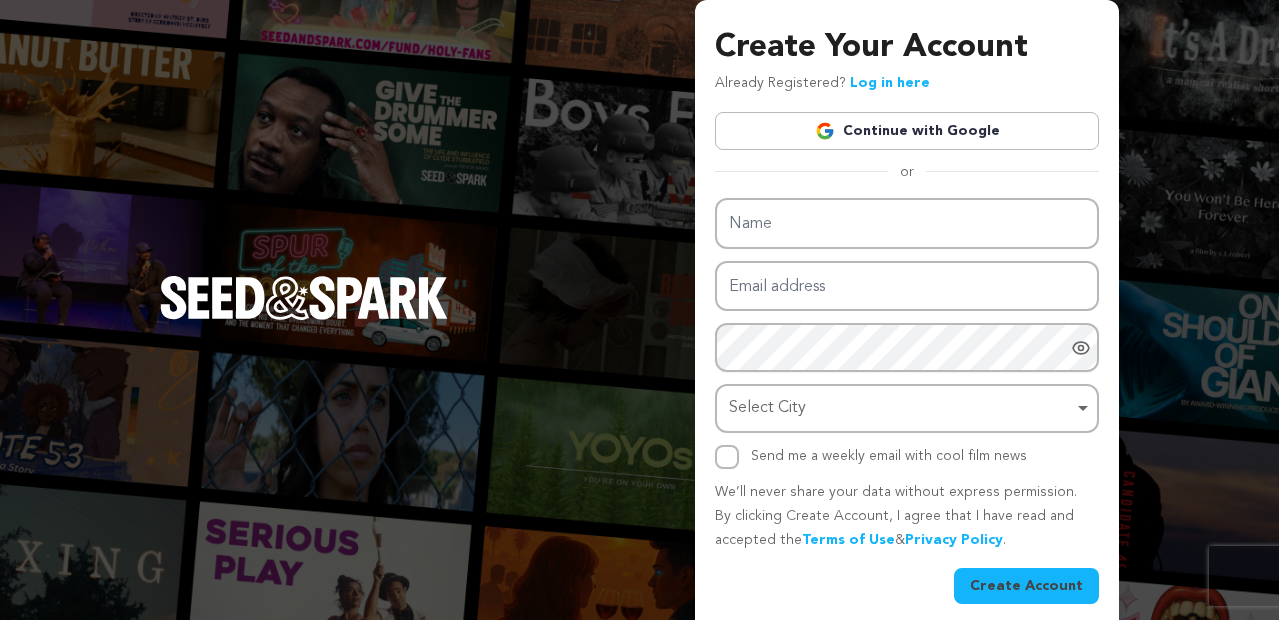 click on "Continue with Google" at bounding box center [907, 131] 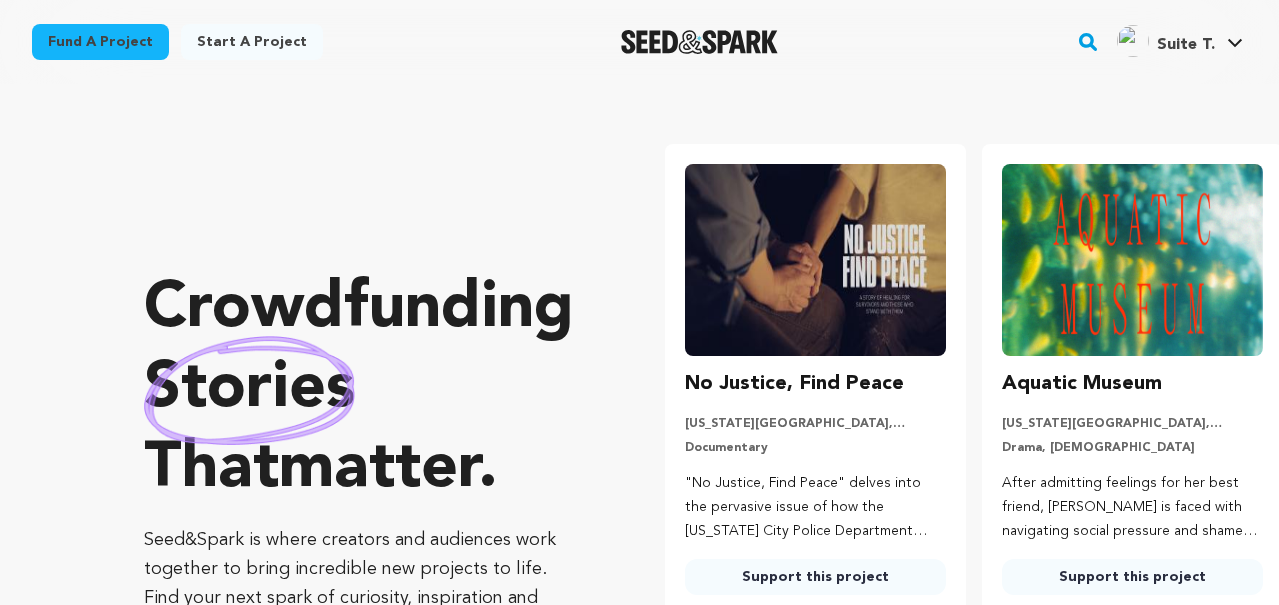 scroll, scrollTop: 0, scrollLeft: 0, axis: both 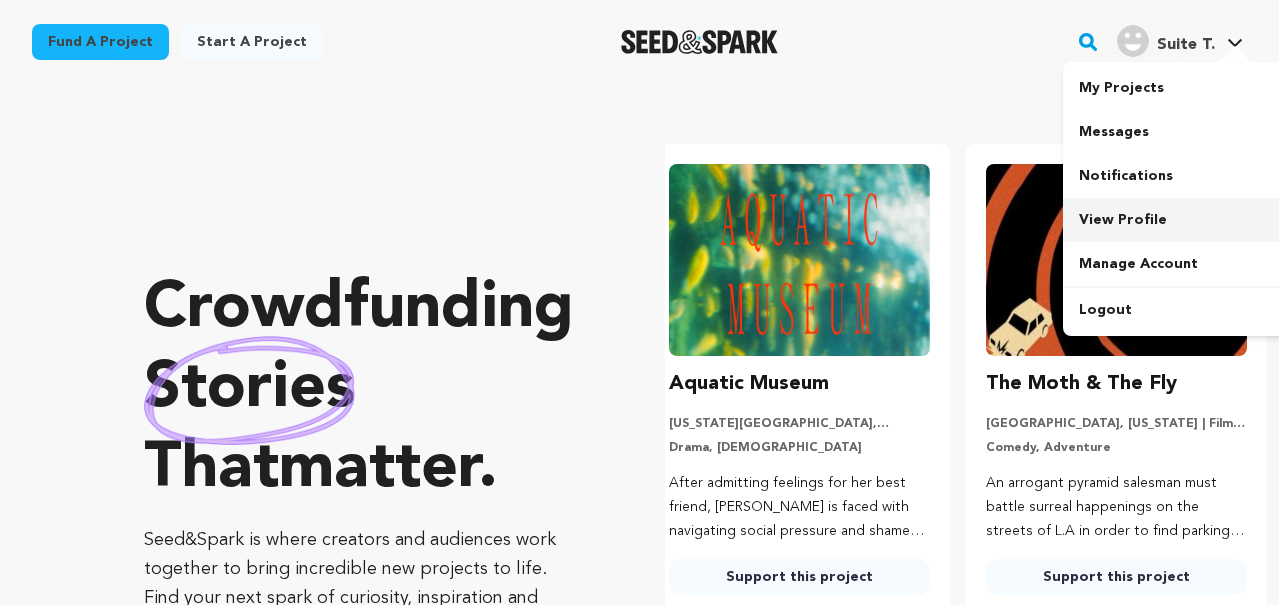 click on "View Profile" at bounding box center [1175, 220] 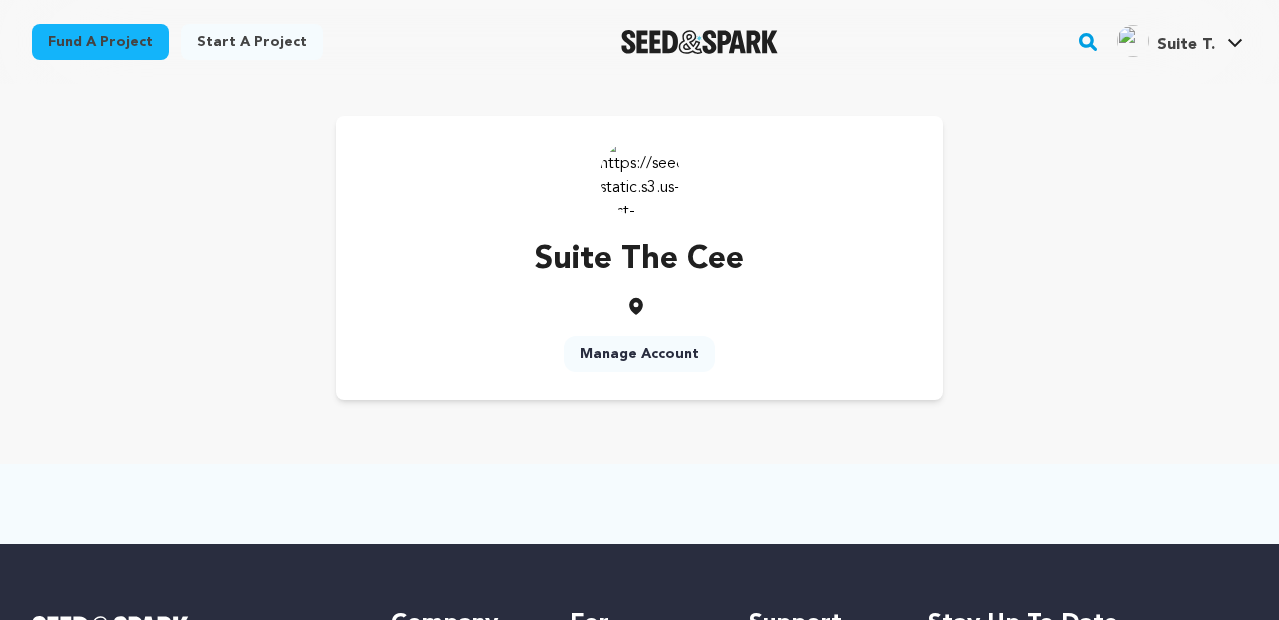 scroll, scrollTop: 0, scrollLeft: 0, axis: both 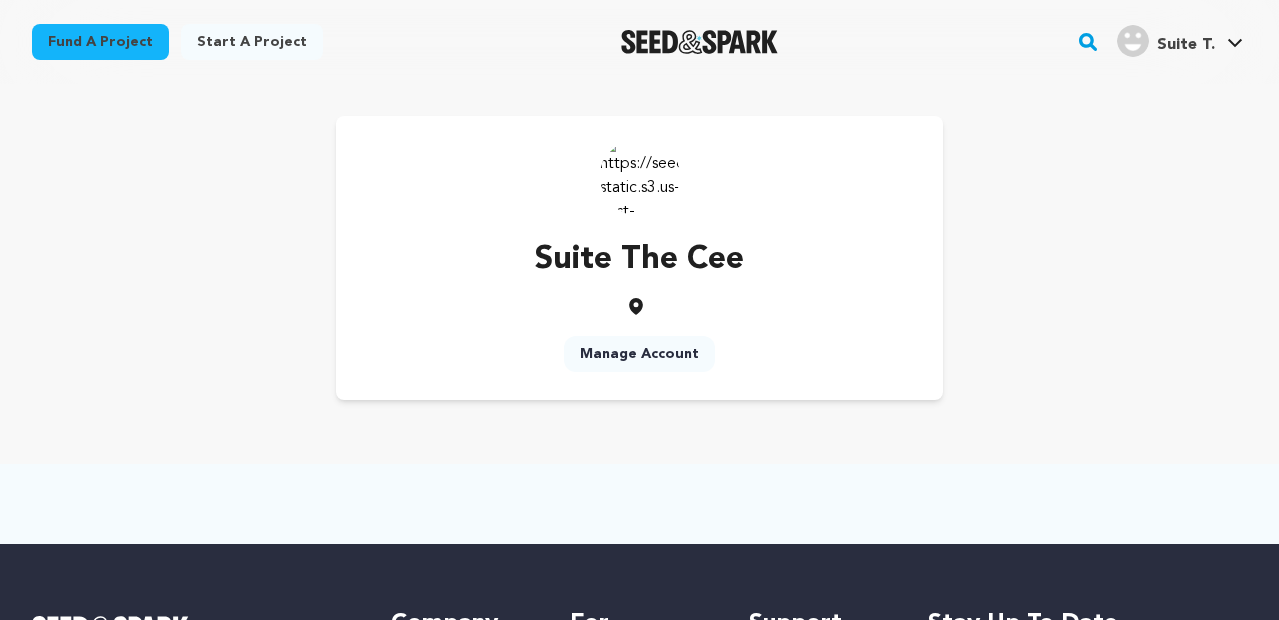click on "Manage Account" at bounding box center [639, 354] 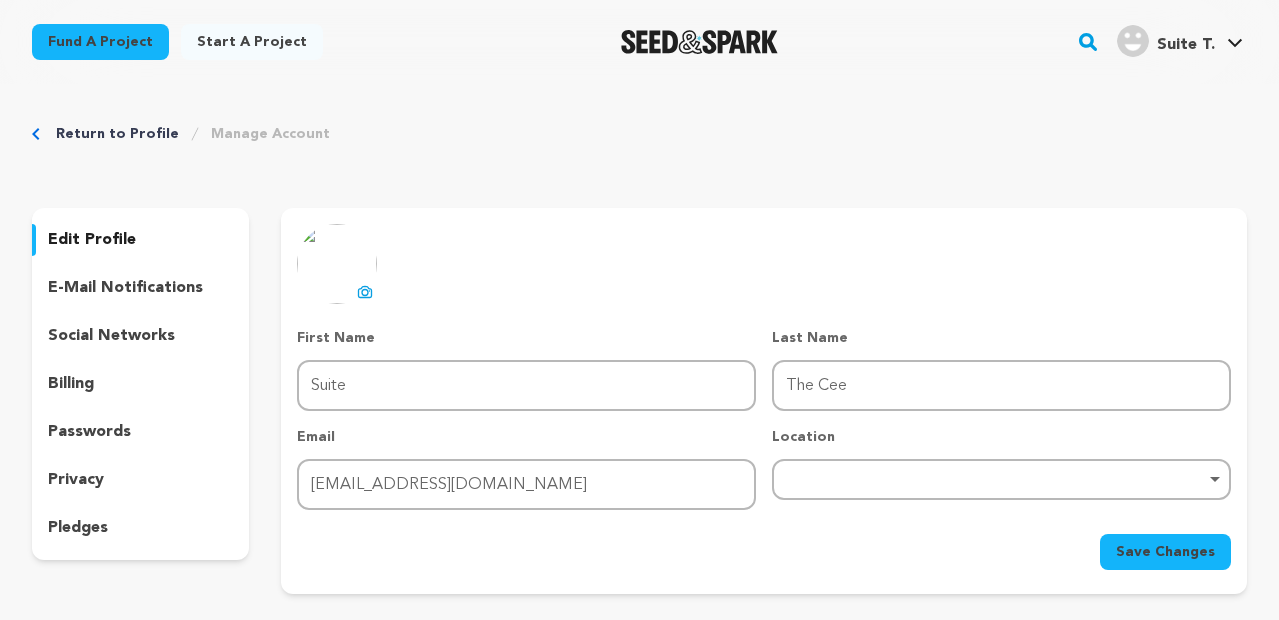 scroll, scrollTop: 0, scrollLeft: 0, axis: both 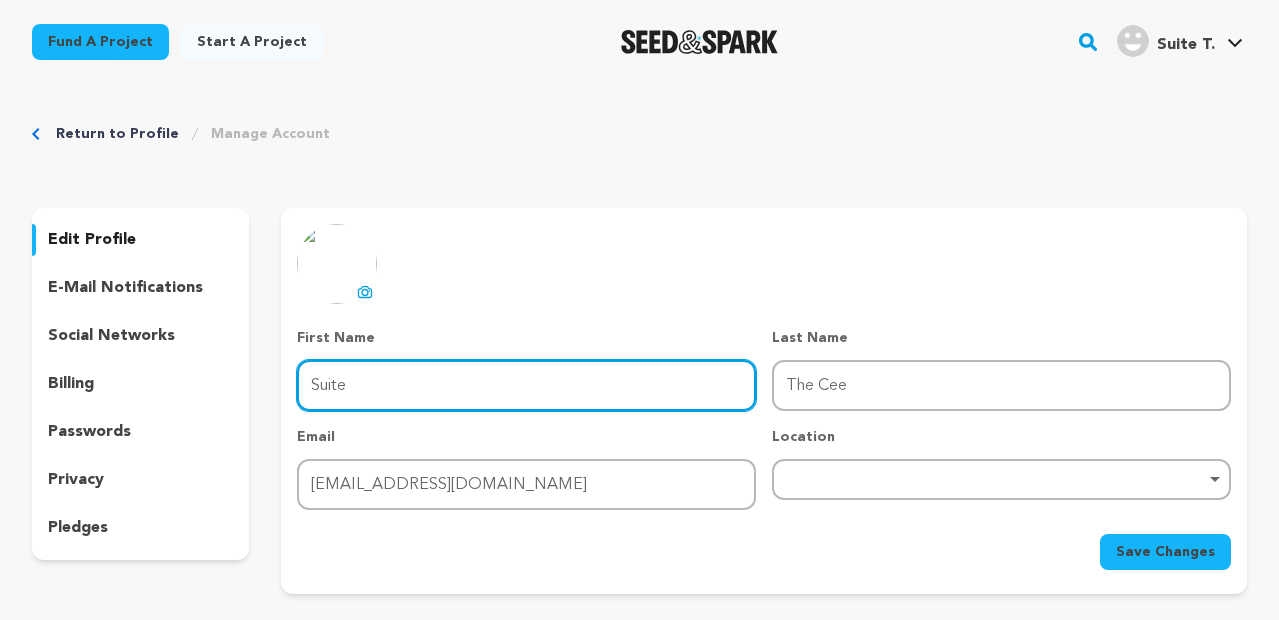 drag, startPoint x: 458, startPoint y: 384, endPoint x: 274, endPoint y: 376, distance: 184.17383 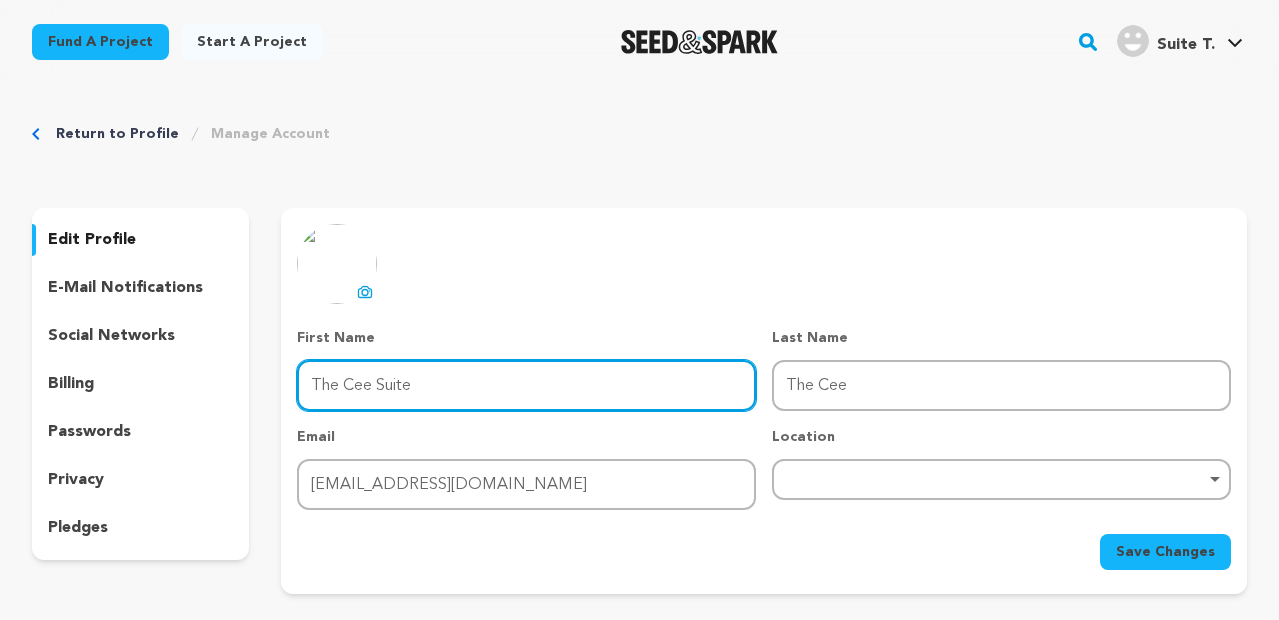 click on "The Cee Suite" at bounding box center (526, 385) 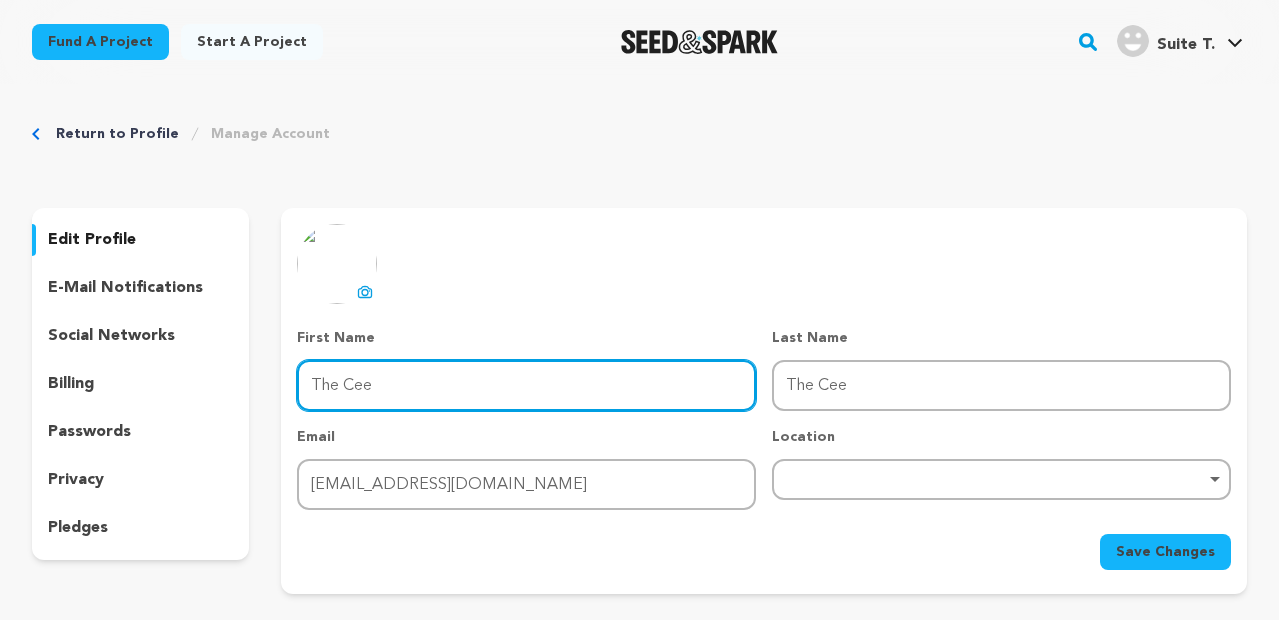 type on "The Cee" 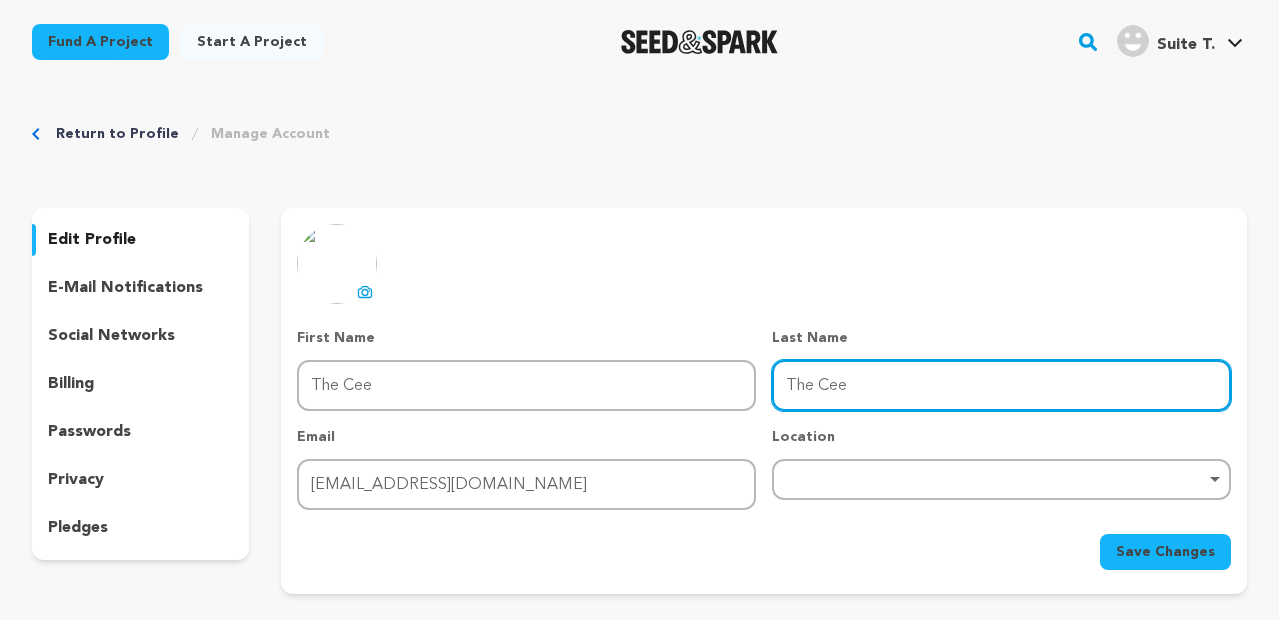 click on "The Cee" at bounding box center (1001, 385) 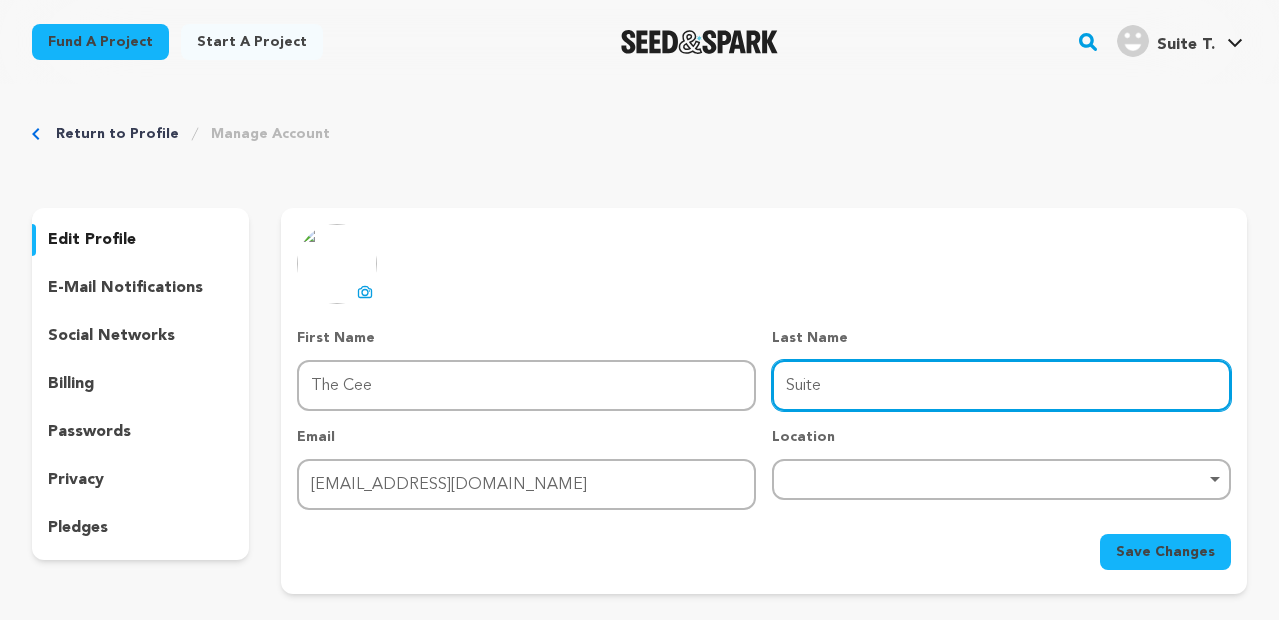 type on "Suite" 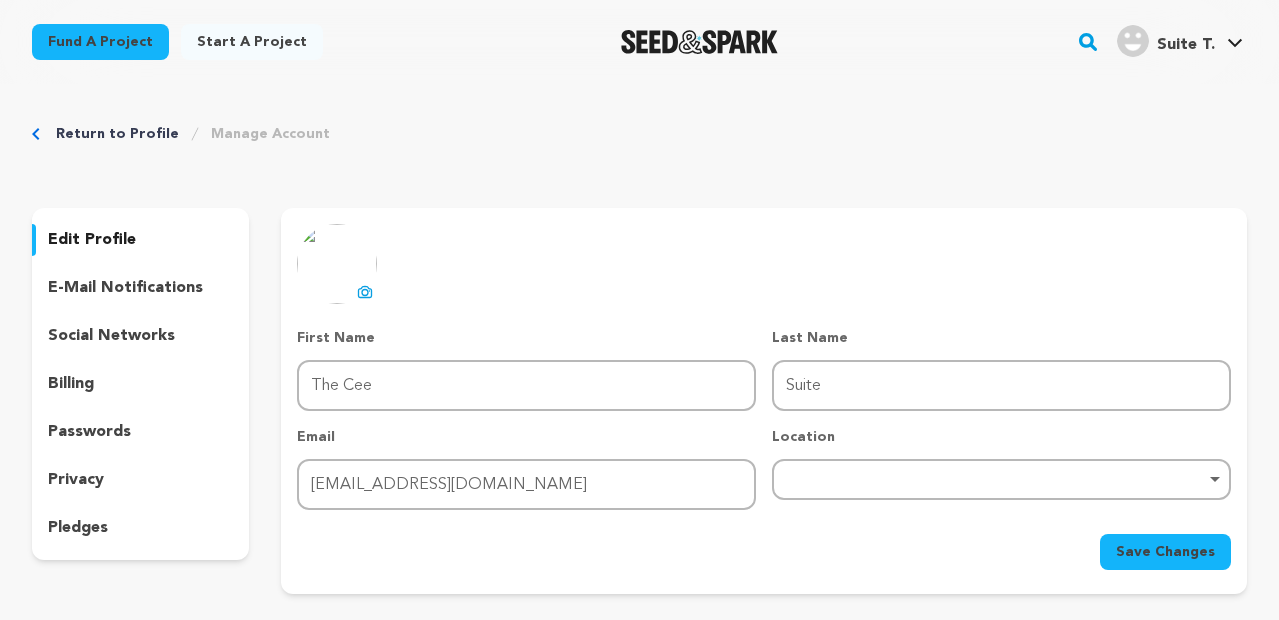 click on "Save Changes" at bounding box center [764, 552] 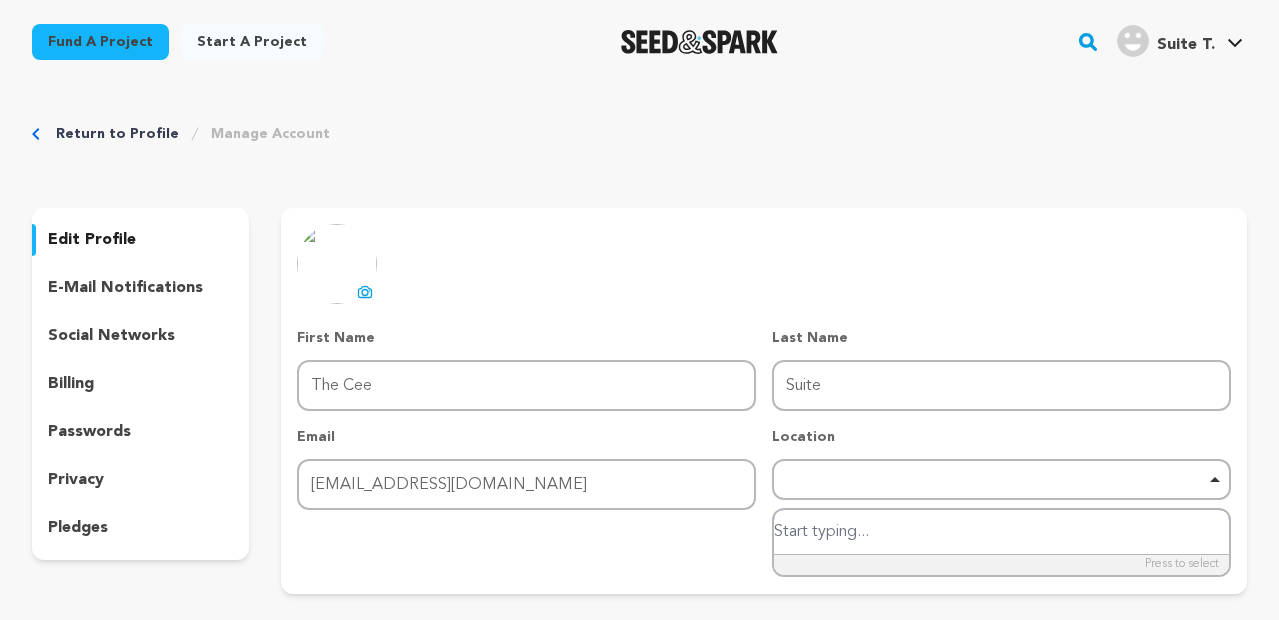 click at bounding box center [1001, 532] 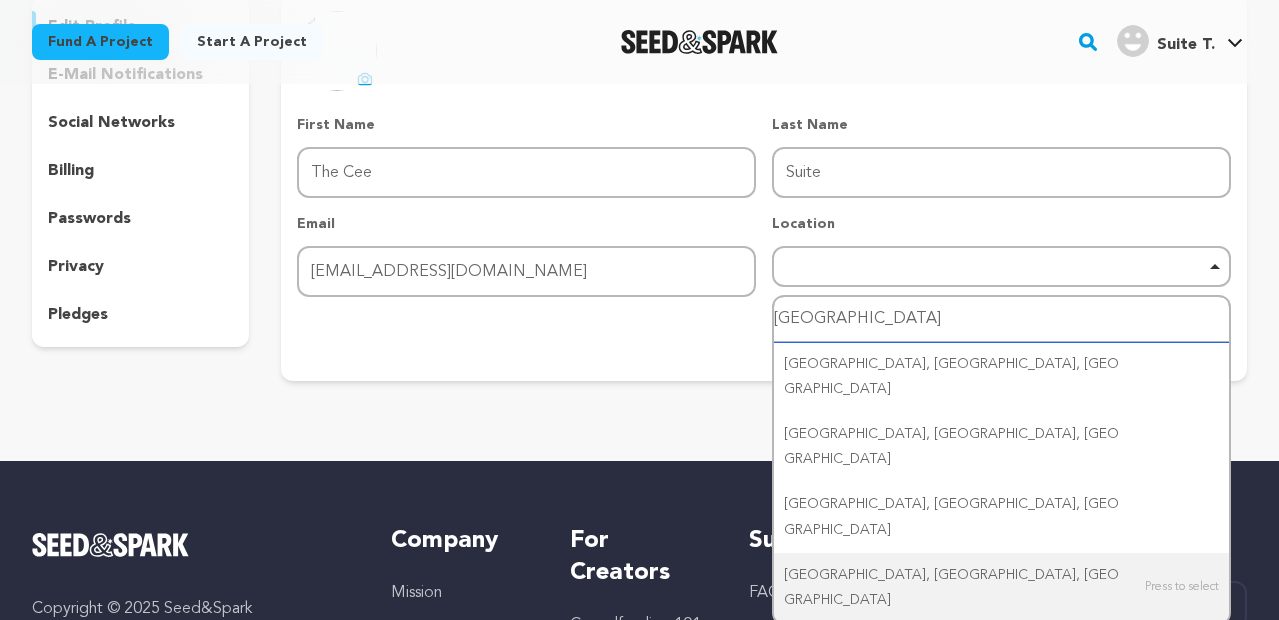 scroll, scrollTop: 240, scrollLeft: 0, axis: vertical 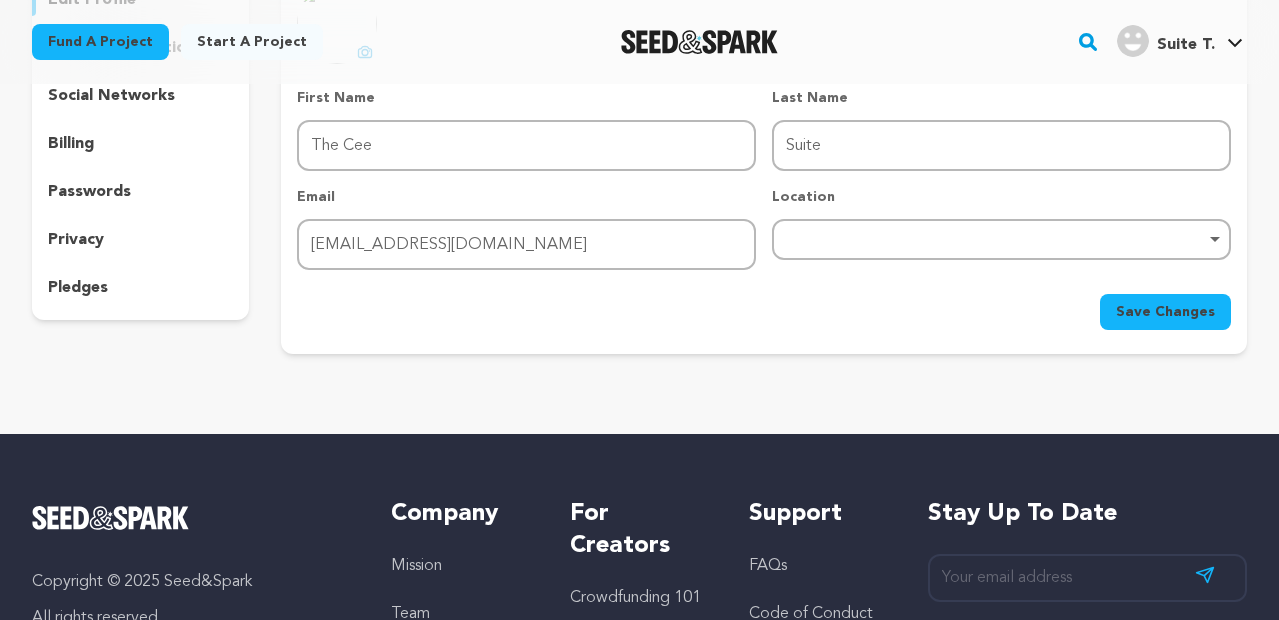 click on "Remove item" at bounding box center [1001, 239] 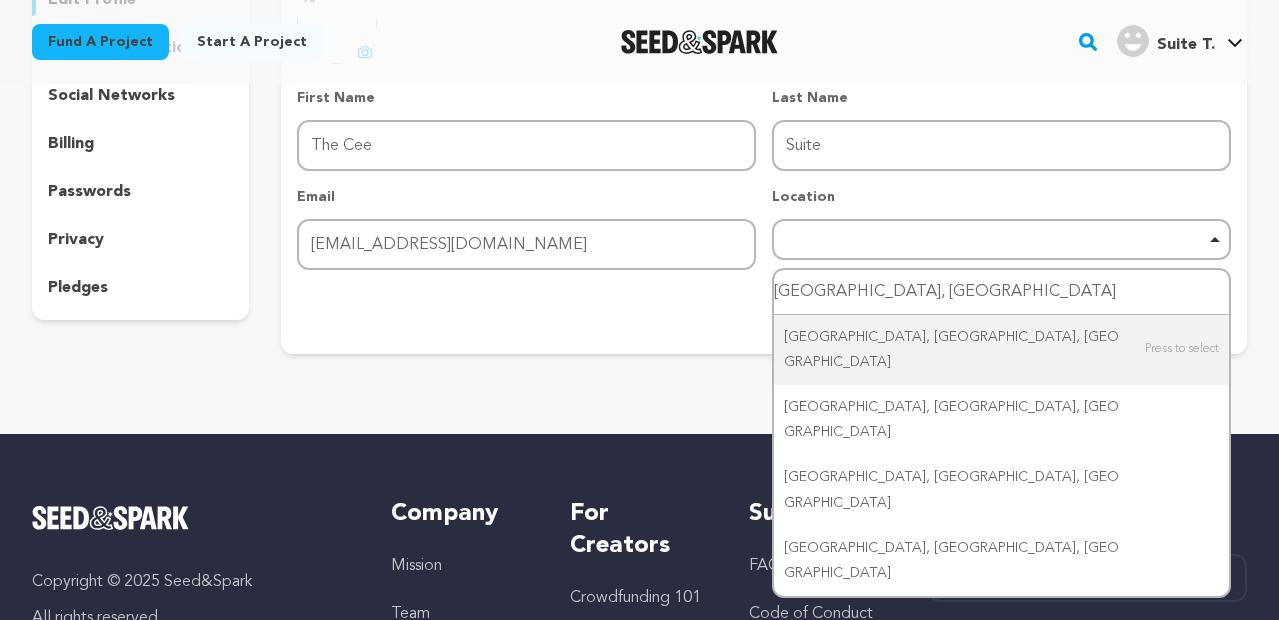 drag, startPoint x: 902, startPoint y: 294, endPoint x: 690, endPoint y: 272, distance: 213.13846 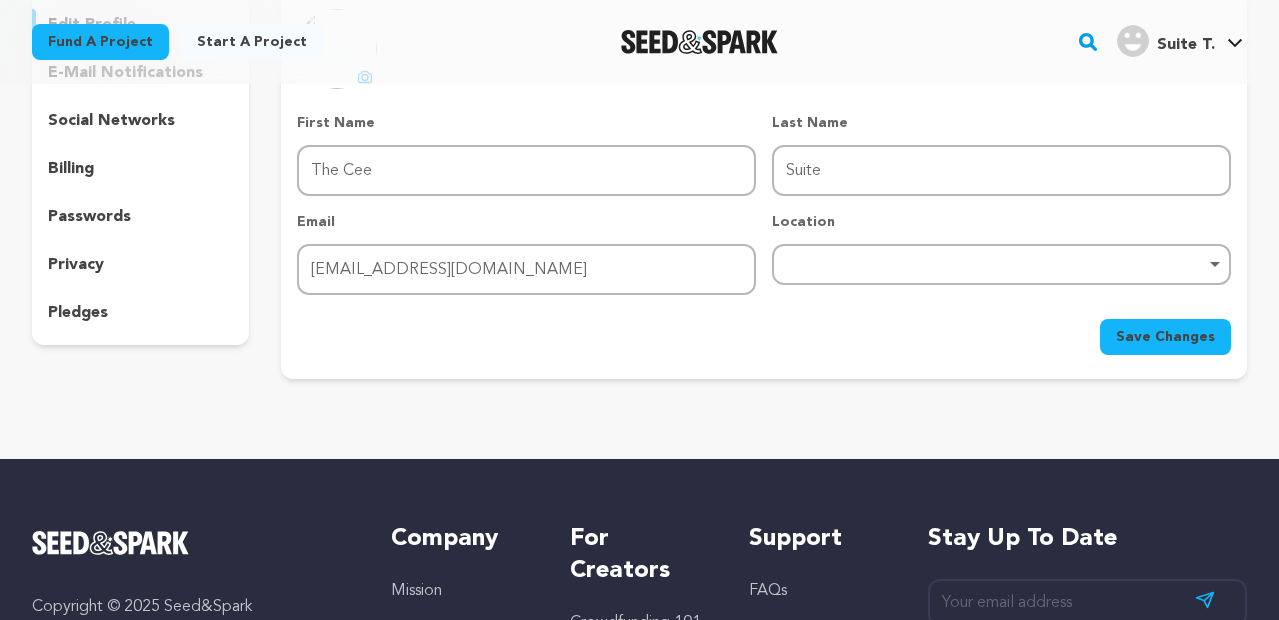 scroll, scrollTop: 207, scrollLeft: 0, axis: vertical 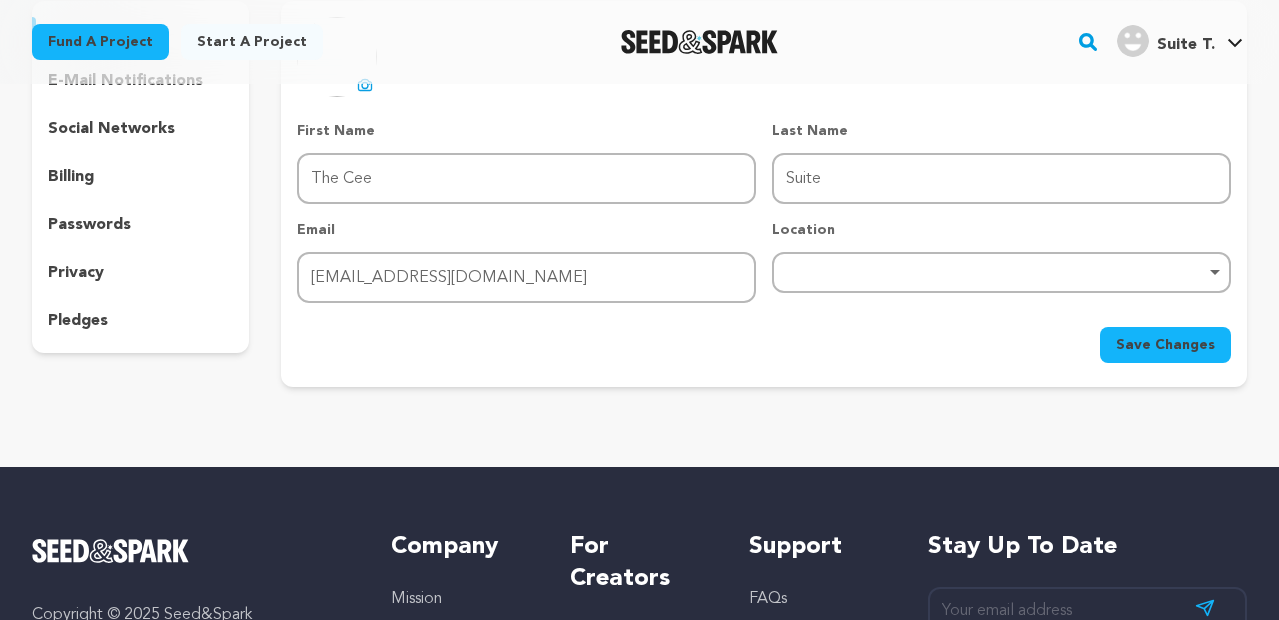 click on "Remove item" at bounding box center (1001, 272) 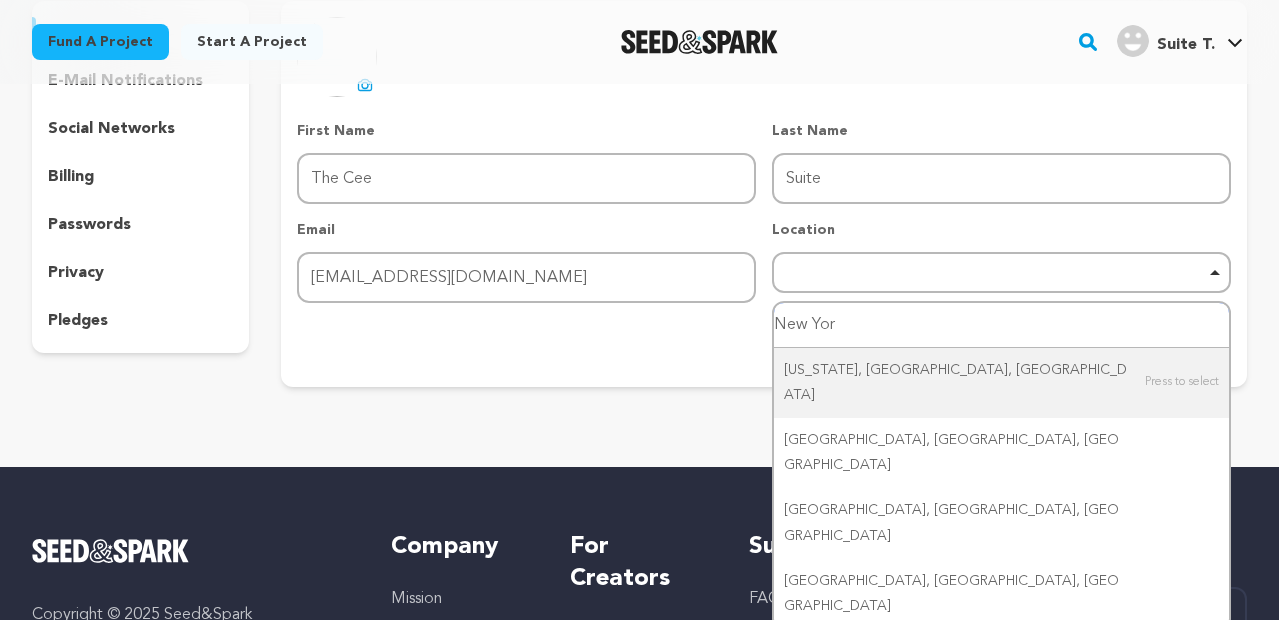 type on "New York" 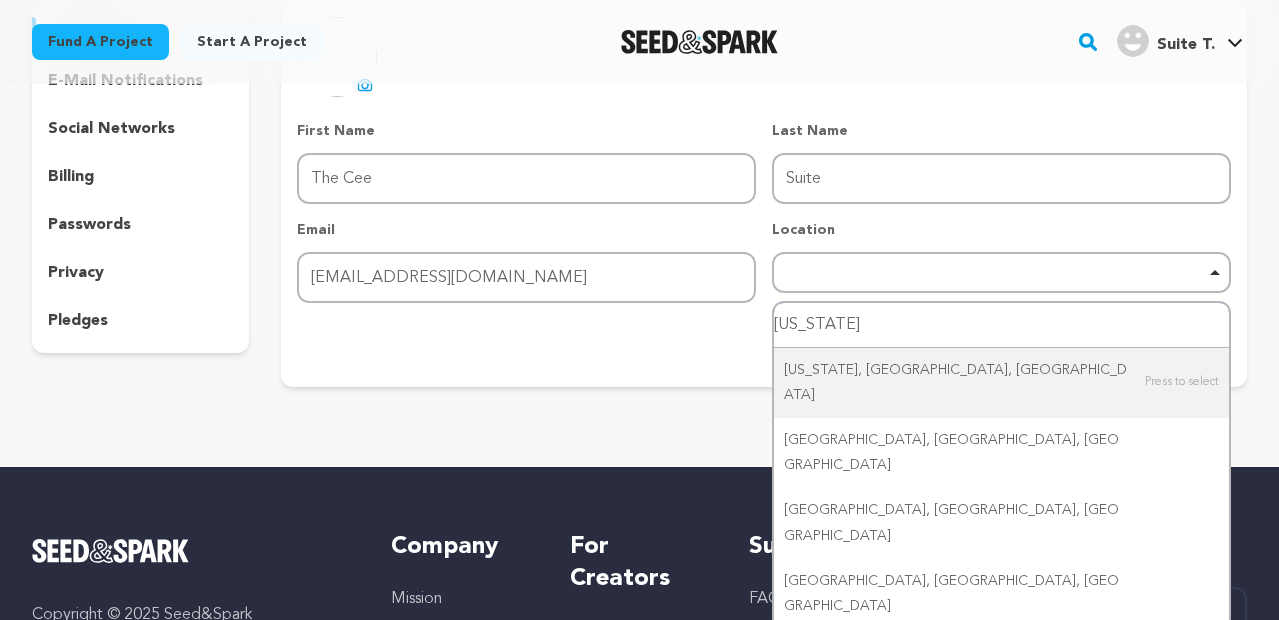 type 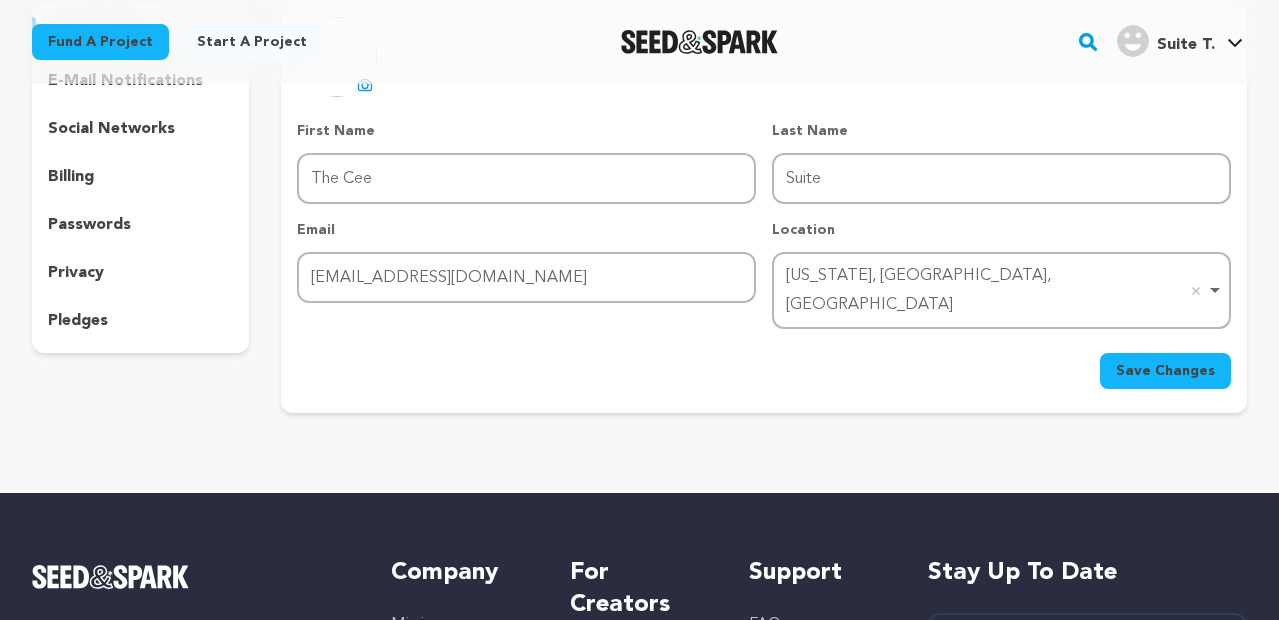 click on "Save Changes" at bounding box center [1165, 371] 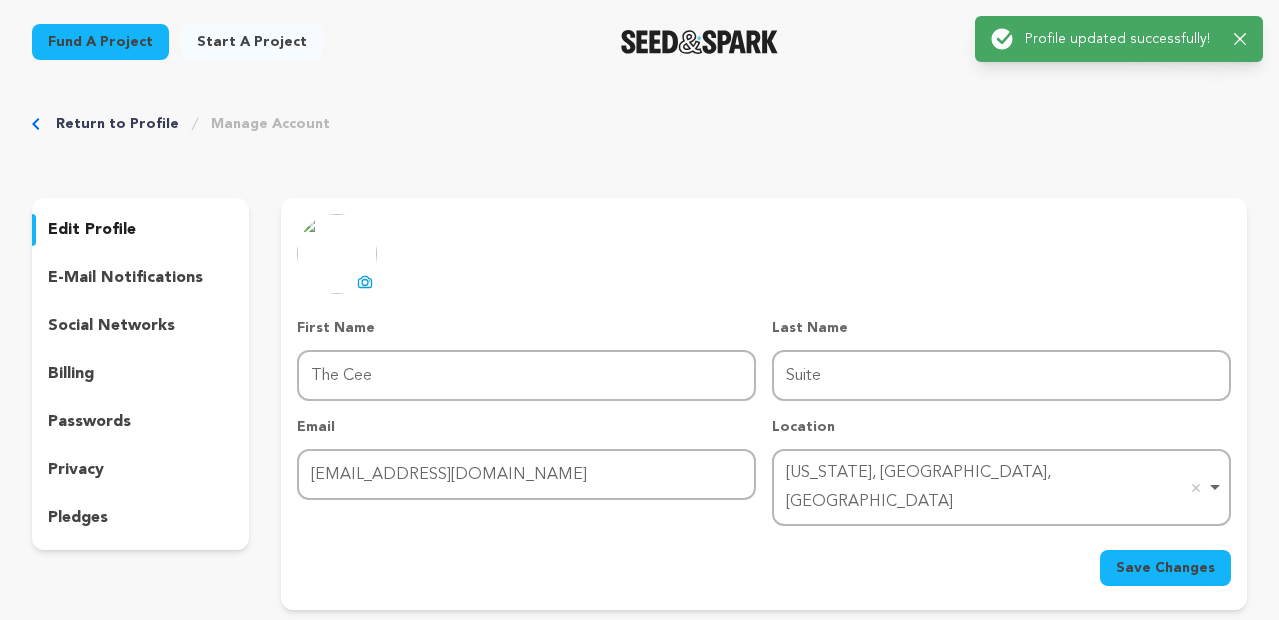 scroll, scrollTop: 0, scrollLeft: 0, axis: both 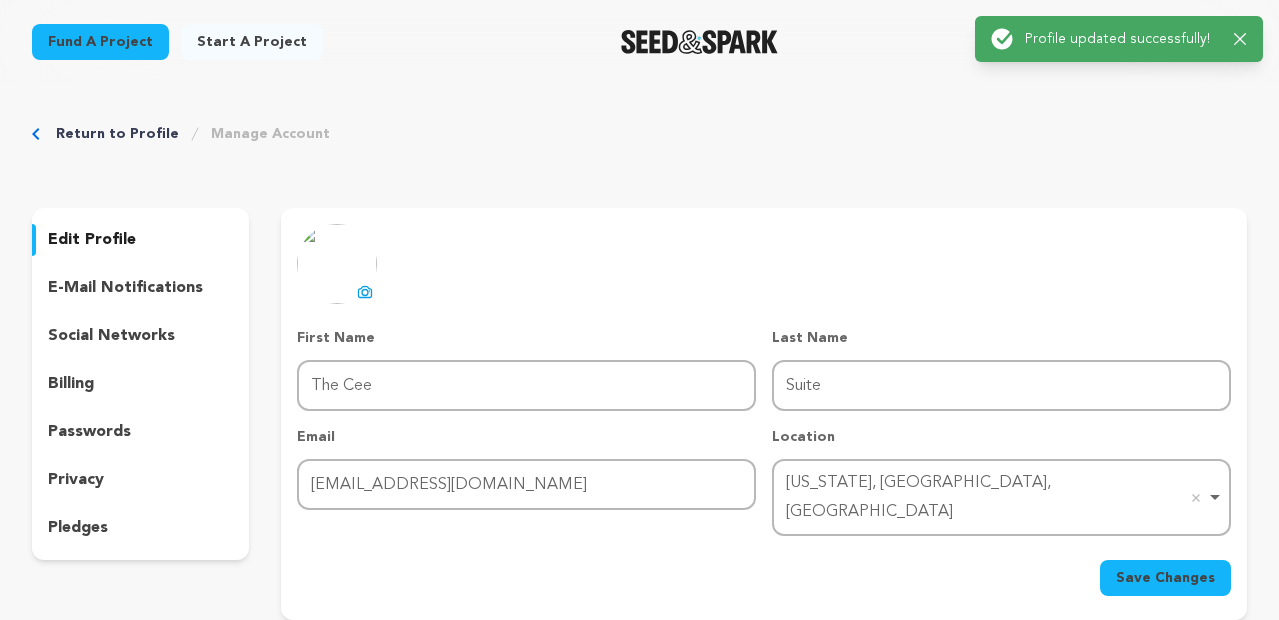 click on "social networks" at bounding box center [111, 336] 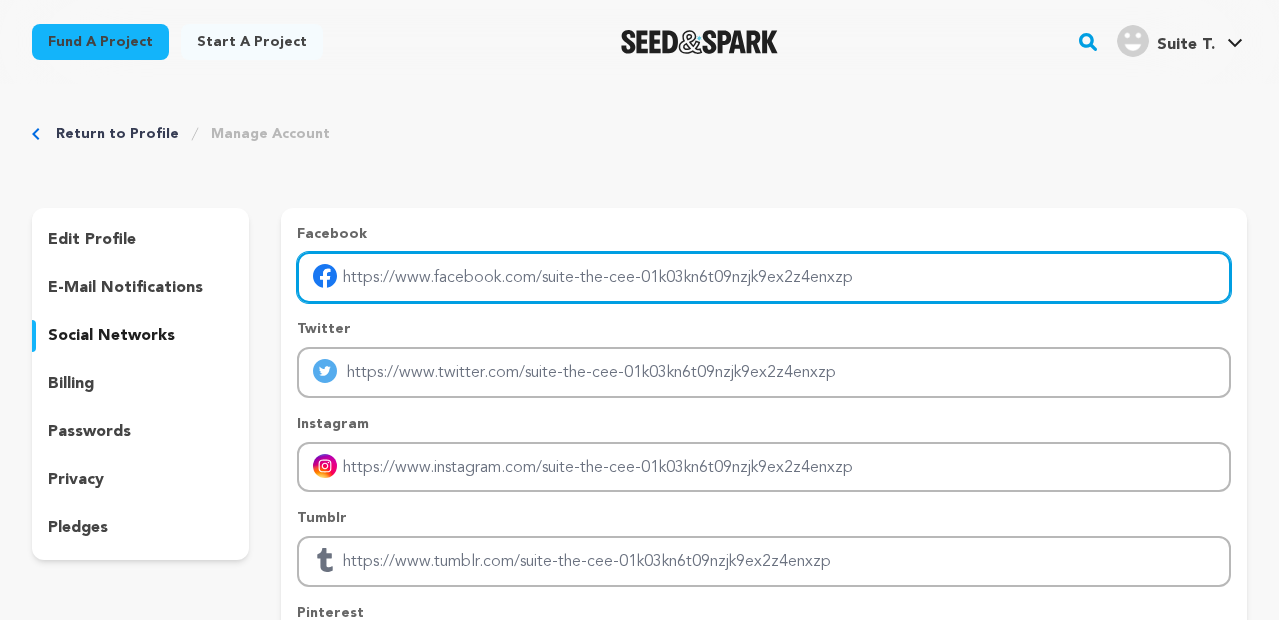 click at bounding box center (764, 277) 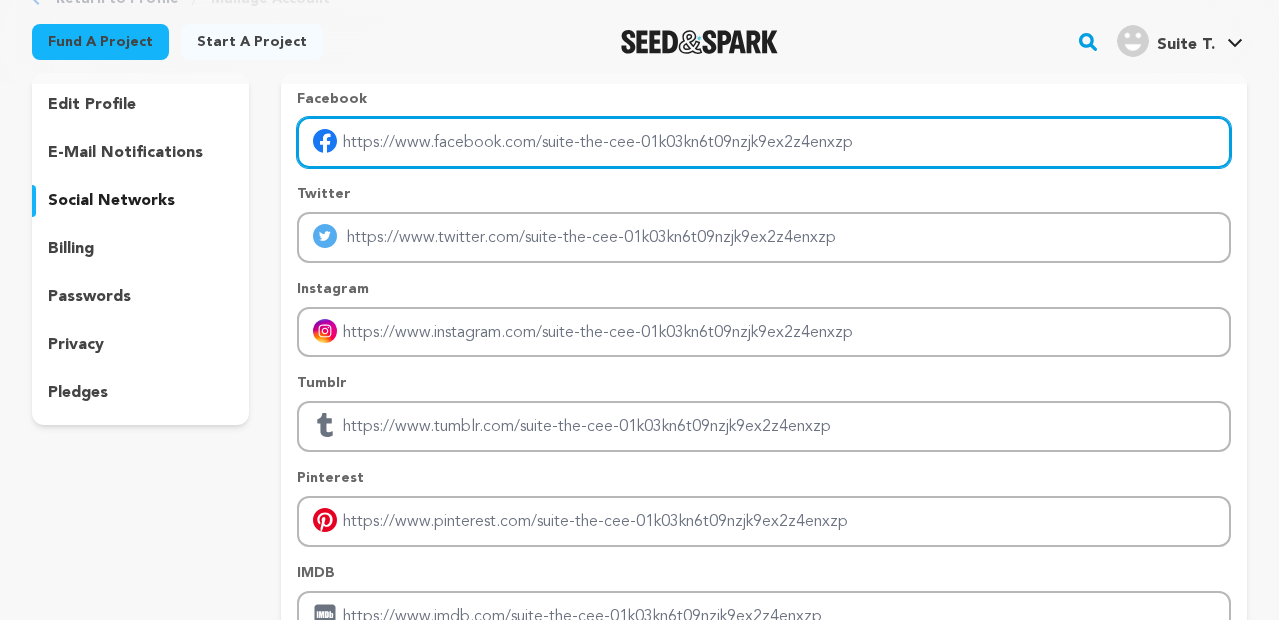 scroll, scrollTop: 120, scrollLeft: 0, axis: vertical 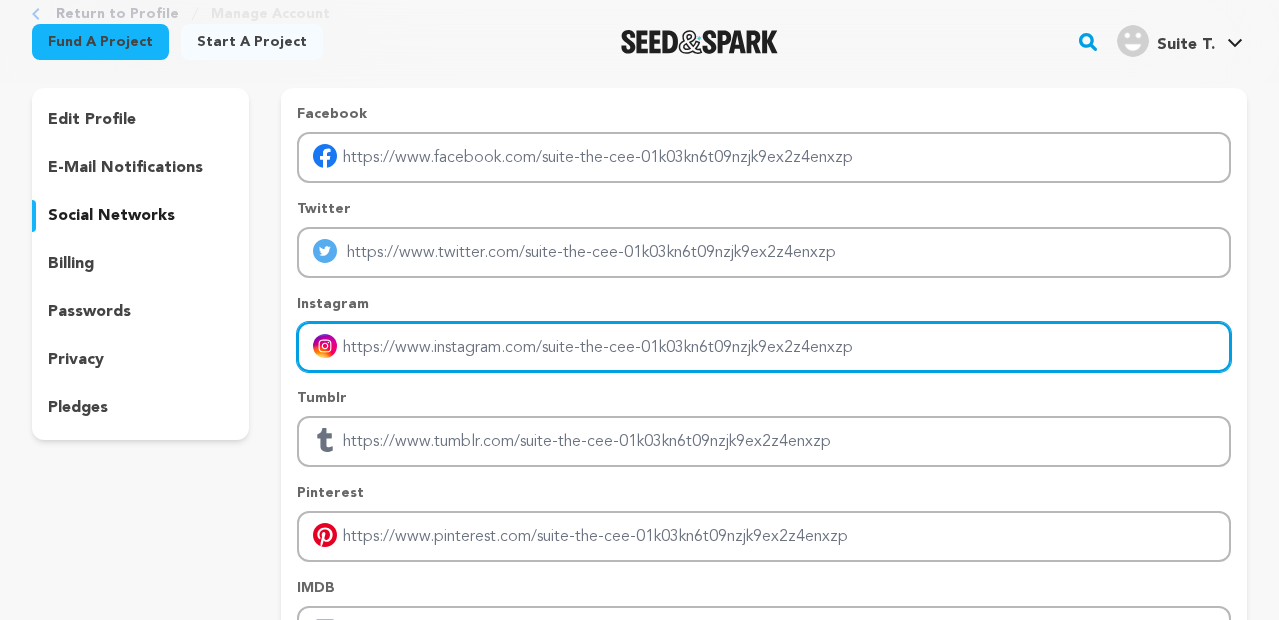 click at bounding box center (764, 347) 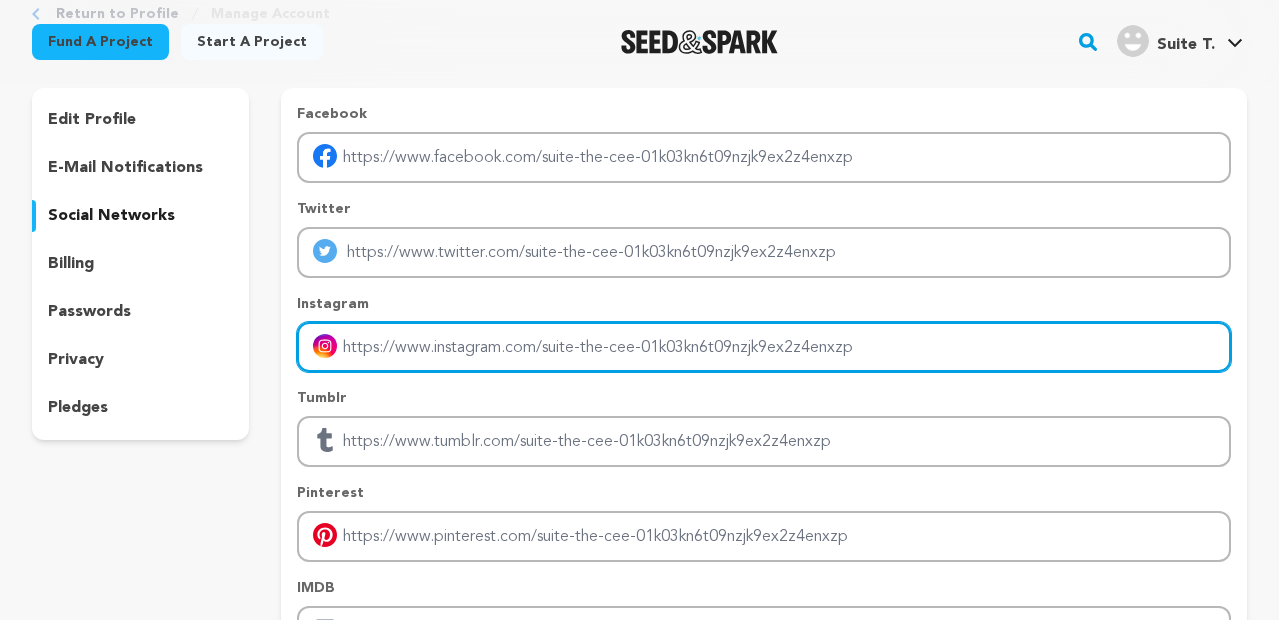 drag, startPoint x: 797, startPoint y: 329, endPoint x: 923, endPoint y: 357, distance: 129.07362 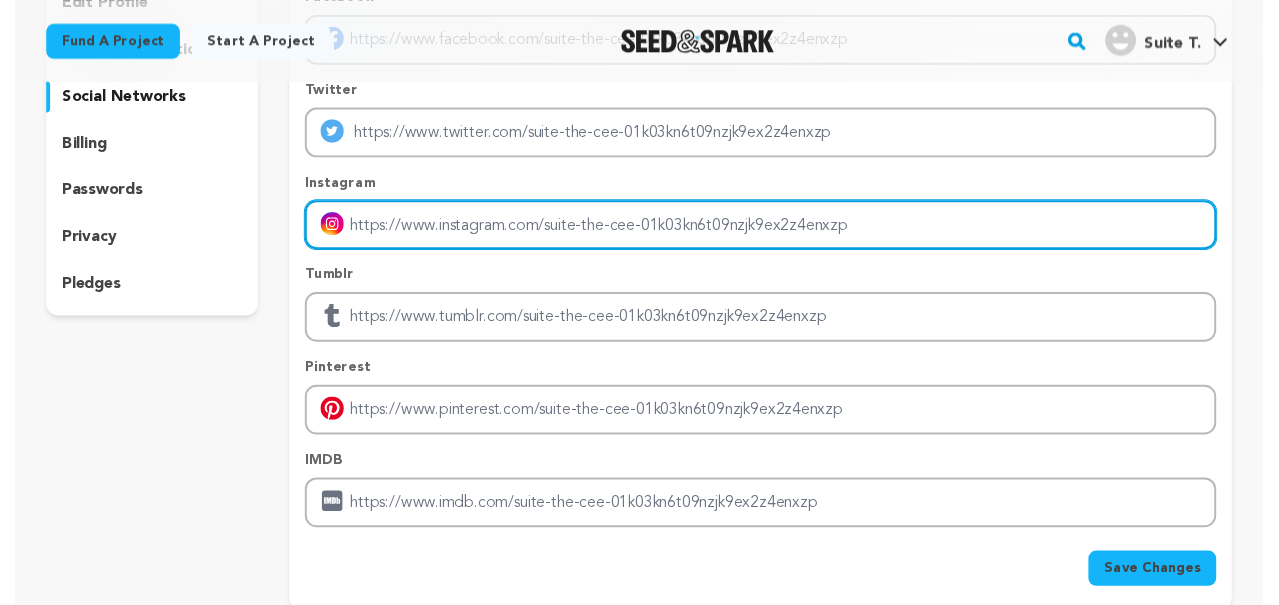 scroll, scrollTop: 240, scrollLeft: 0, axis: vertical 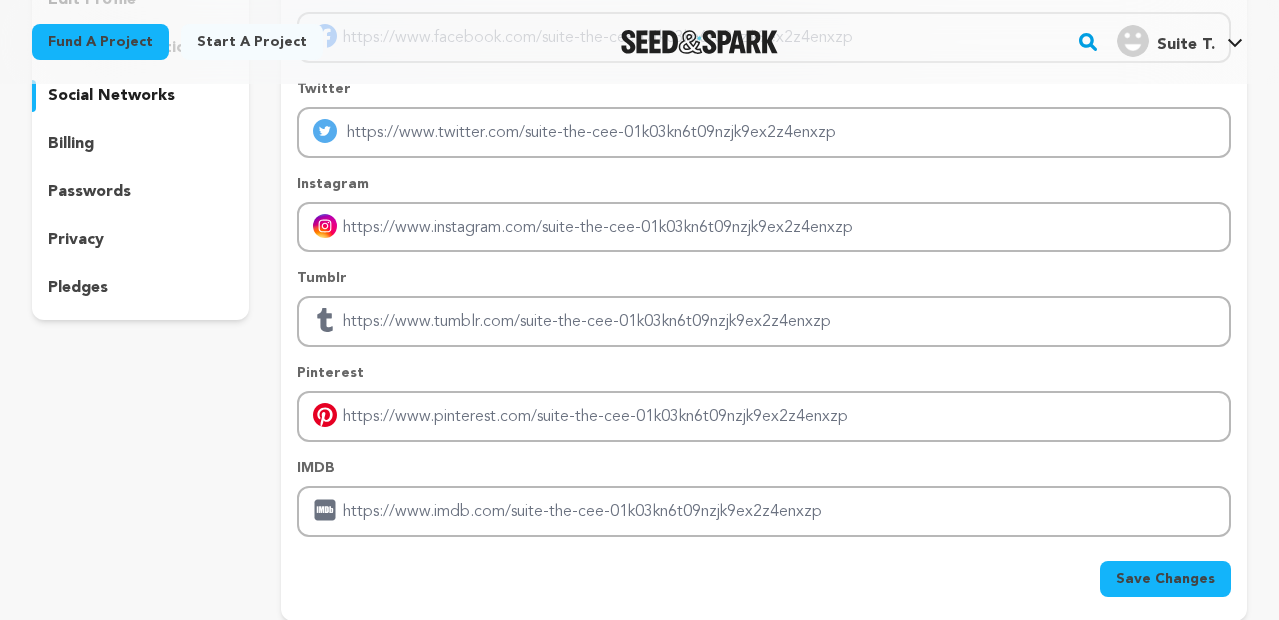 click on "Save Changes" at bounding box center [1165, 579] 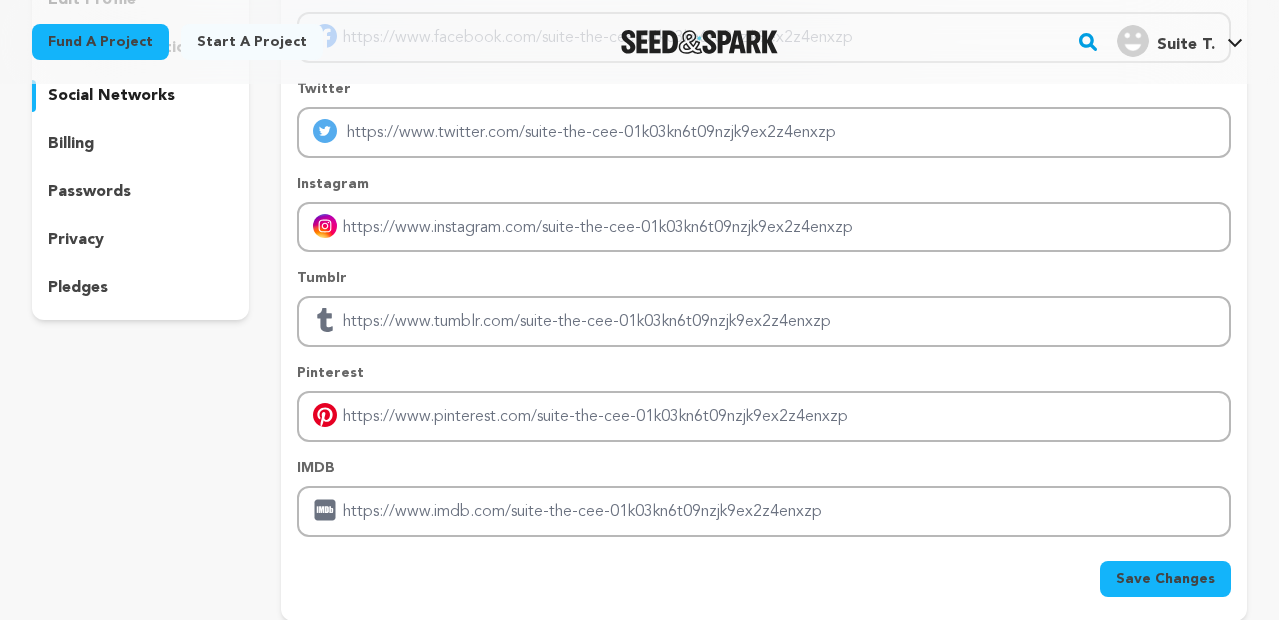 type 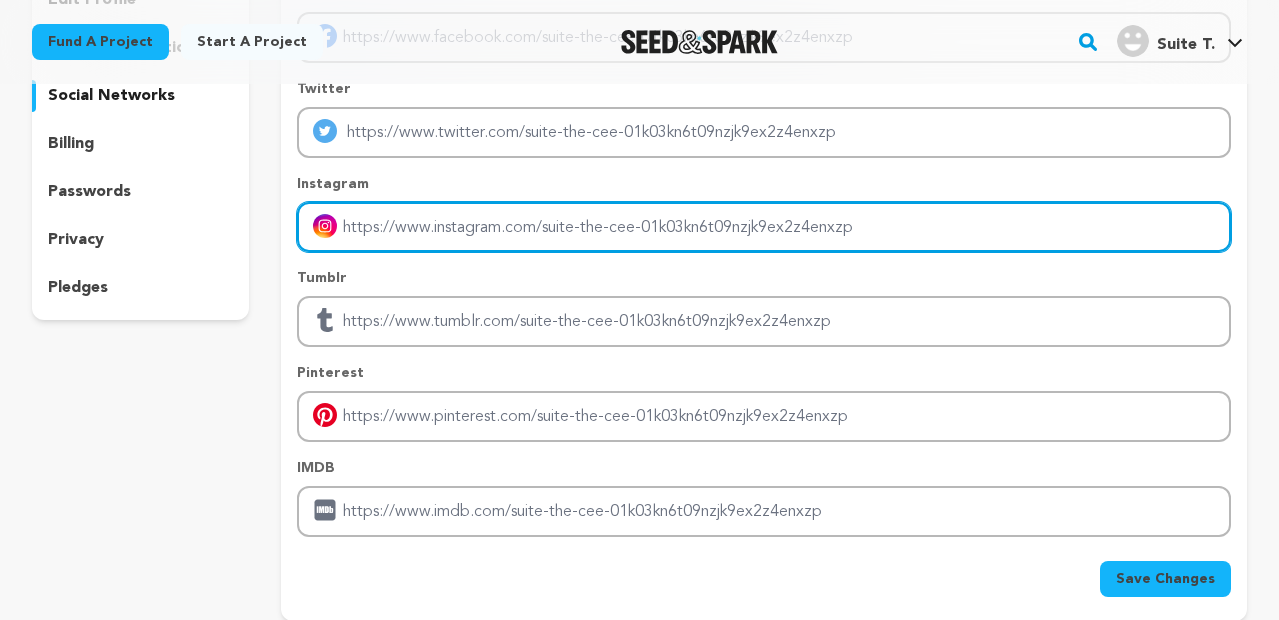 click at bounding box center (764, 227) 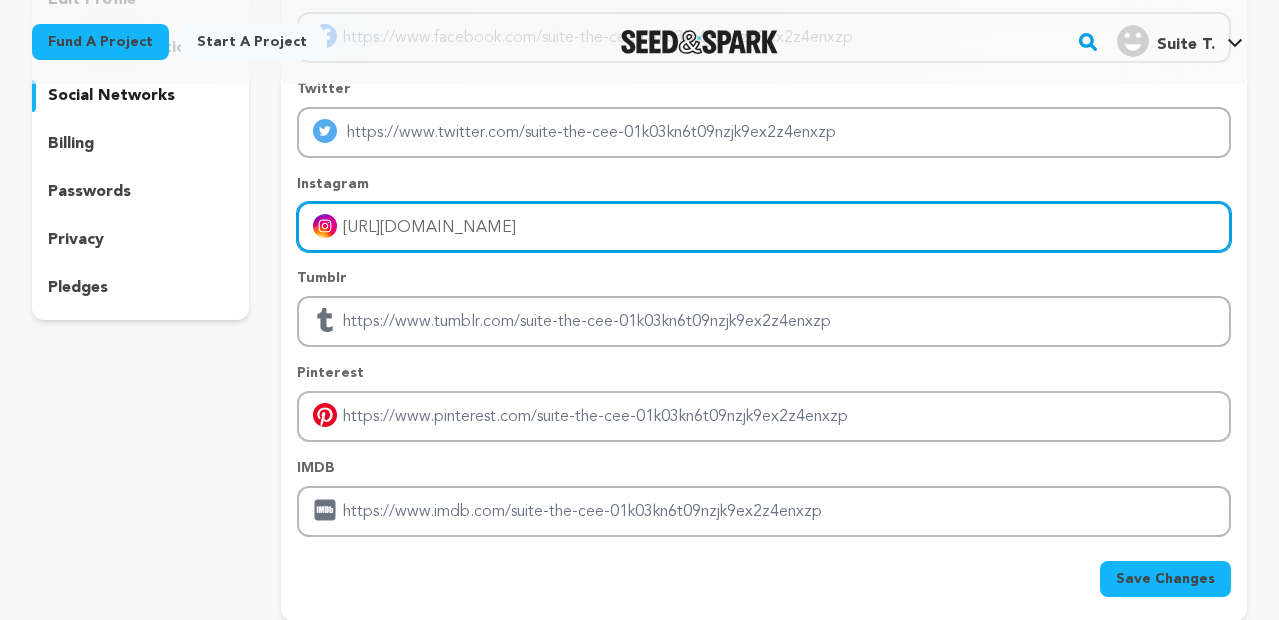 type on "https://www.instagram.com/theceesuite_ig/?hl=en" 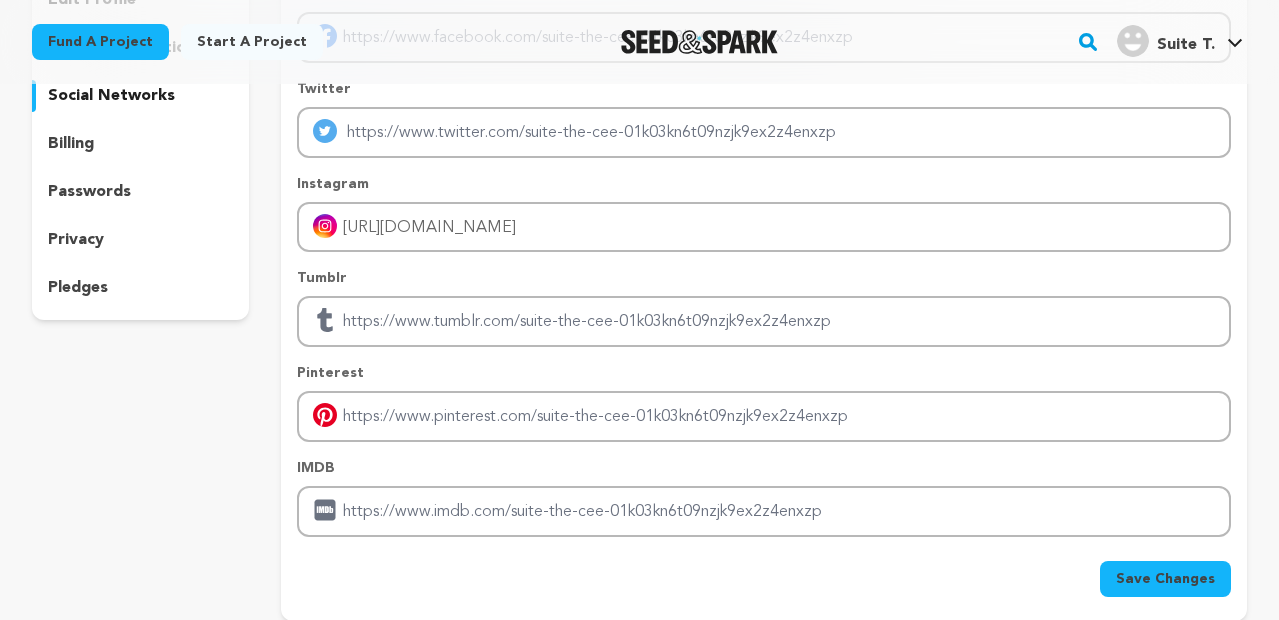 click on "Save Changes" at bounding box center (1165, 579) 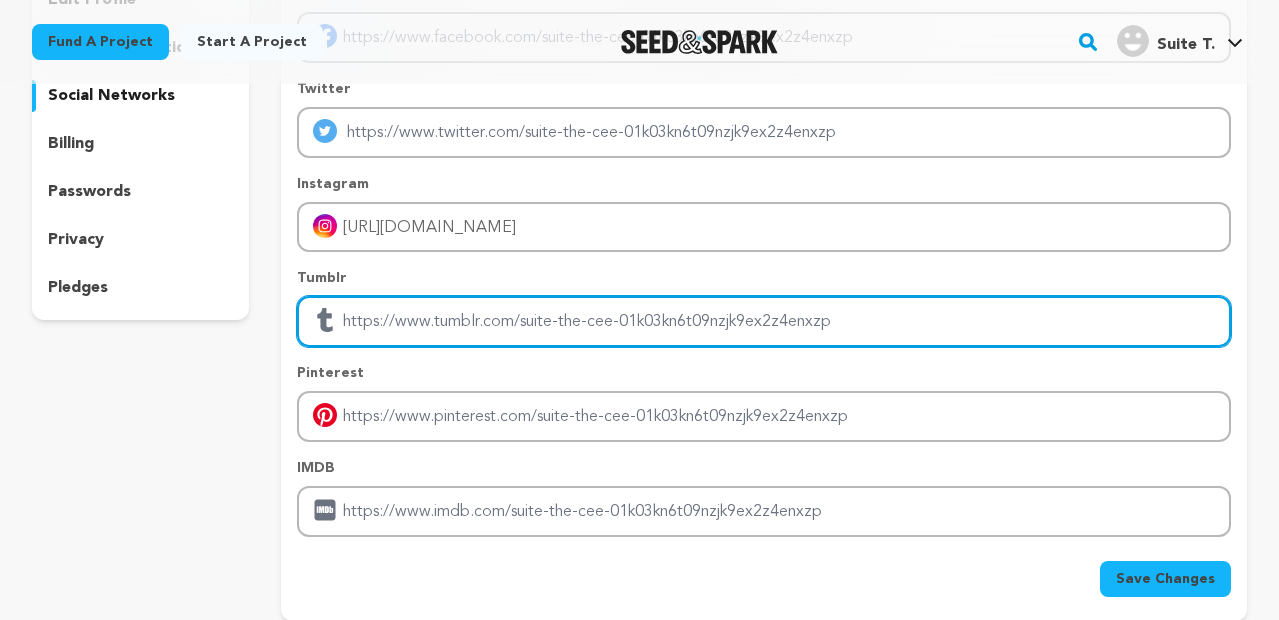 click at bounding box center [764, 321] 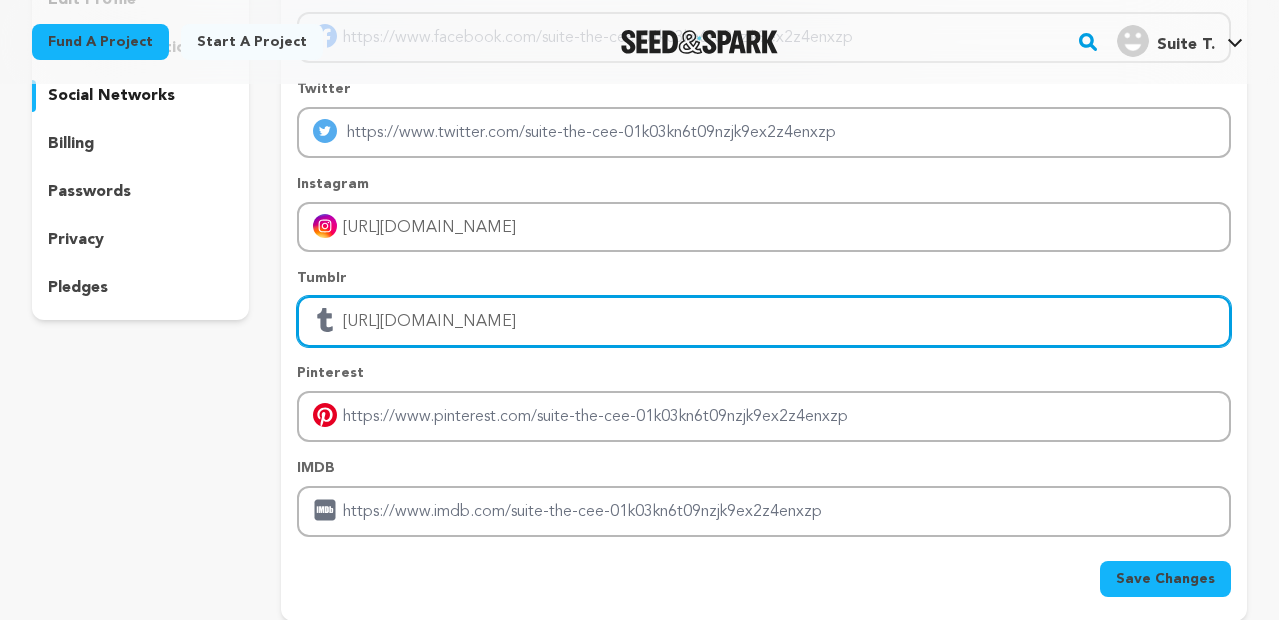 type on "https://www.tumblr.com/lifeintheceesuite" 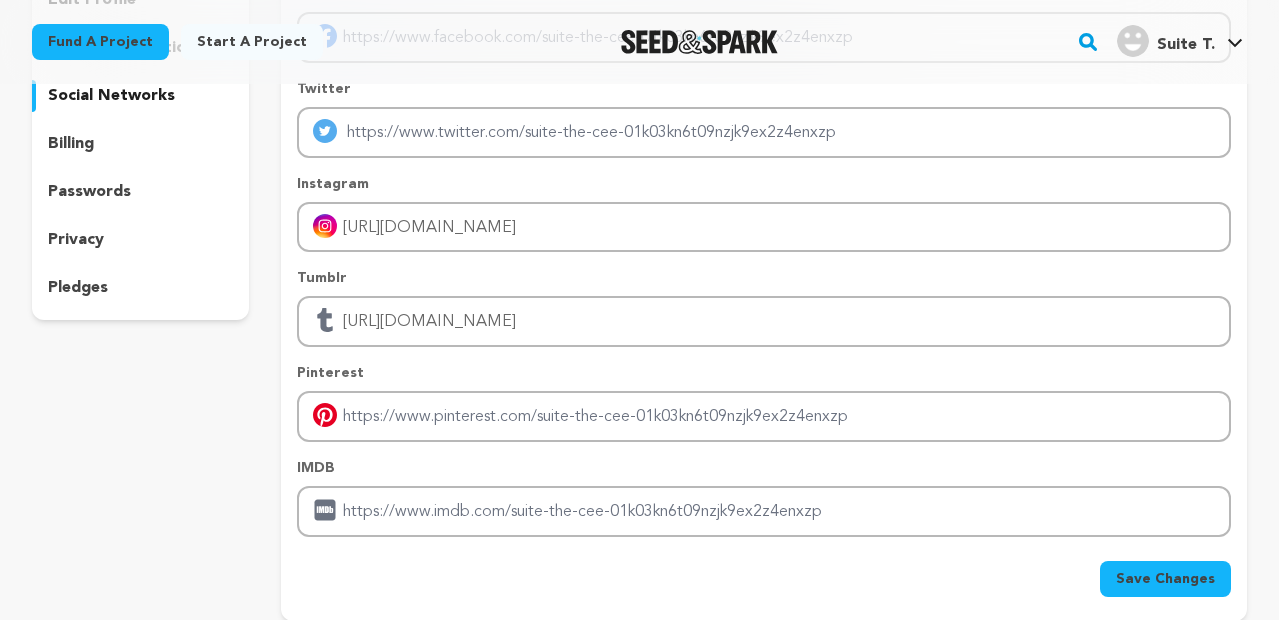 click on "Save Changes" at bounding box center [1165, 579] 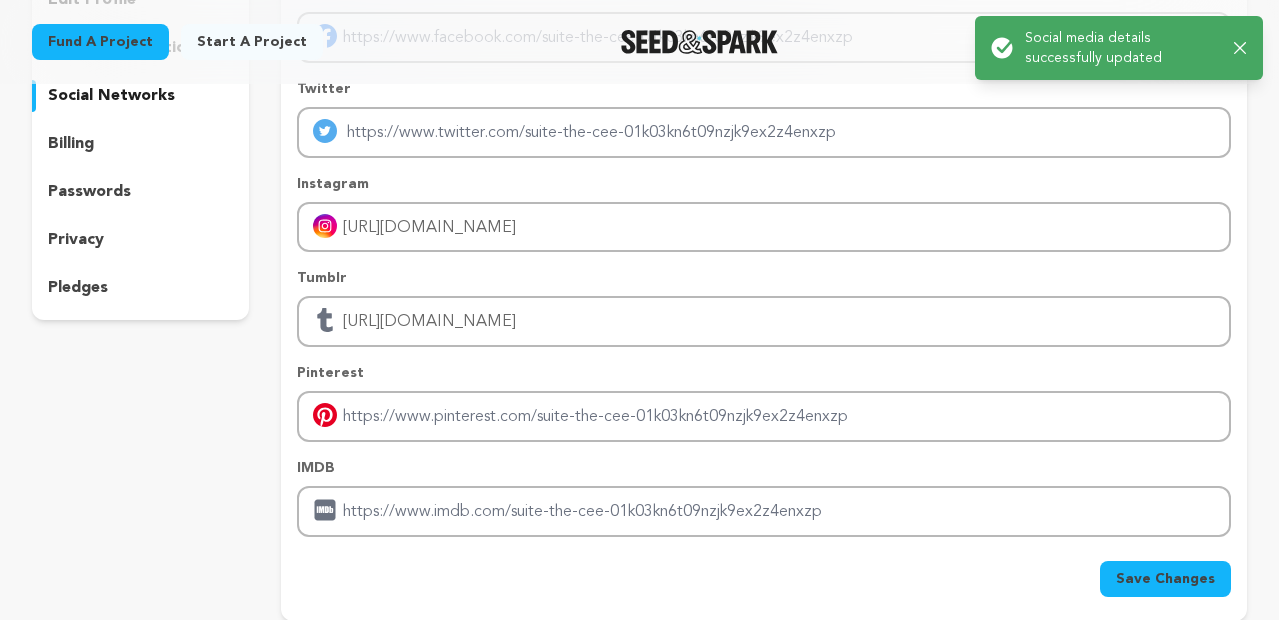 click 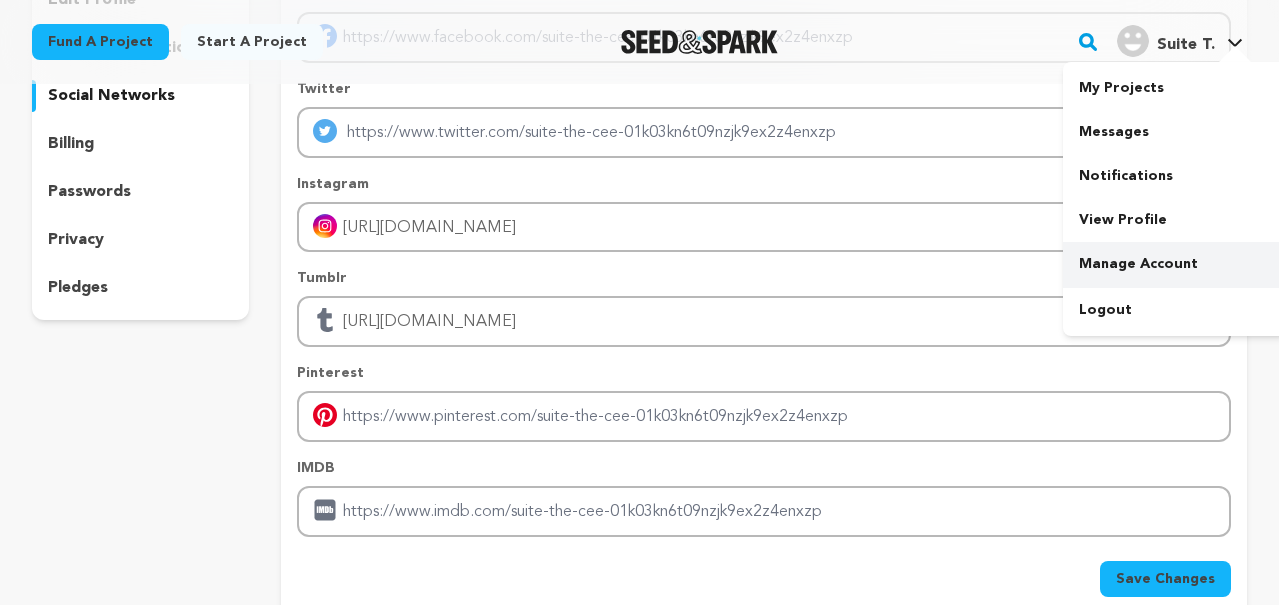 click on "Manage Account" at bounding box center [1175, 264] 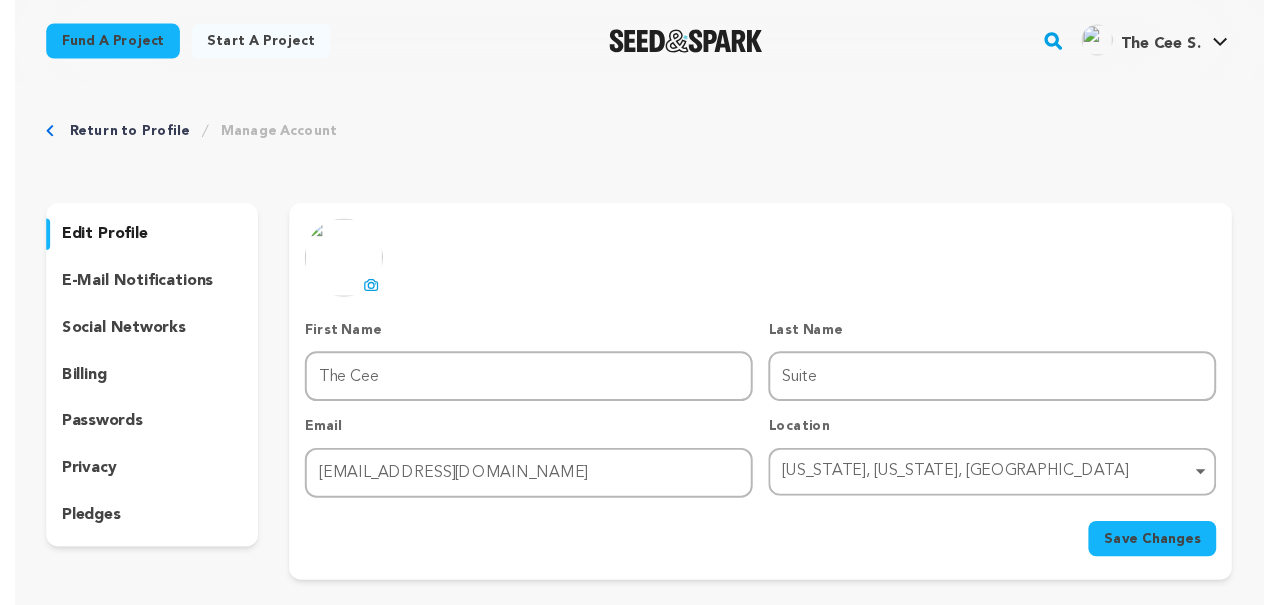 scroll, scrollTop: 0, scrollLeft: 0, axis: both 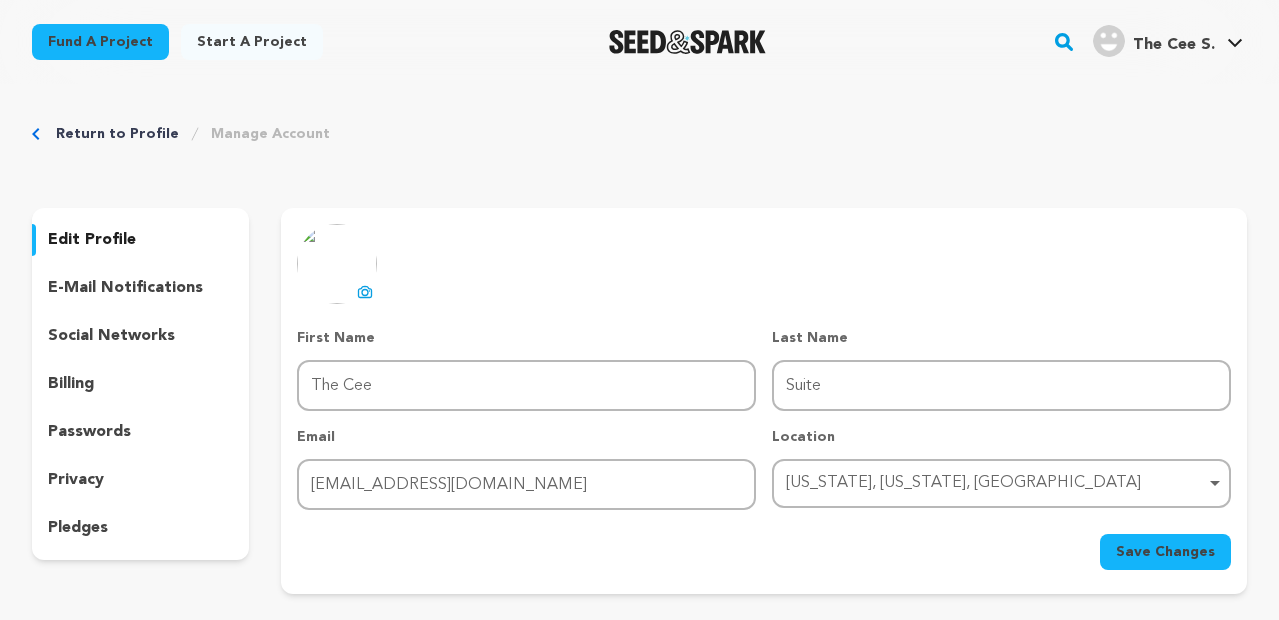click 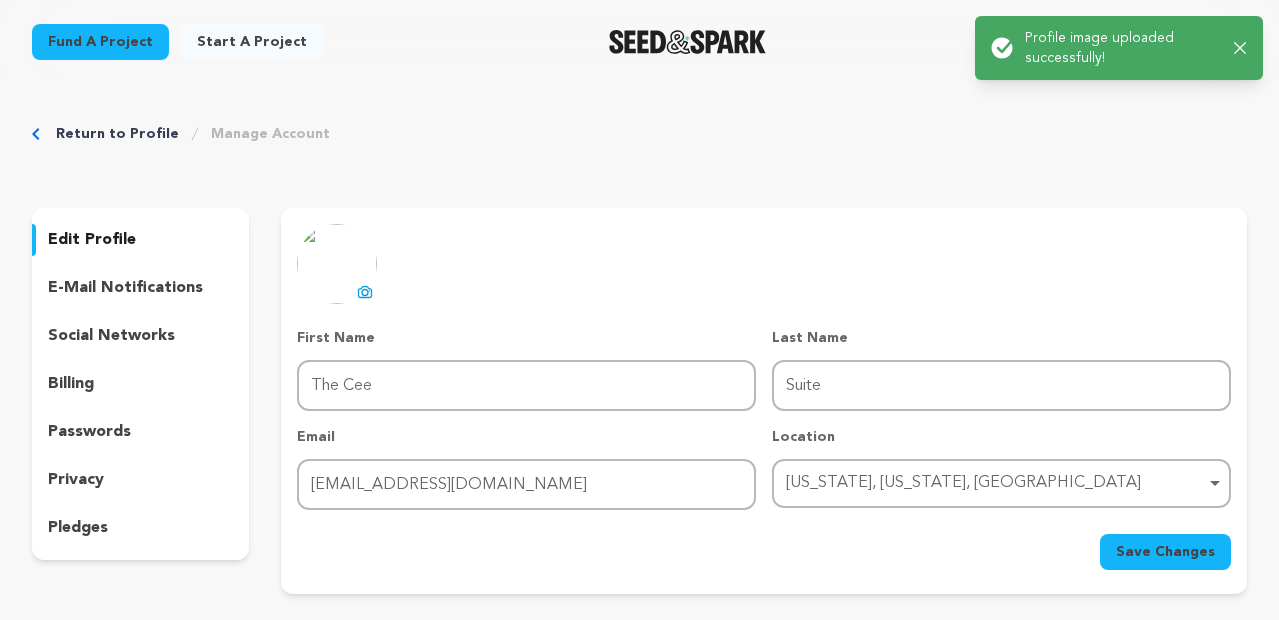 click on "Save Changes" at bounding box center (1165, 552) 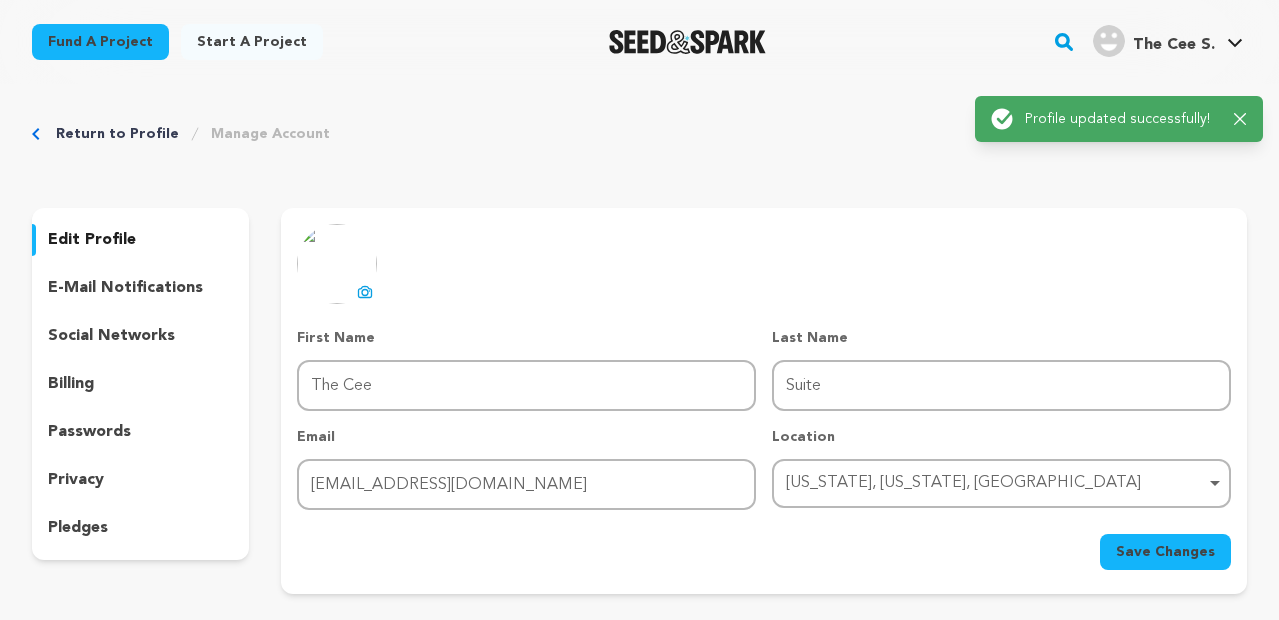 click 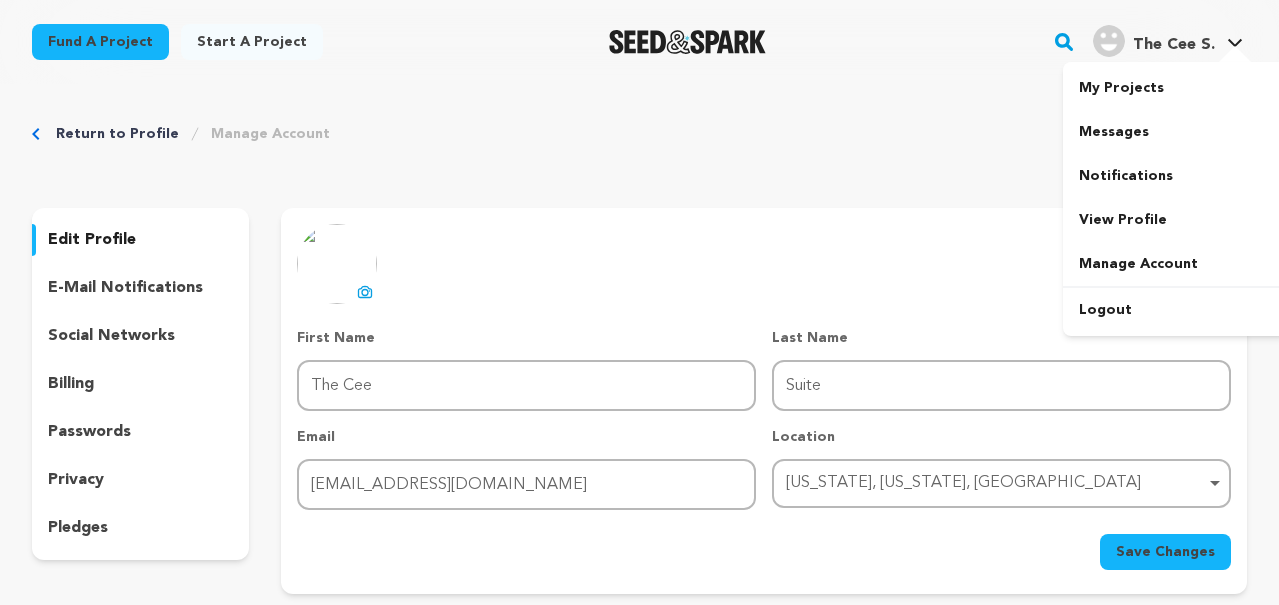 click at bounding box center [1235, 56] 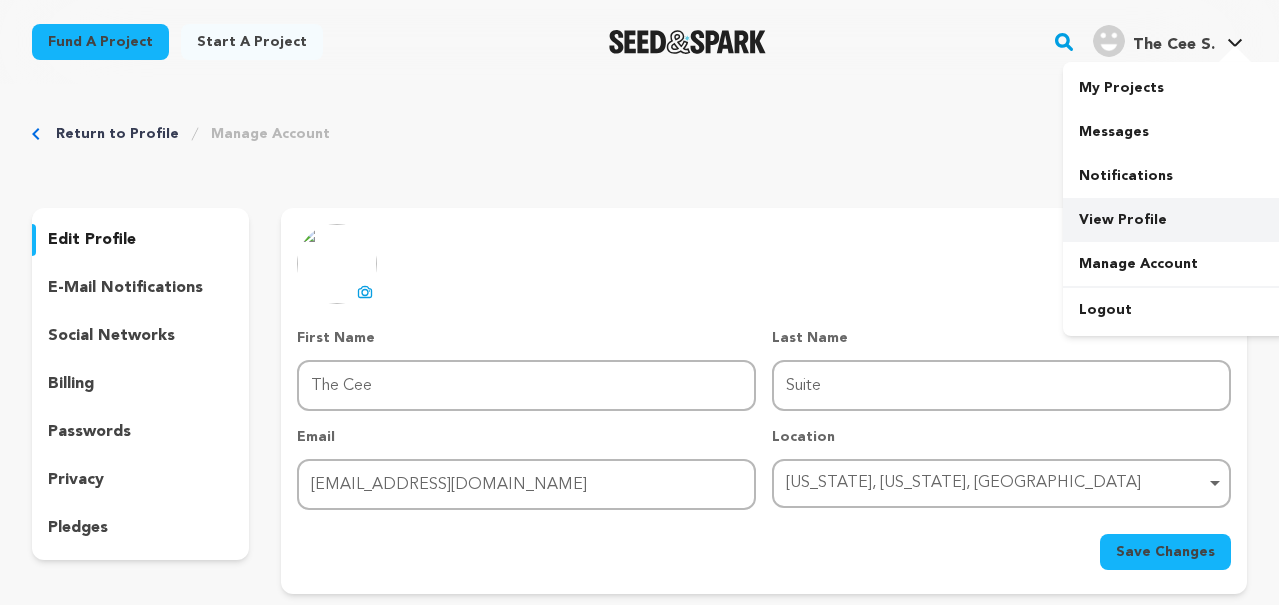 click on "View Profile" at bounding box center (1175, 220) 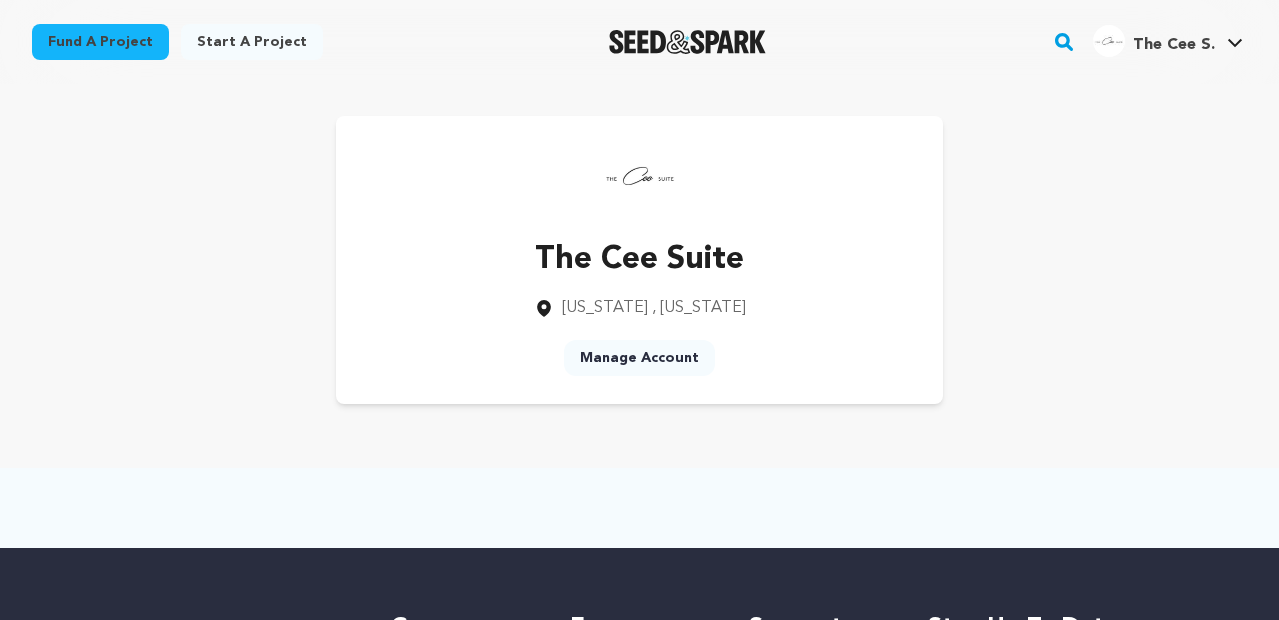 scroll, scrollTop: 0, scrollLeft: 0, axis: both 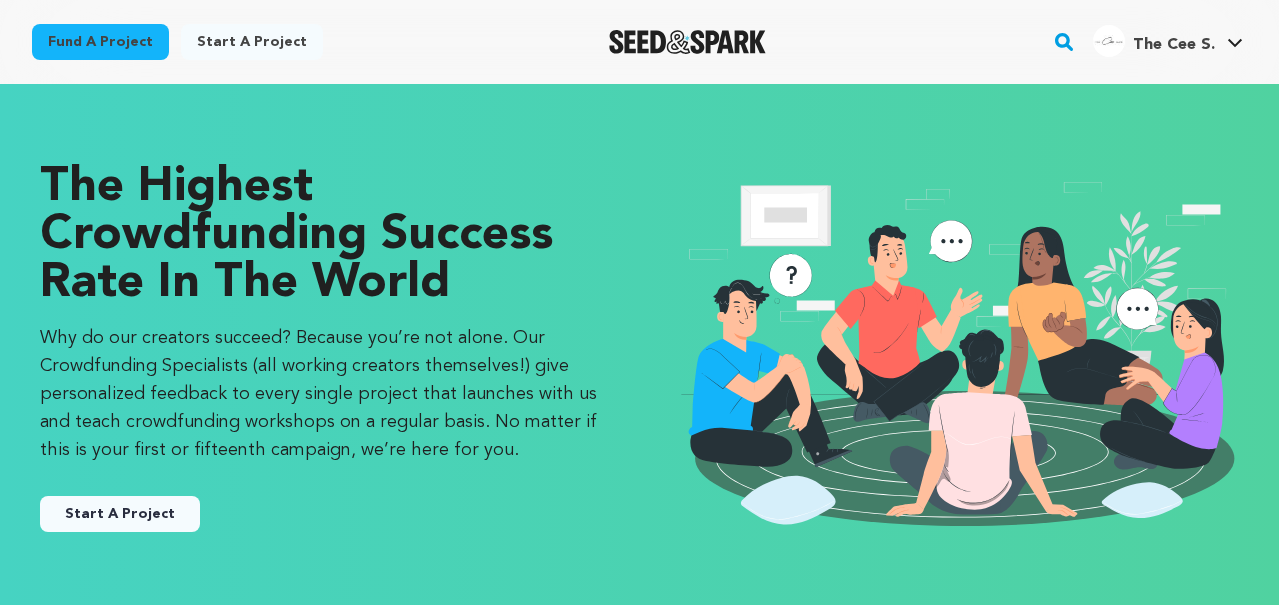 click on "Start A Project" at bounding box center (120, 514) 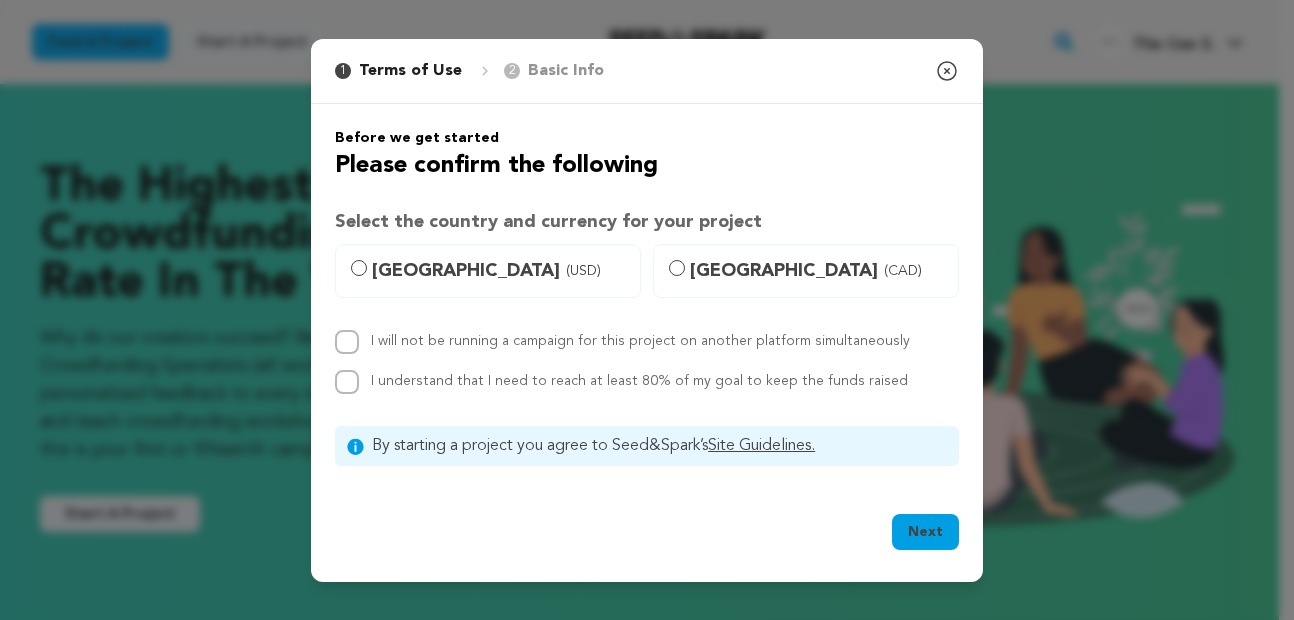 click on "United States
(USD)" at bounding box center (500, 271) 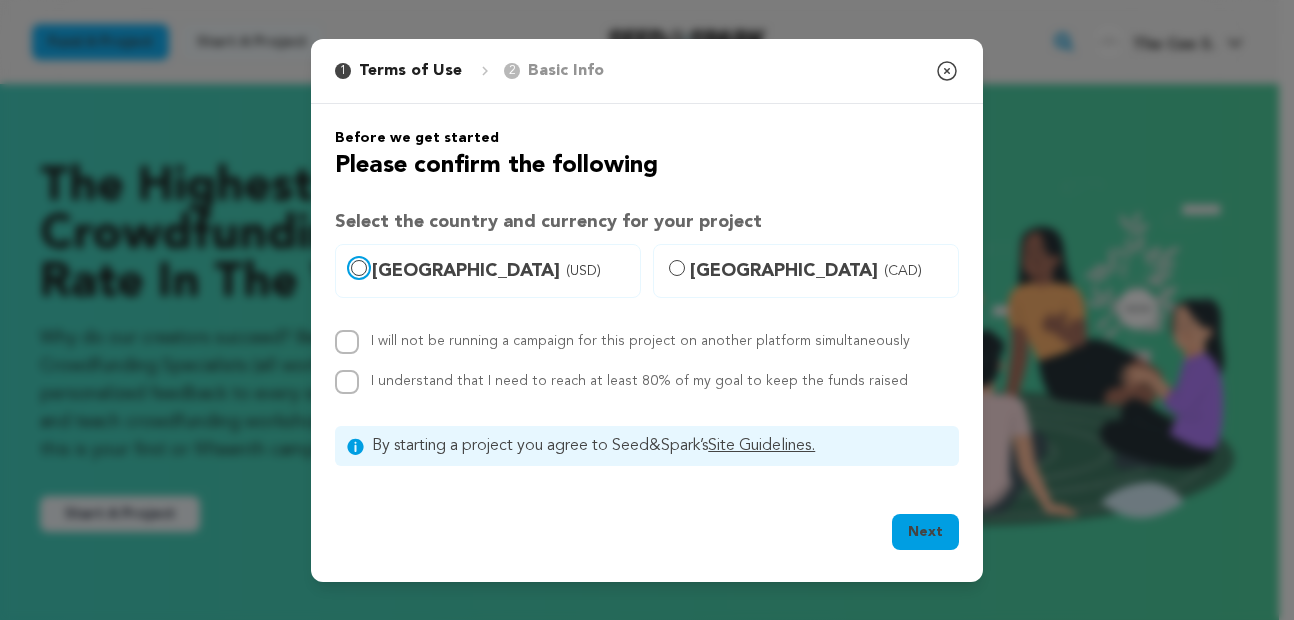 click on "United States
(USD)" at bounding box center [359, 268] 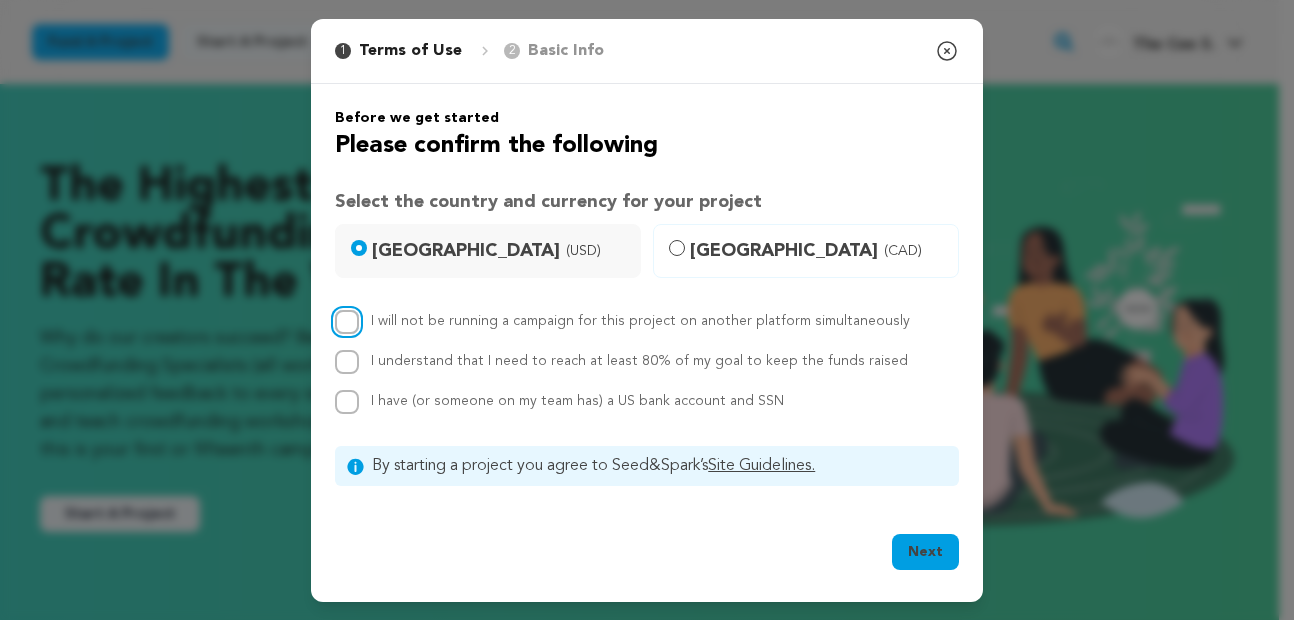 click on "I will not be running a campaign for this project on another platform
simultaneously" at bounding box center (347, 322) 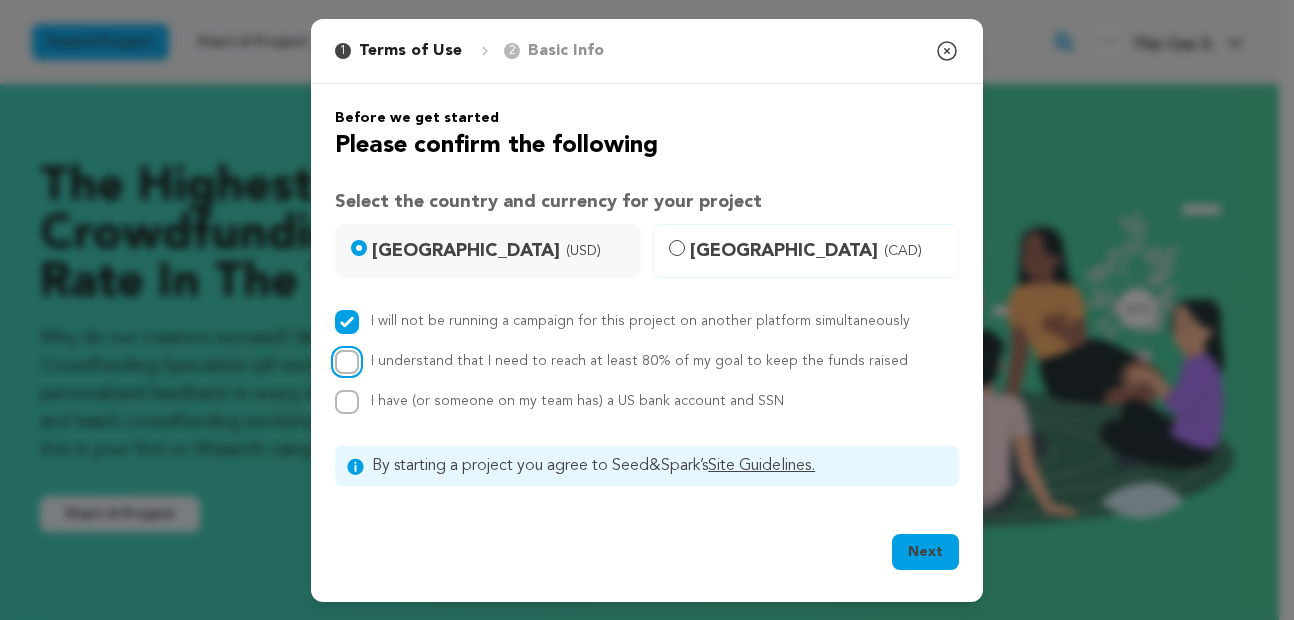 click on "I understand that I need to reach at least 80% of my goal to keep the
funds raised" at bounding box center (347, 362) 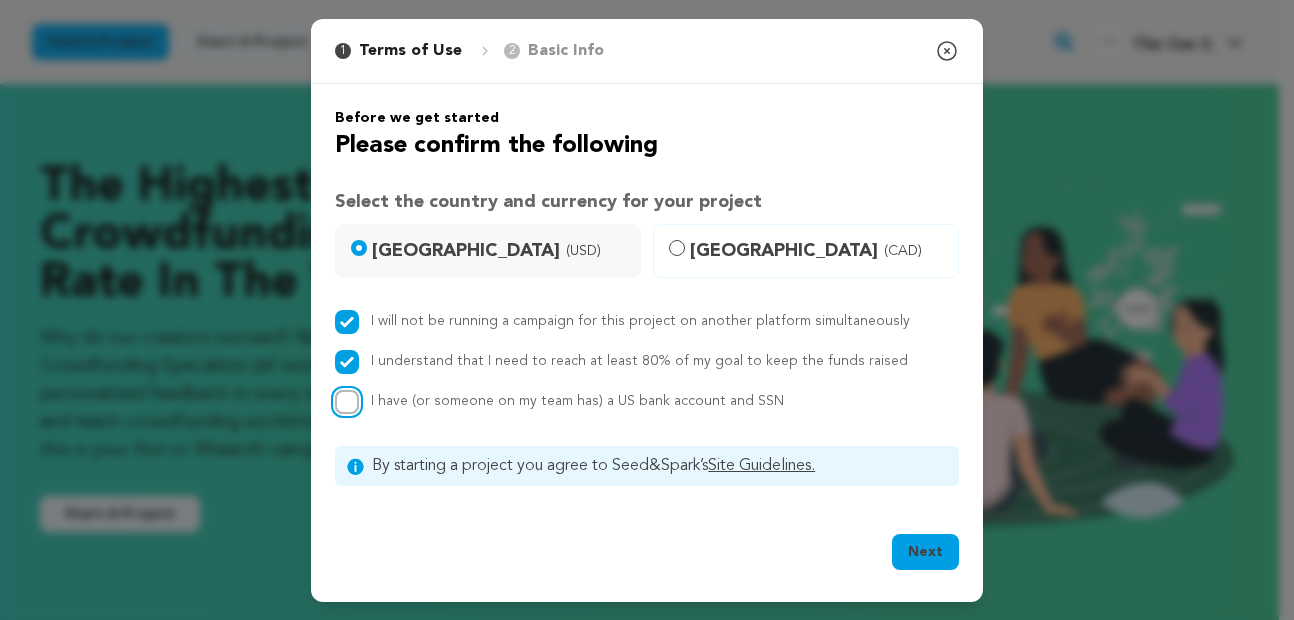 click on "I have (or someone on my team has) a US bank account and SSN" at bounding box center (347, 402) 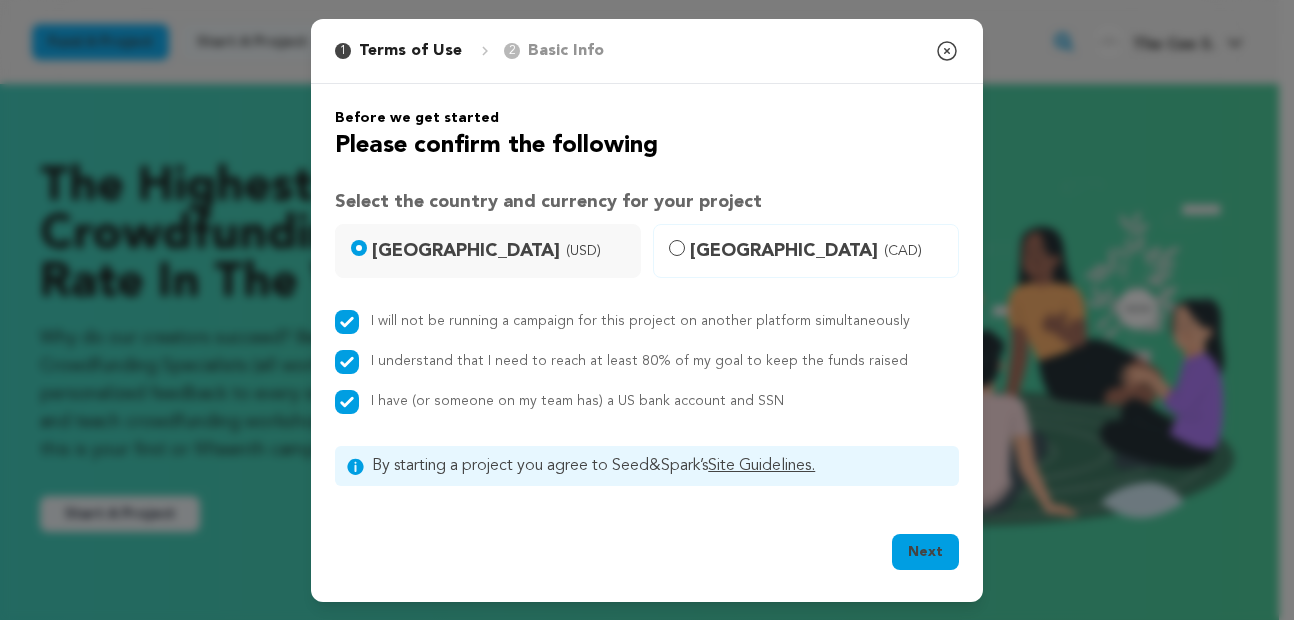 click on "Next" at bounding box center (925, 552) 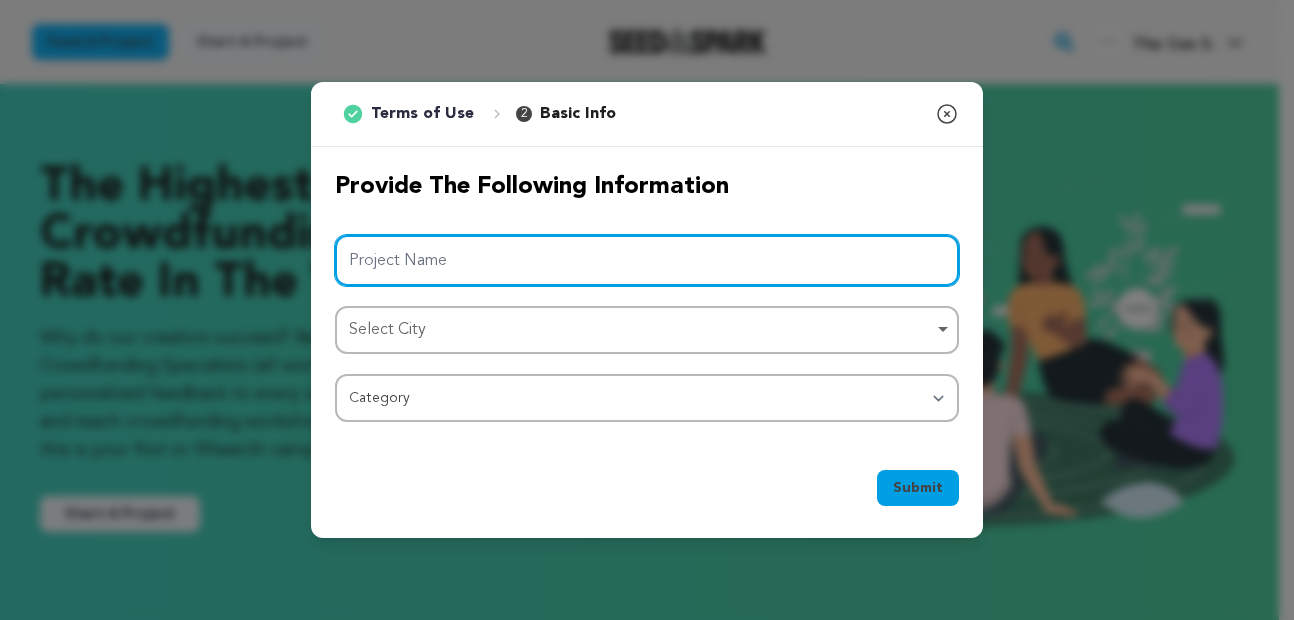 click on "Project Name" at bounding box center (647, 260) 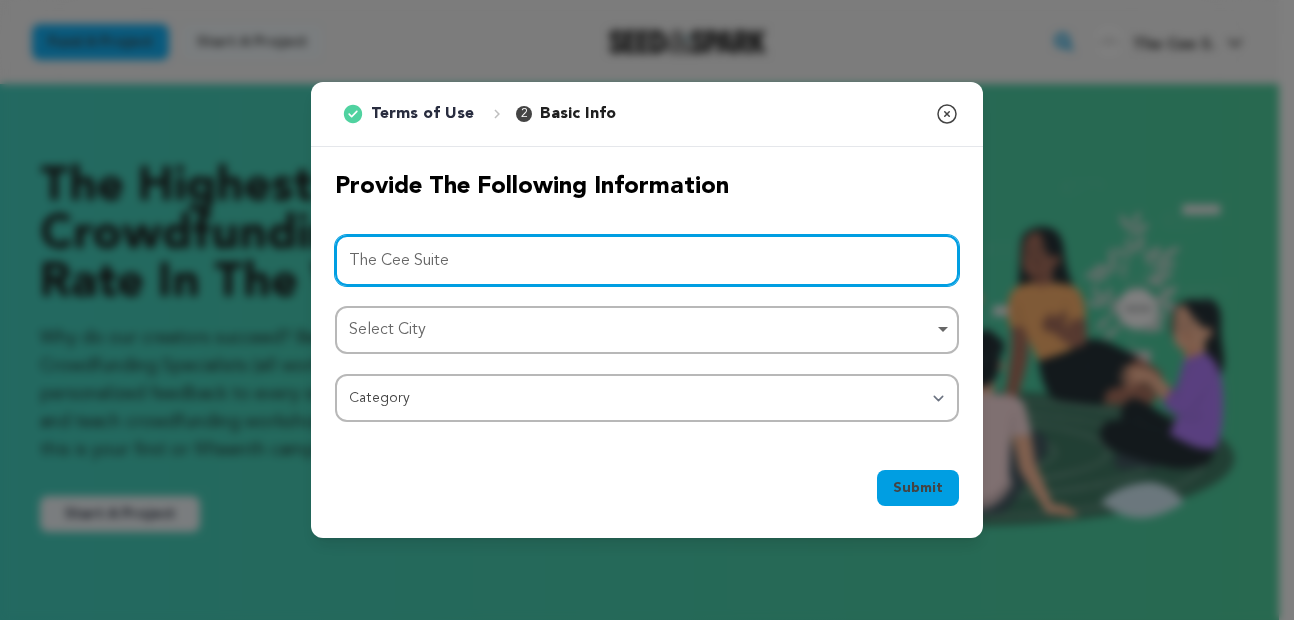 click on "Select City Remove item" at bounding box center (641, 330) 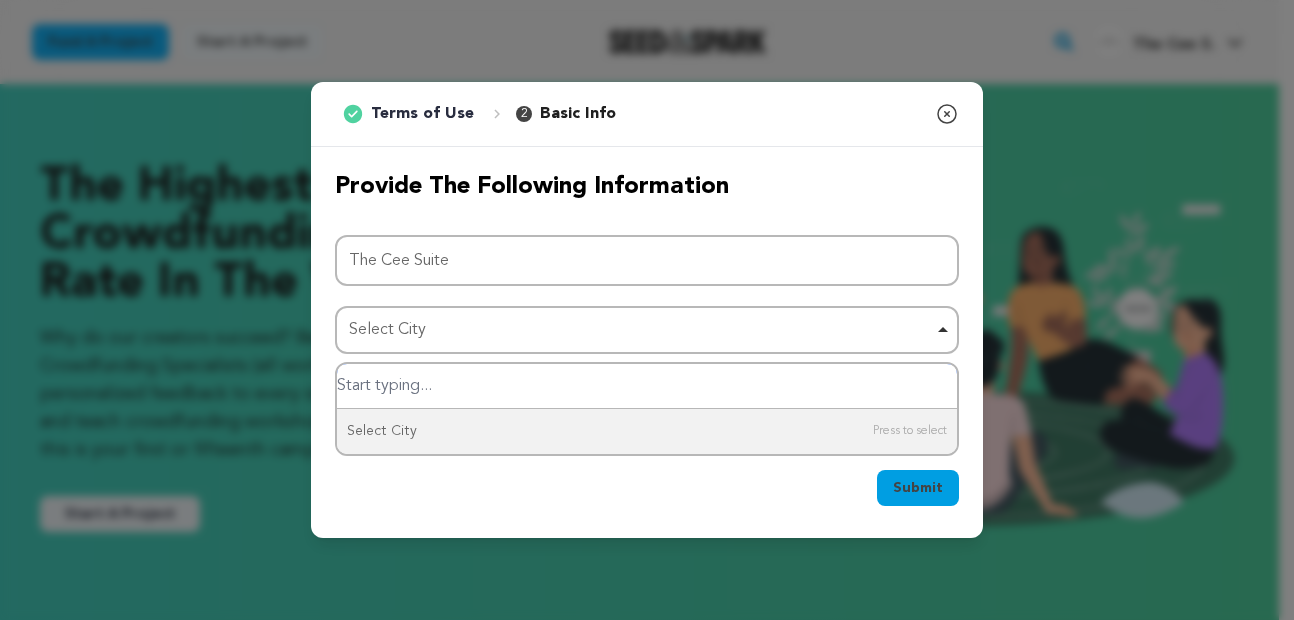 click at bounding box center [647, 386] 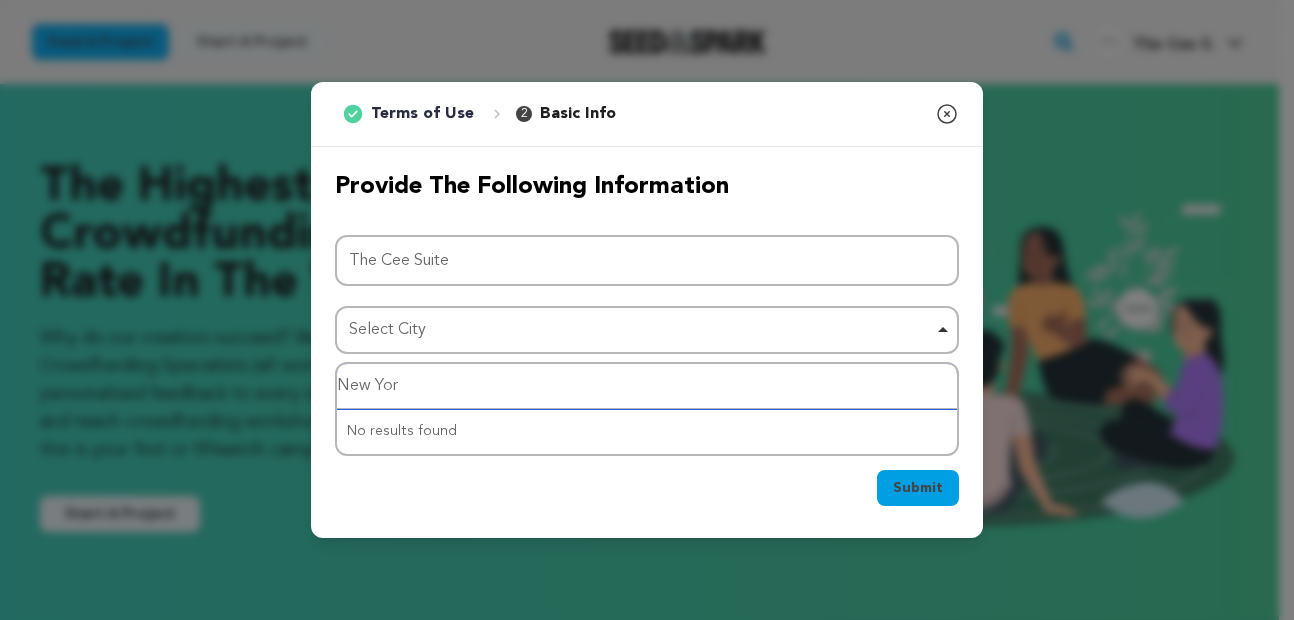 type on "New York" 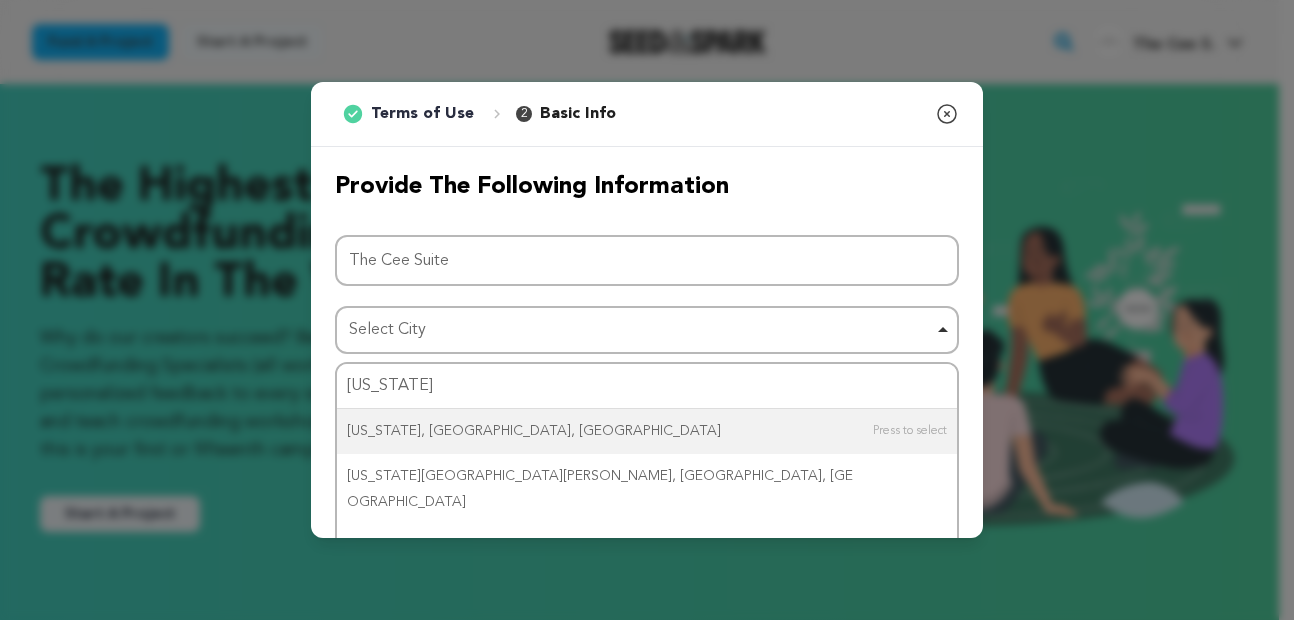 type 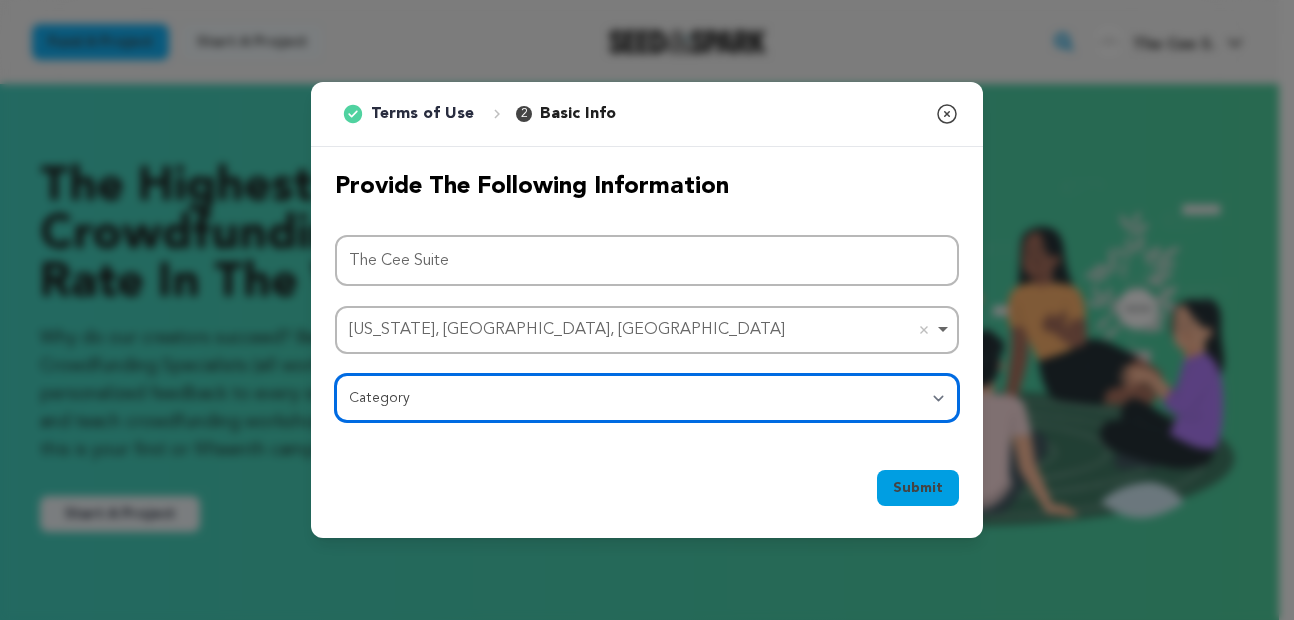 select on "10117" 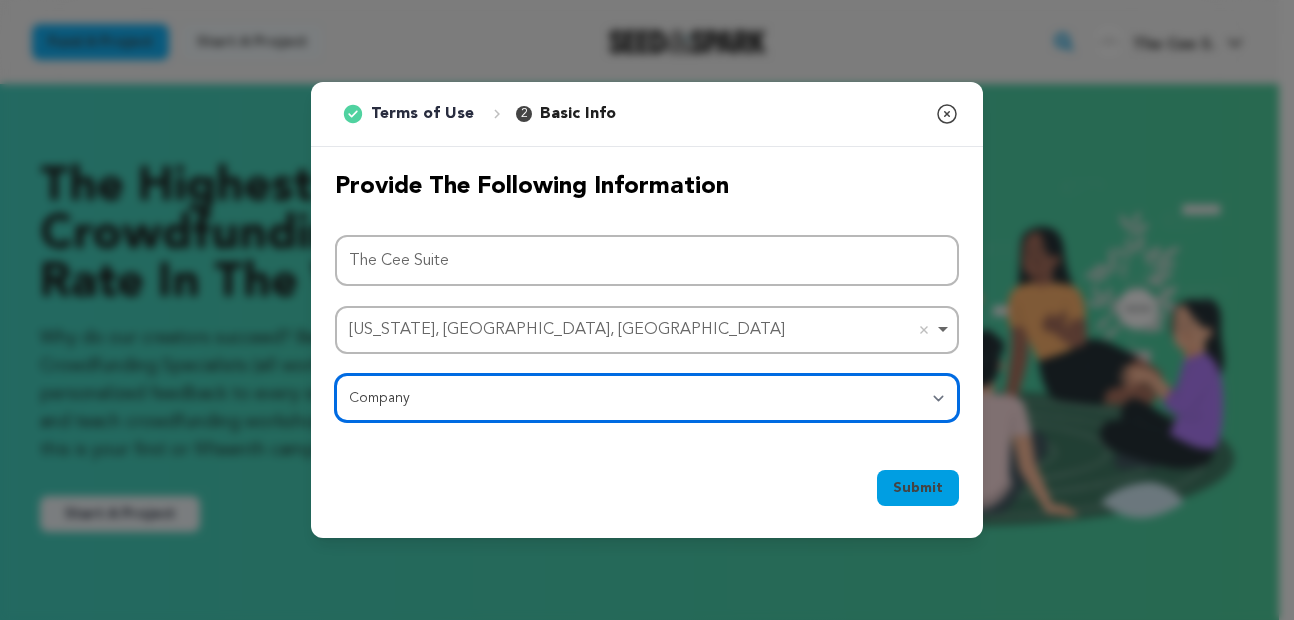 click on "Category
Film Feature
Film Short
Series
Film Festival
Company
Music Video
VR Experience
Comics
Artist Residency
Art & Photography
Collective
Dance
Games
Music
Radio & Podcasts
Orgs & Companies
Writing & Publishing
Venue & Spaces
Theatre" at bounding box center (647, 398) 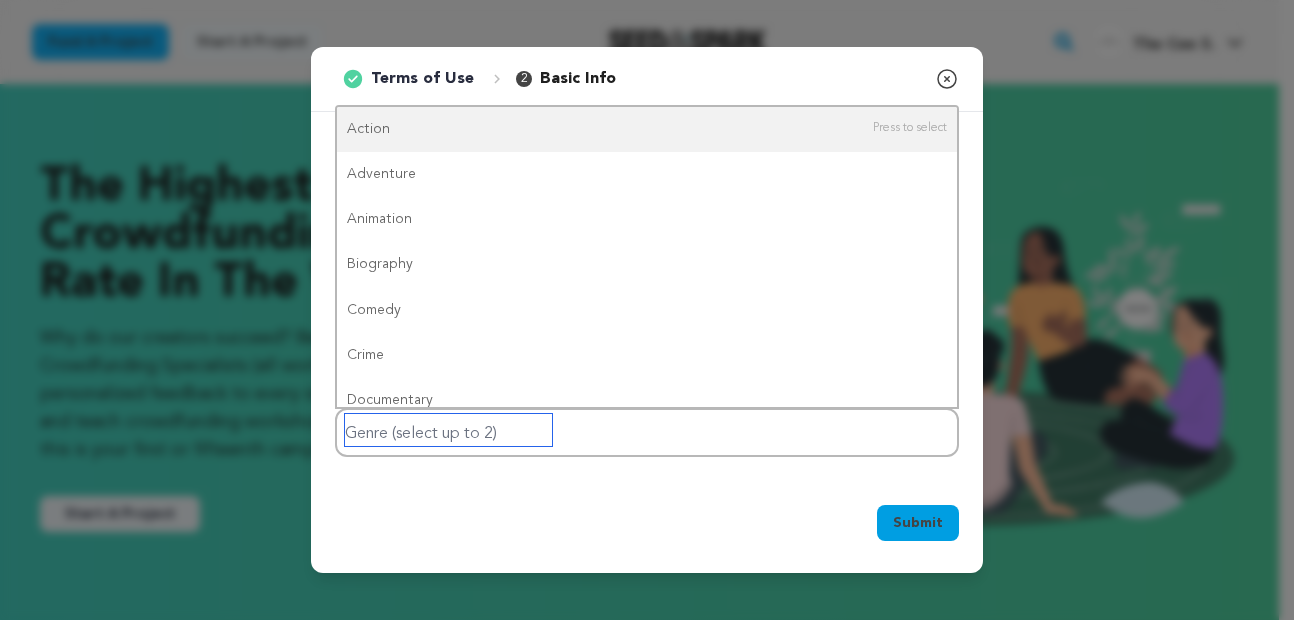 click at bounding box center [448, 430] 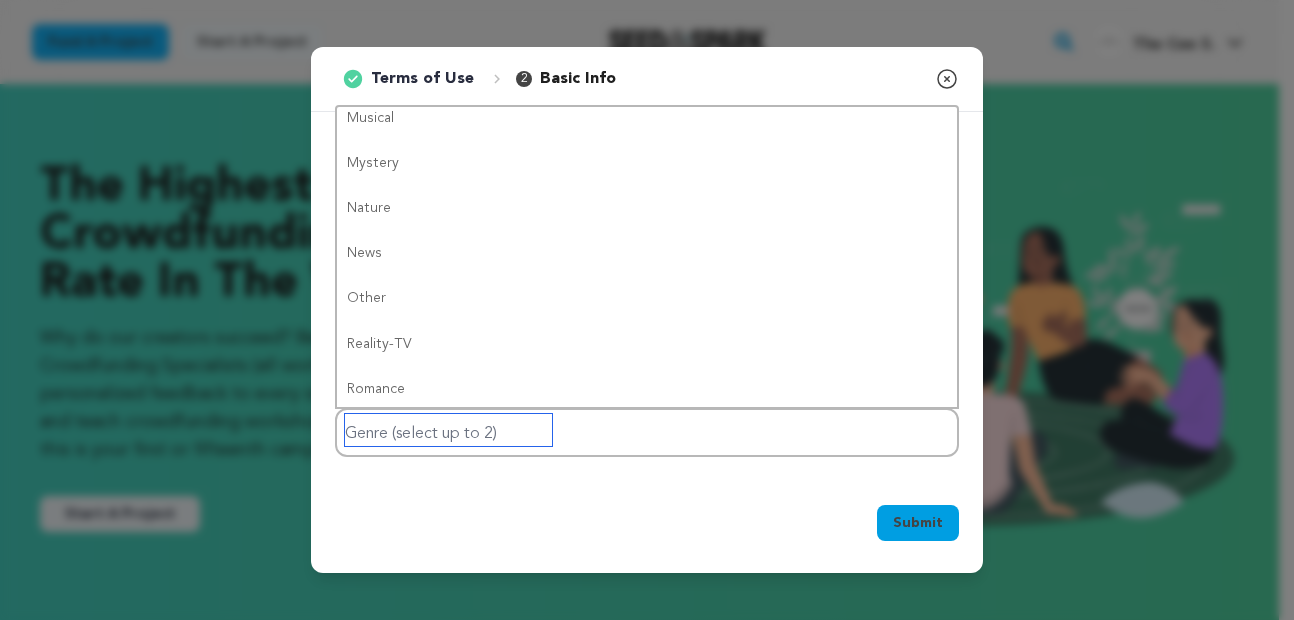 scroll, scrollTop: 1080, scrollLeft: 0, axis: vertical 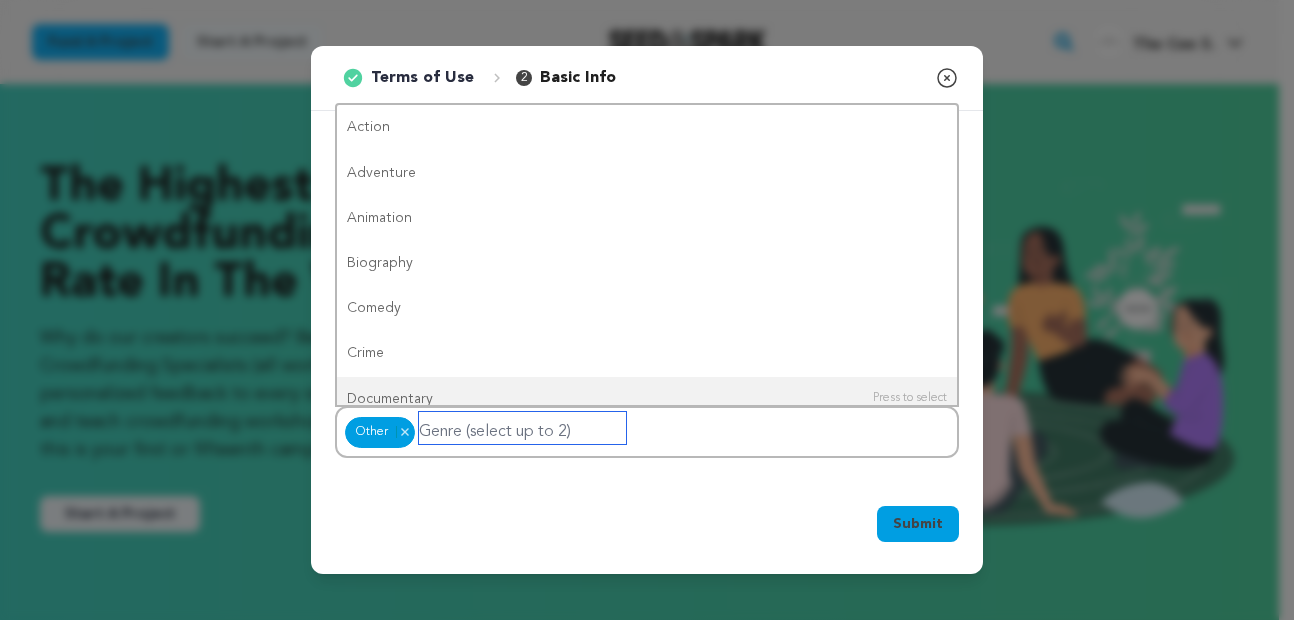 click at bounding box center (522, 428) 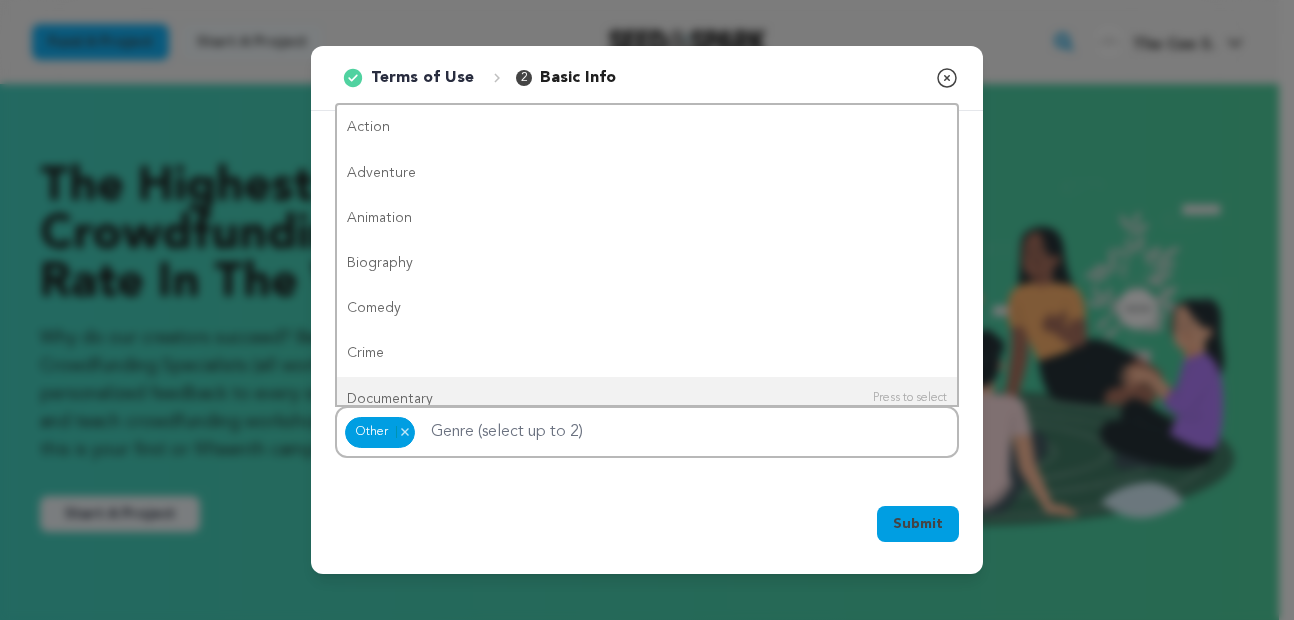 click on "Submit
Ok, Got it" at bounding box center (647, 528) 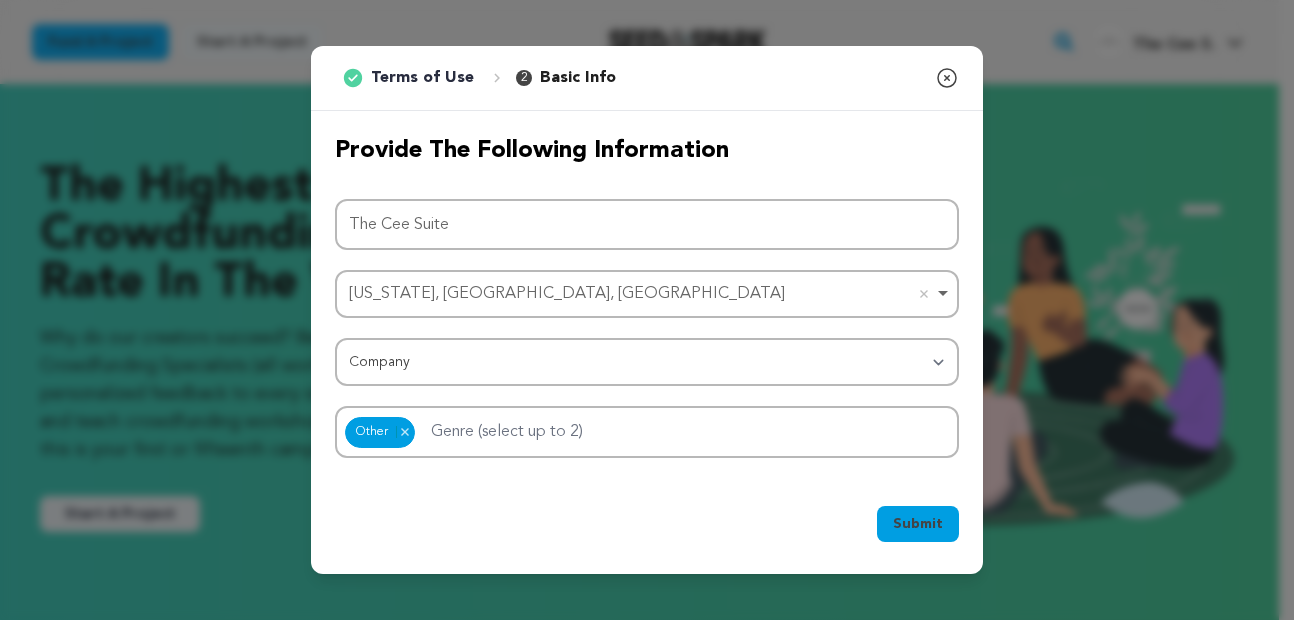 click on "Submit" at bounding box center (918, 524) 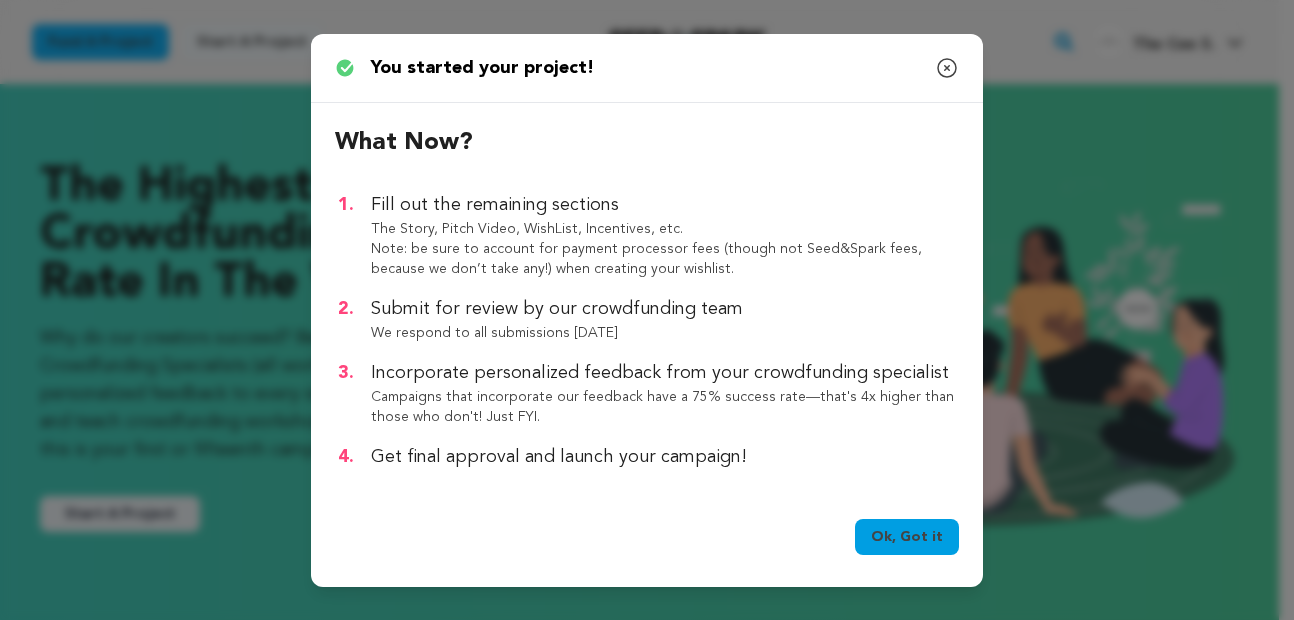 click on "Ok, Got it" at bounding box center [907, 537] 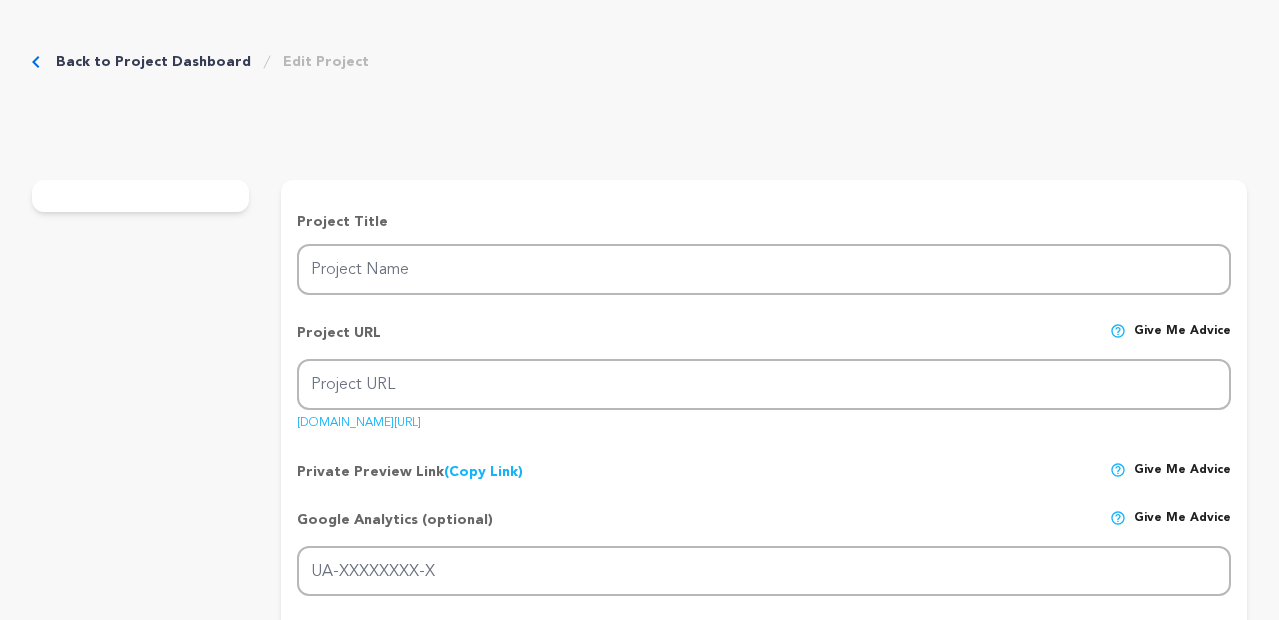 scroll, scrollTop: 0, scrollLeft: 0, axis: both 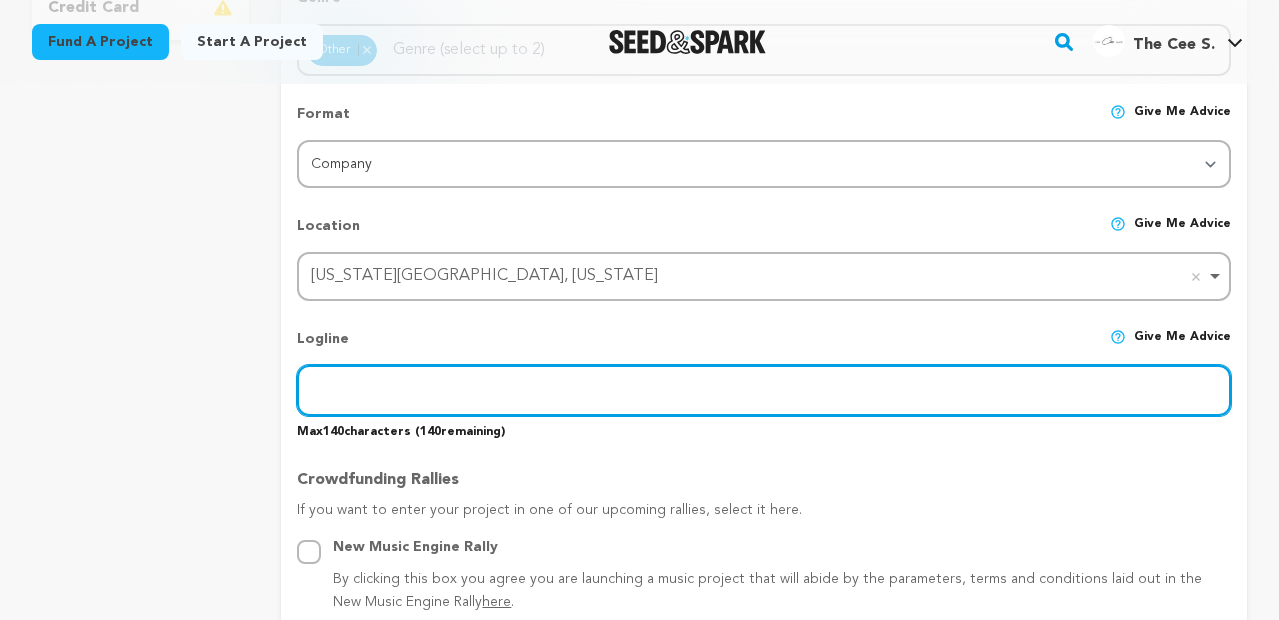 click at bounding box center (764, 390) 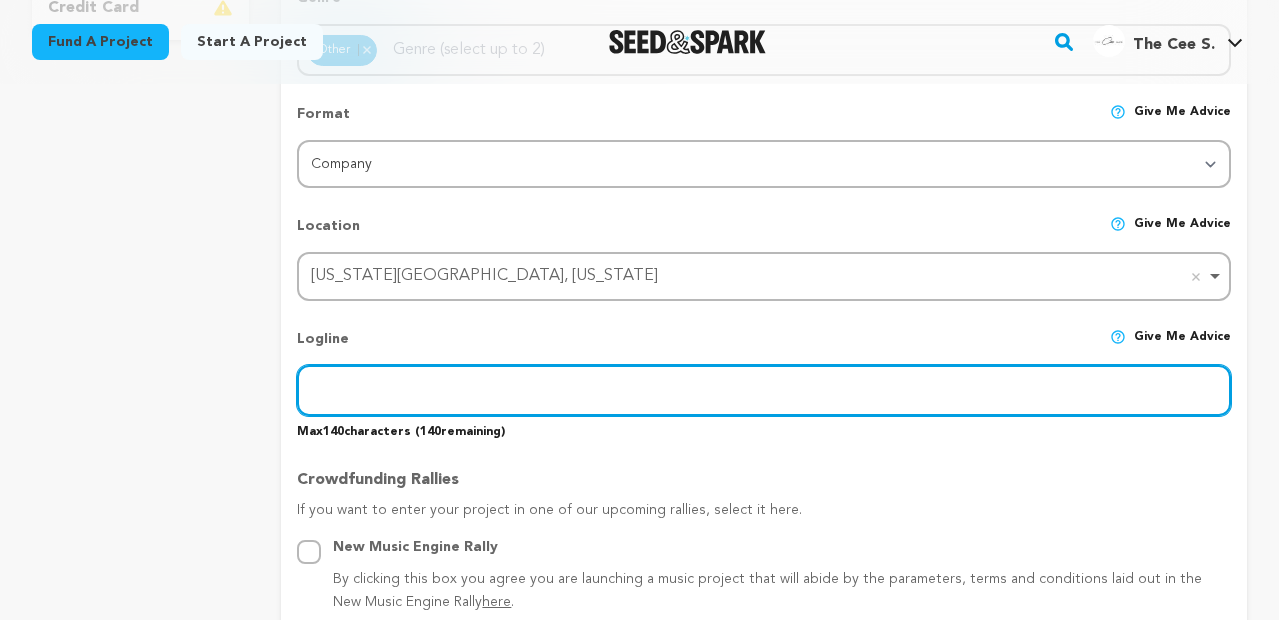 paste on "Professional Career Development Workshops" 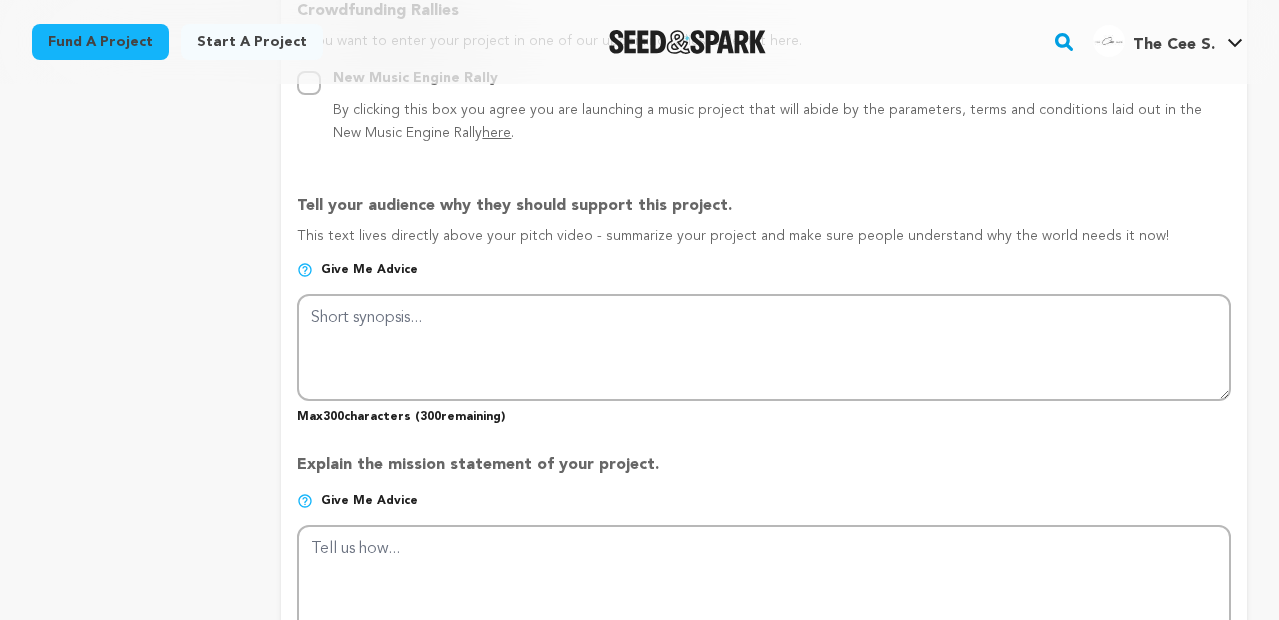 scroll, scrollTop: 1200, scrollLeft: 0, axis: vertical 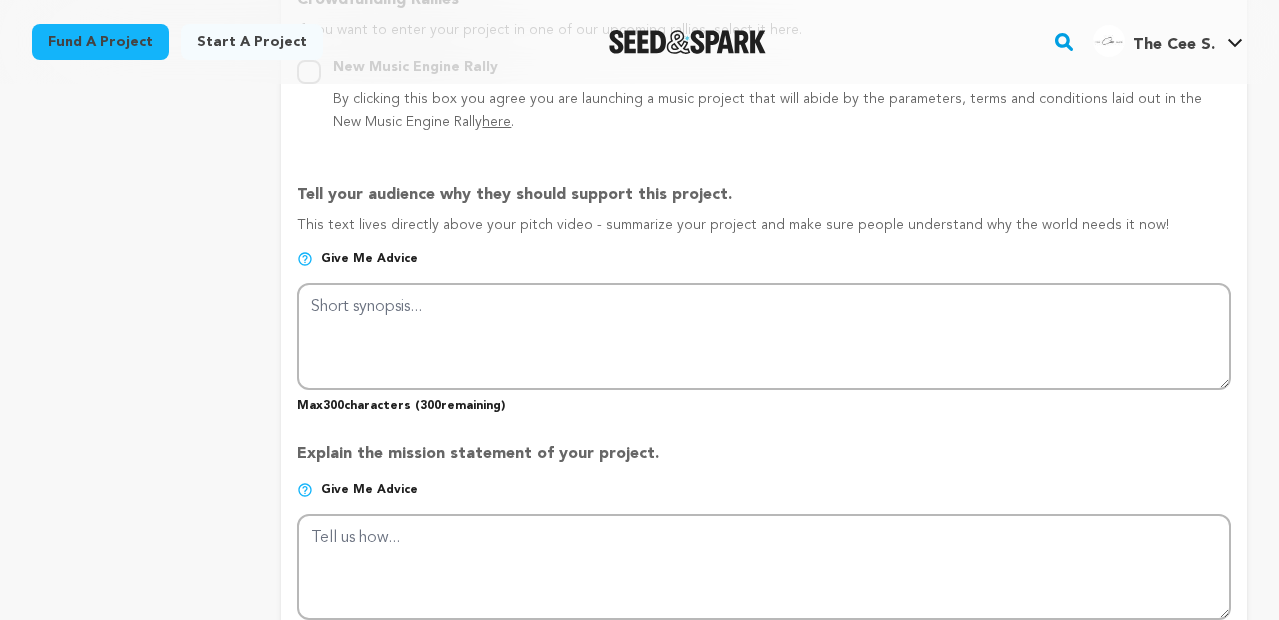 type on "Professional Career Development Workshops" 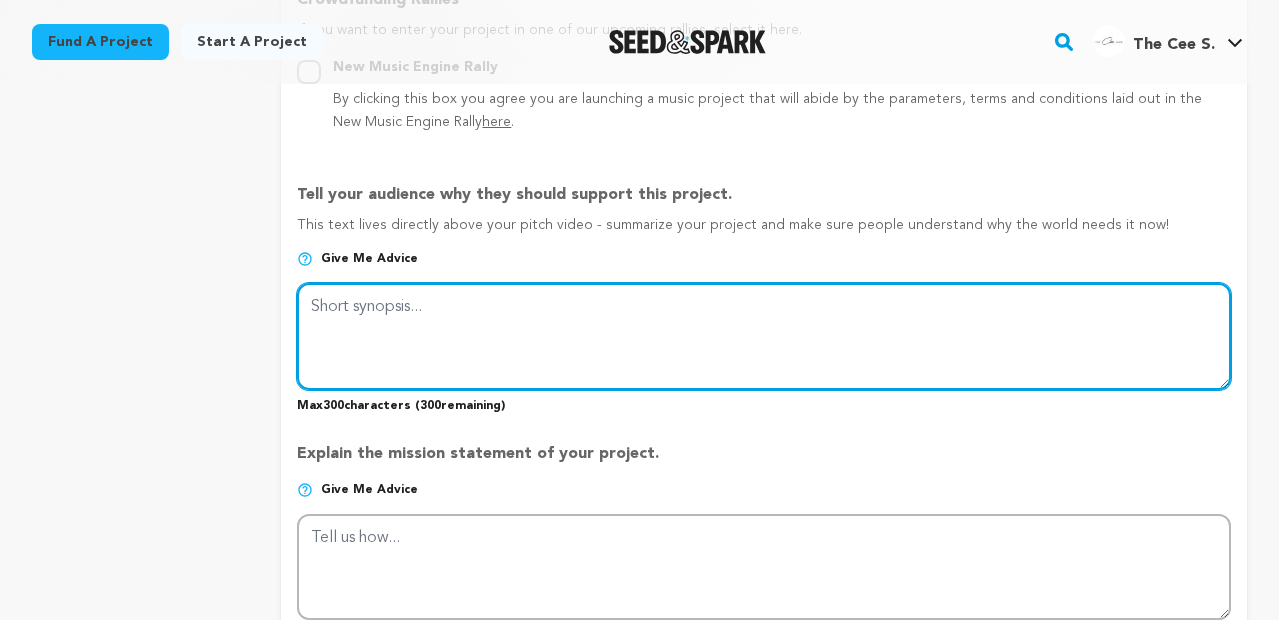 click at bounding box center (764, 336) 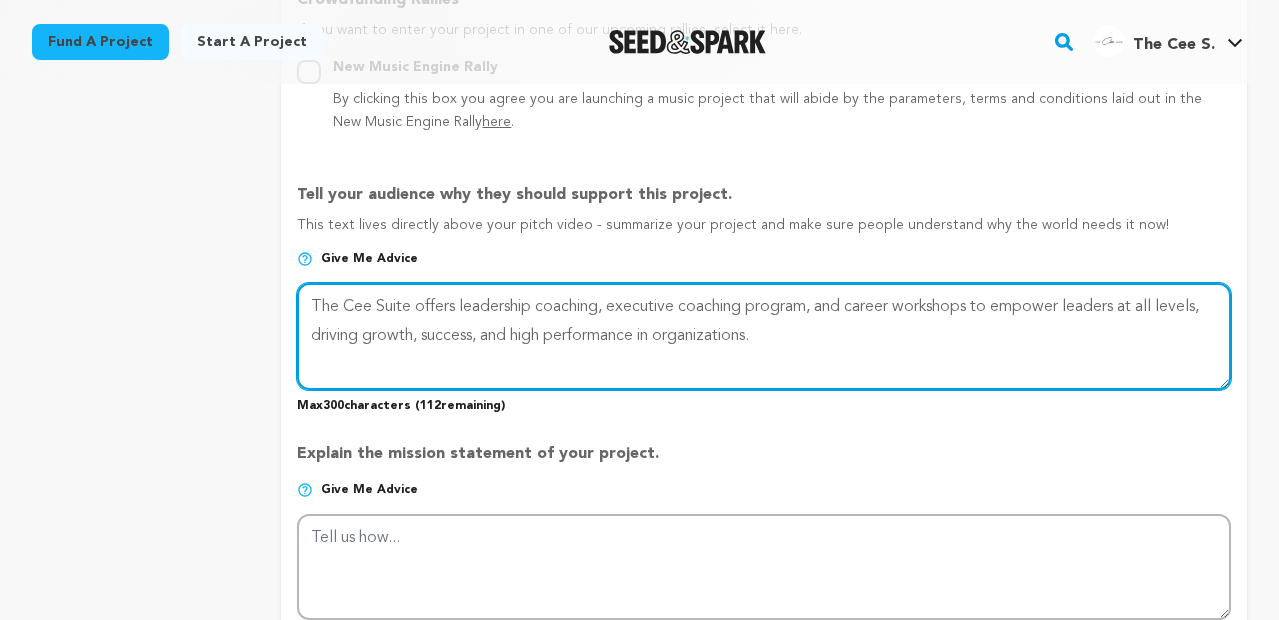 type on "The Cee Suite offers leadership coaching, executive coaching program, and career workshops to empower leaders at all levels, driving growth, success, and high performance in organizations." 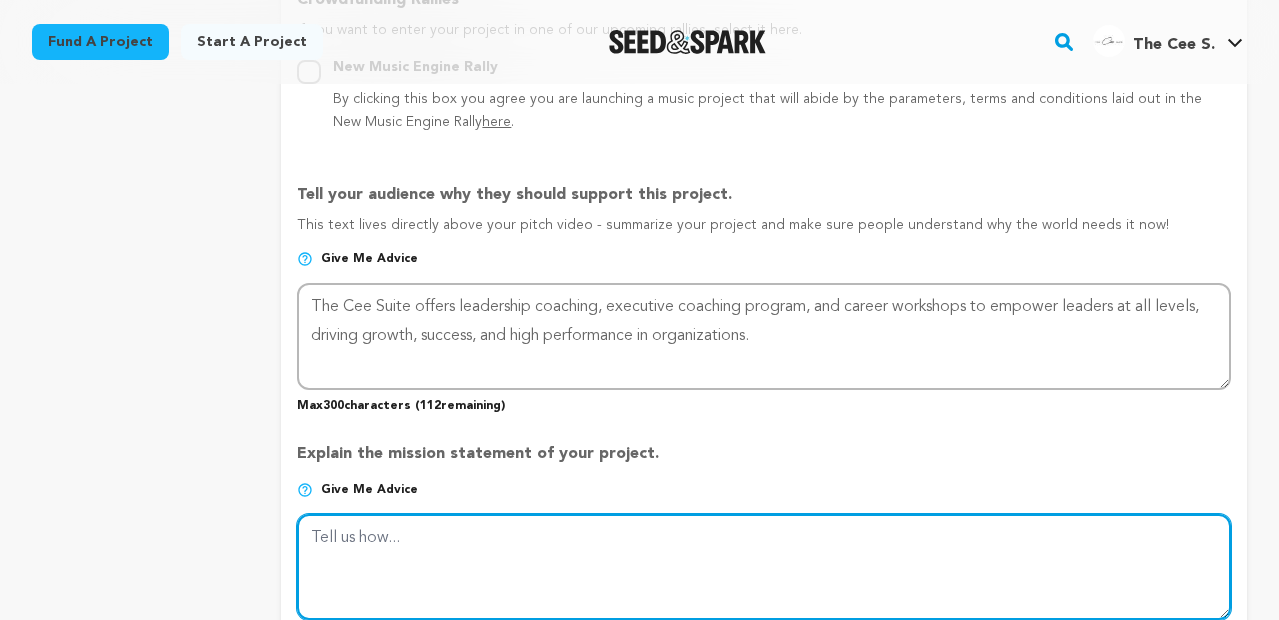 click at bounding box center [764, 567] 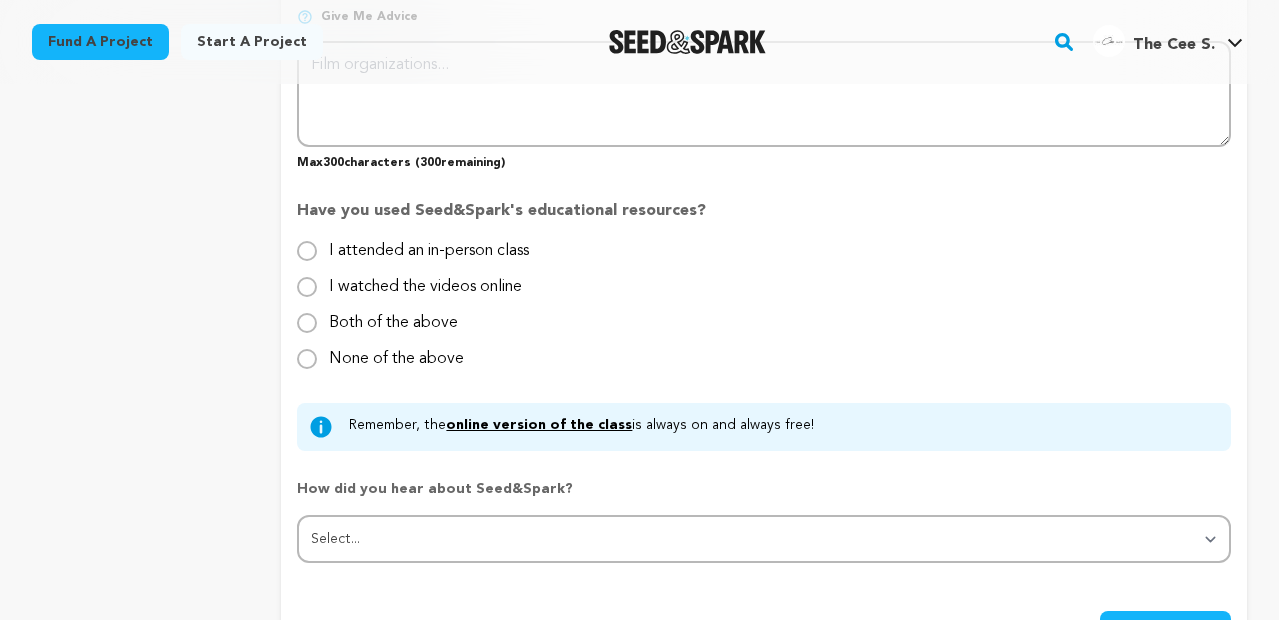 scroll, scrollTop: 1920, scrollLeft: 0, axis: vertical 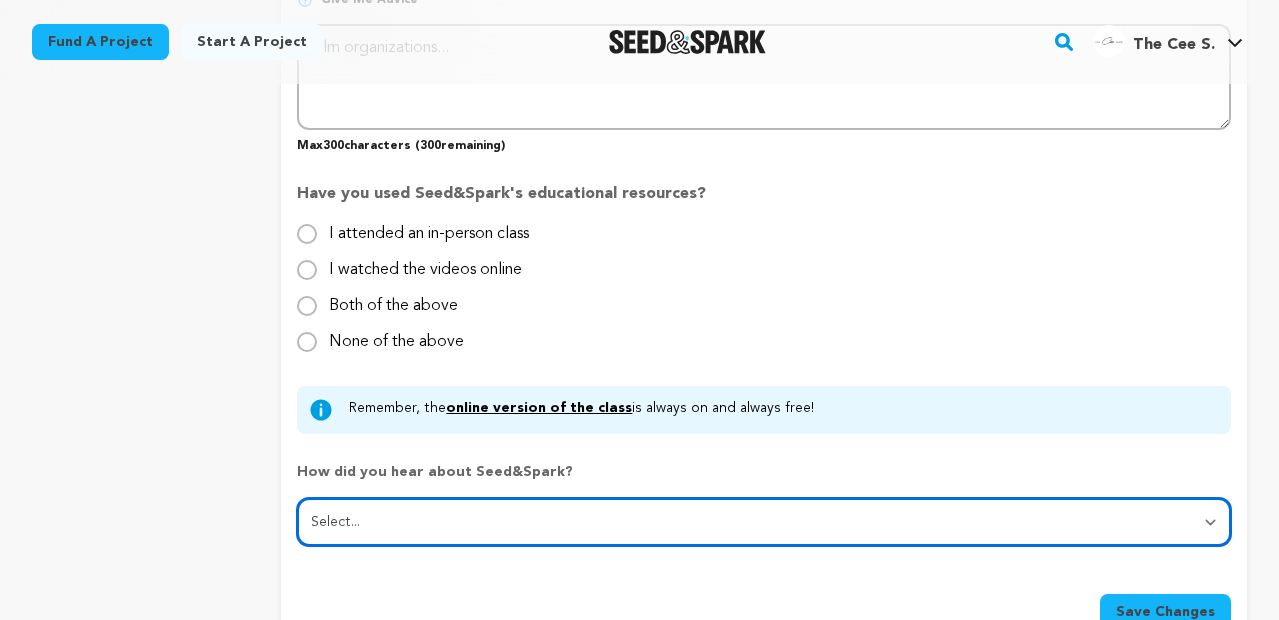 select on "3" 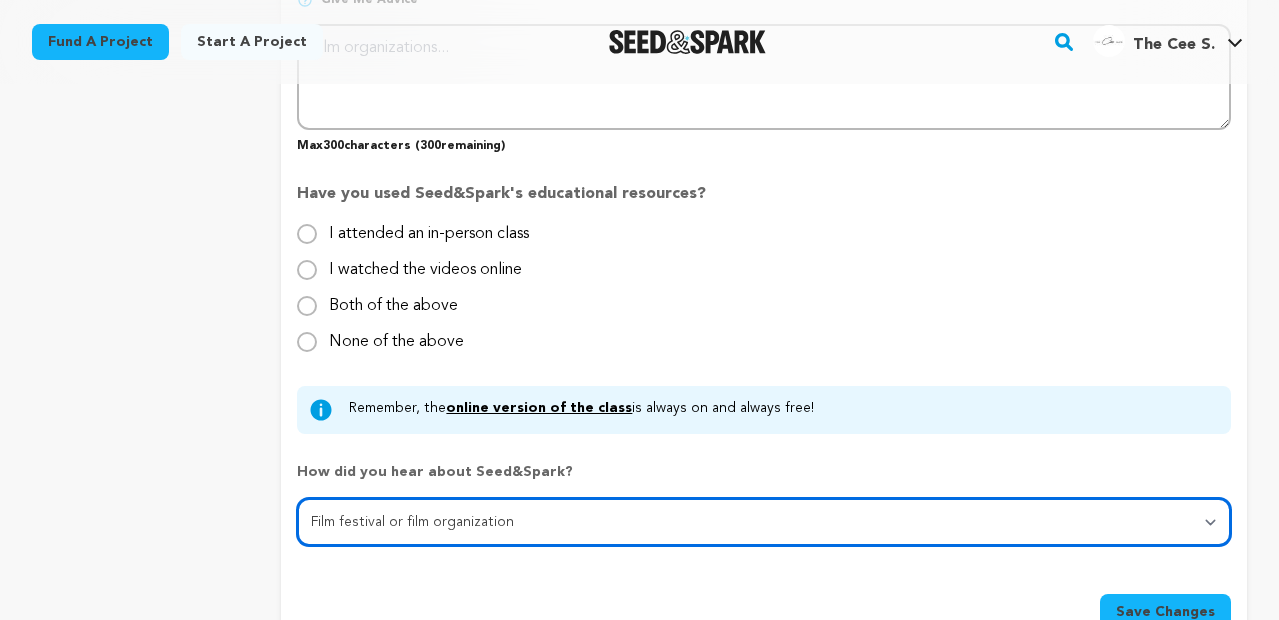 click on "Select...
From a friend Social media Film festival or film organization Took an in-person class Online search Article or podcast Email Other" at bounding box center (764, 522) 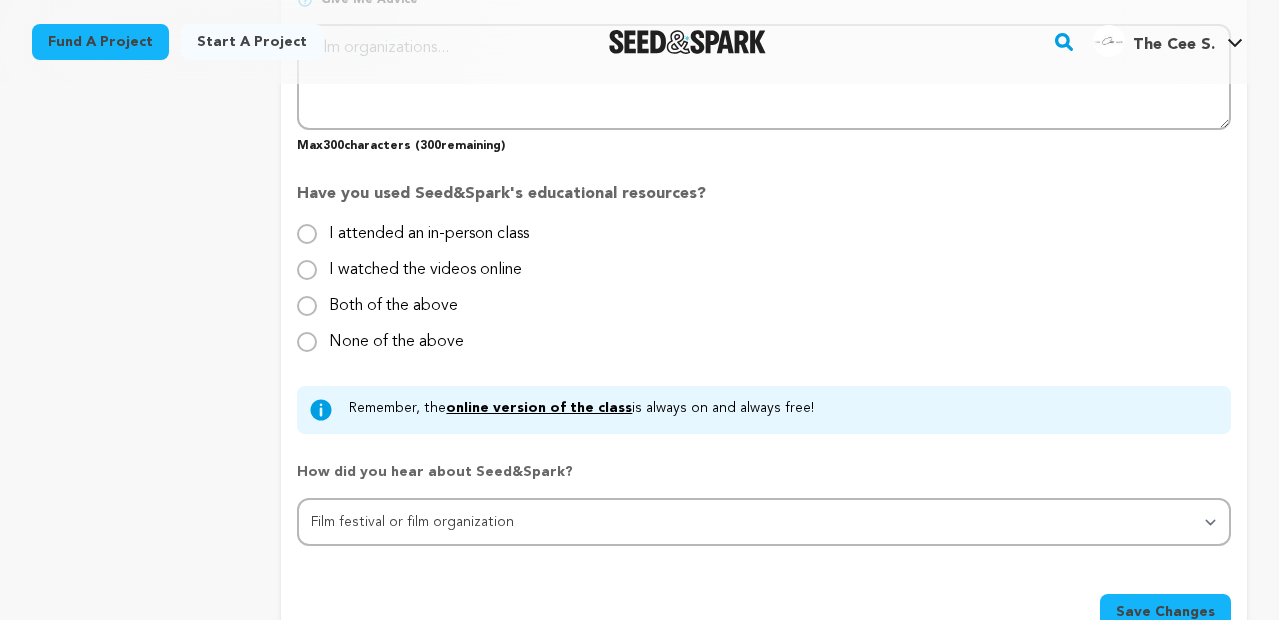 click on "Save Changes" at bounding box center (1165, 612) 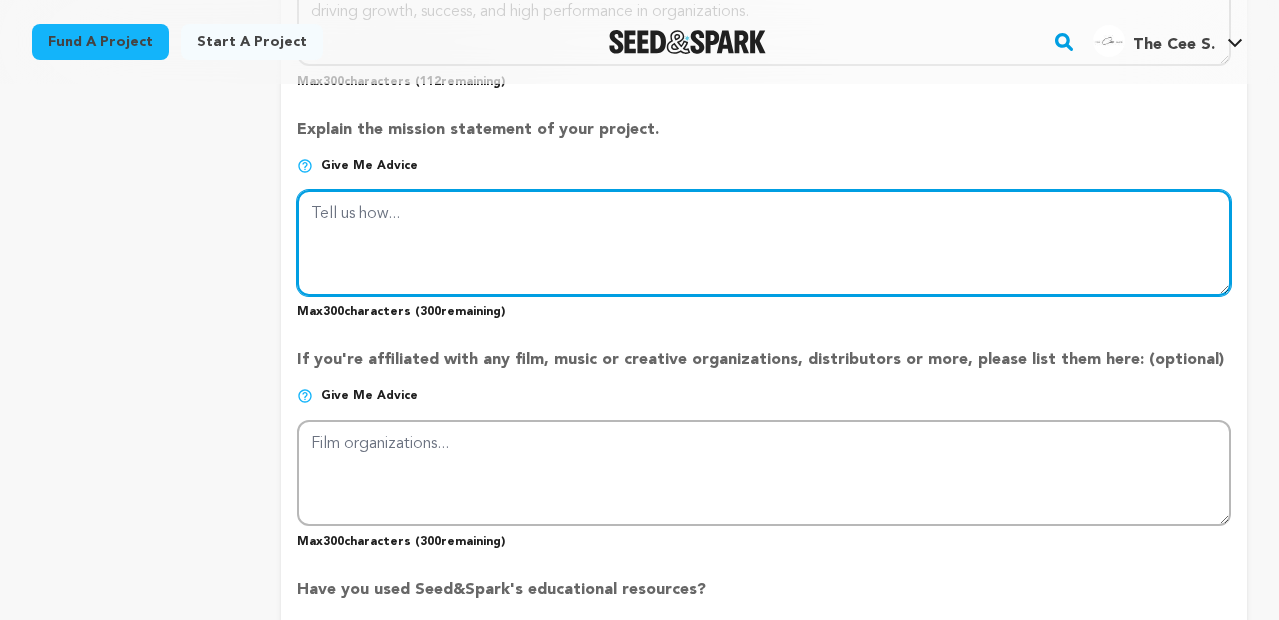 scroll, scrollTop: 1475, scrollLeft: 0, axis: vertical 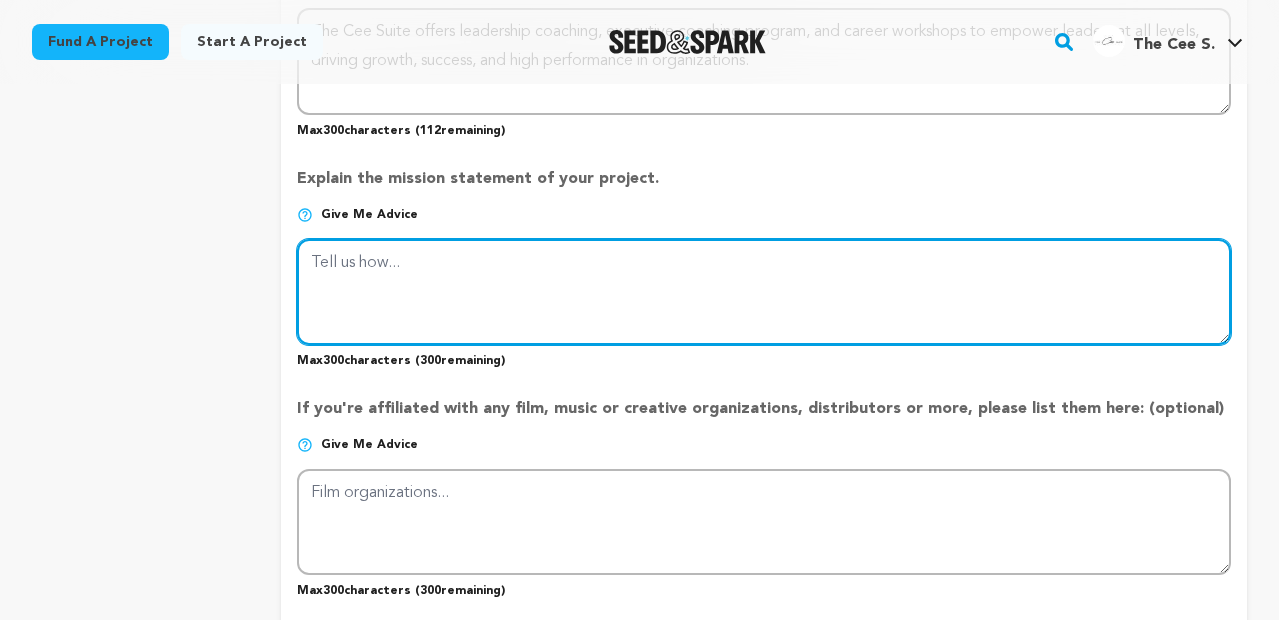 click at bounding box center [764, 292] 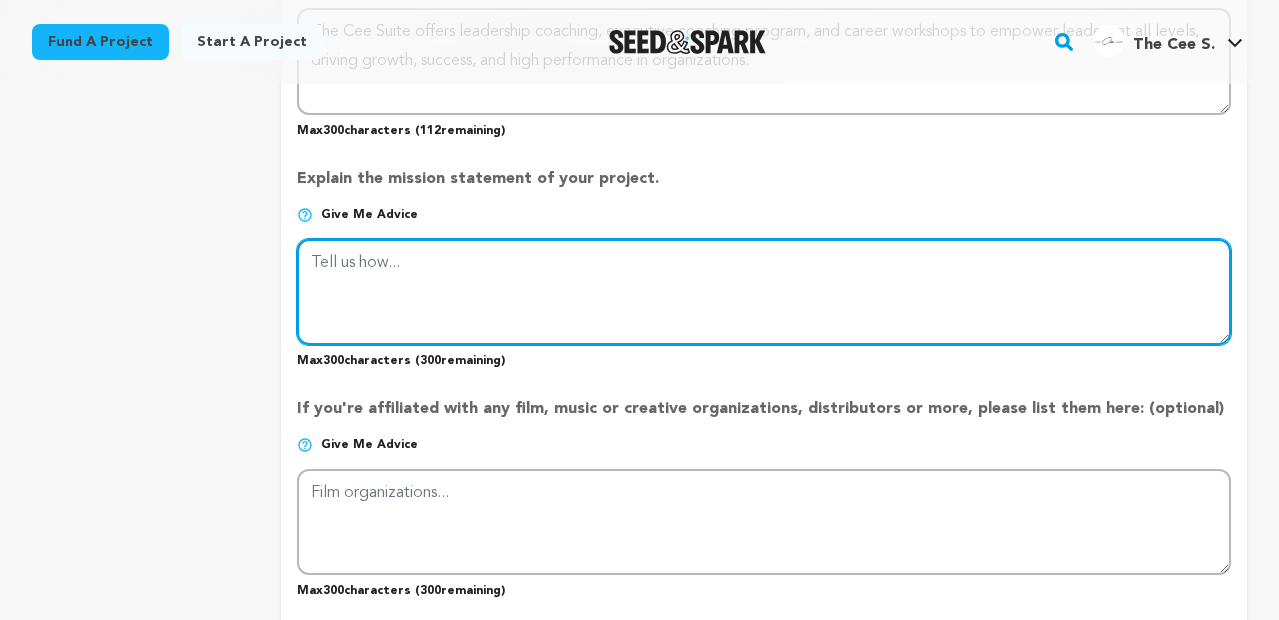 paste on ""The Cee Suite is an innovative diversity, equity, and inclusion (DEI) and talent management consultancy. Founded by CEO Cindy Joseph, the company partners with organizations committed to developing sustainable, socially responsible workplaces and empowers individuals to advance their careers.
The" 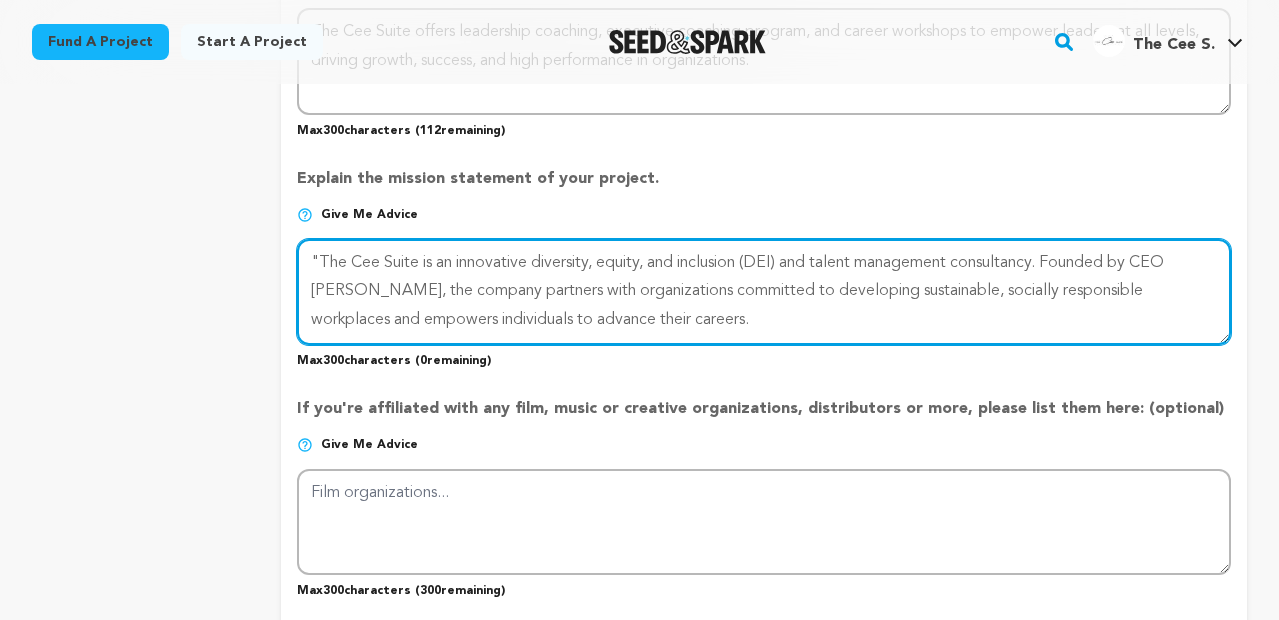 scroll, scrollTop: 43, scrollLeft: 0, axis: vertical 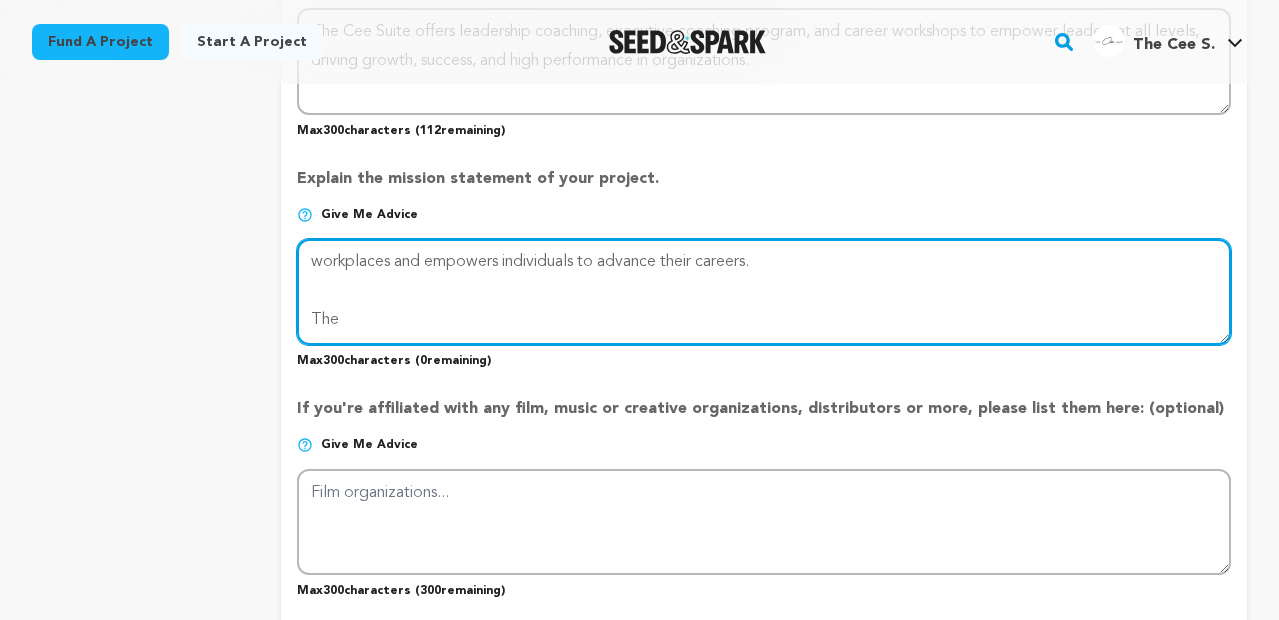 drag, startPoint x: 766, startPoint y: 278, endPoint x: 813, endPoint y: 375, distance: 107.78683 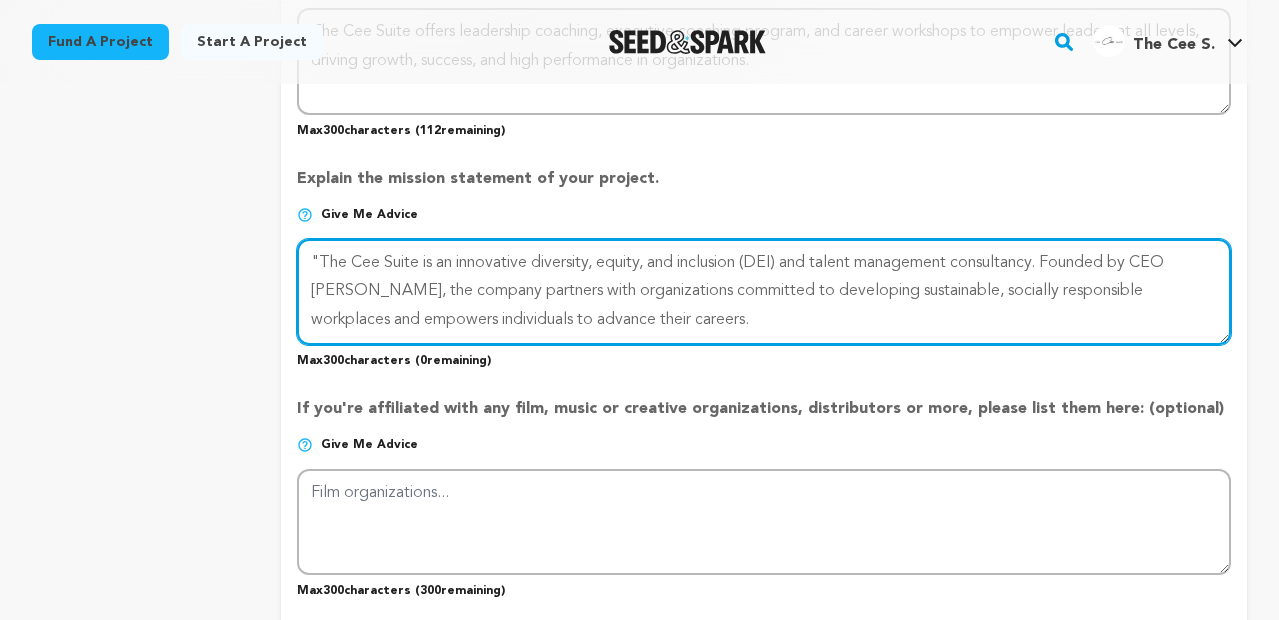 scroll, scrollTop: 0, scrollLeft: 0, axis: both 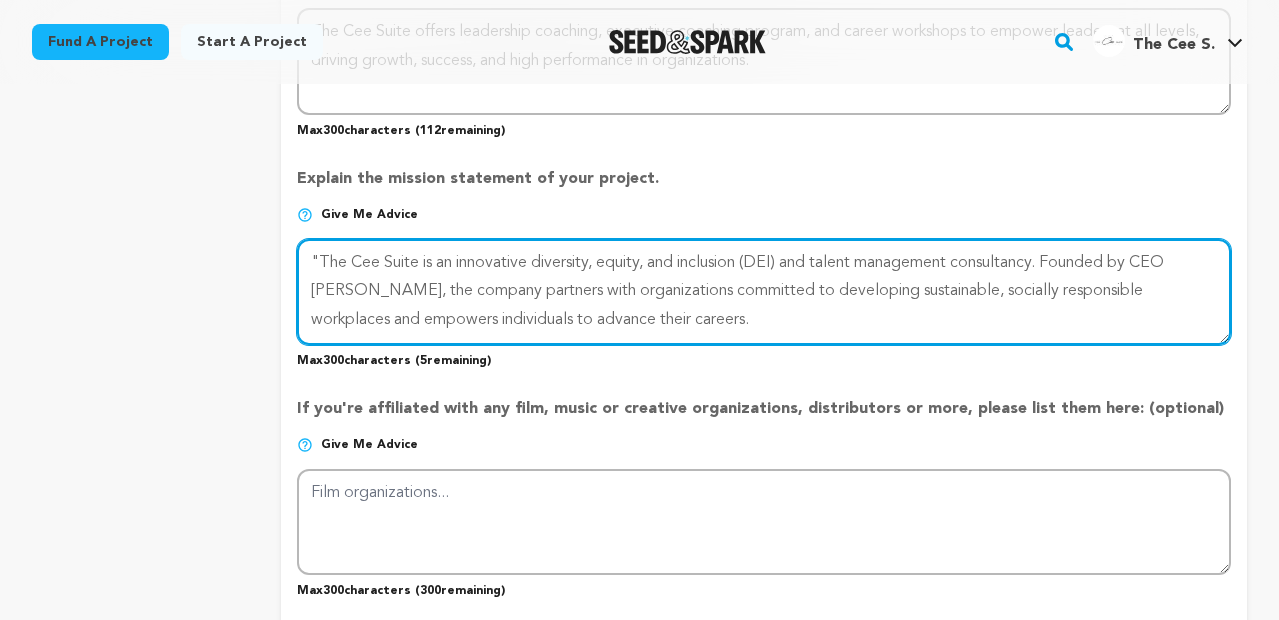 click at bounding box center [764, 292] 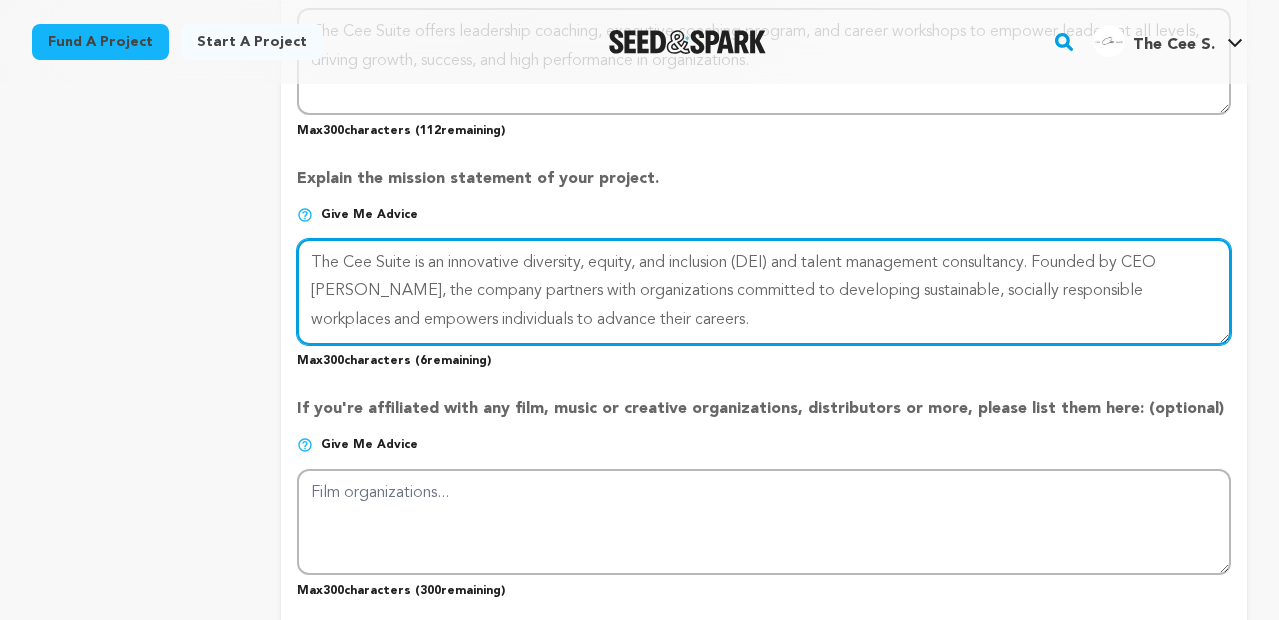 type on "The Cee Suite is an innovative diversity, equity, and inclusion (DEI) and talent management consultancy. Founded by CEO [PERSON_NAME], the company partners with organizations committed to developing sustainable, socially responsible workplaces and empowers individuals to advance their careers." 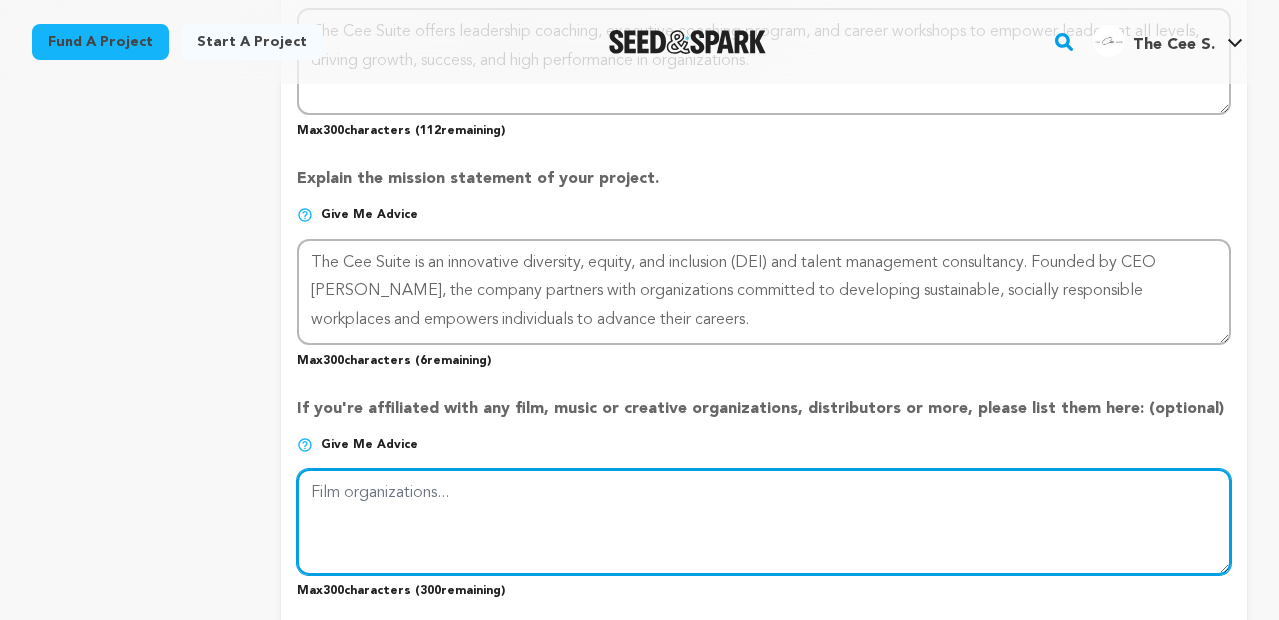 click at bounding box center (764, 522) 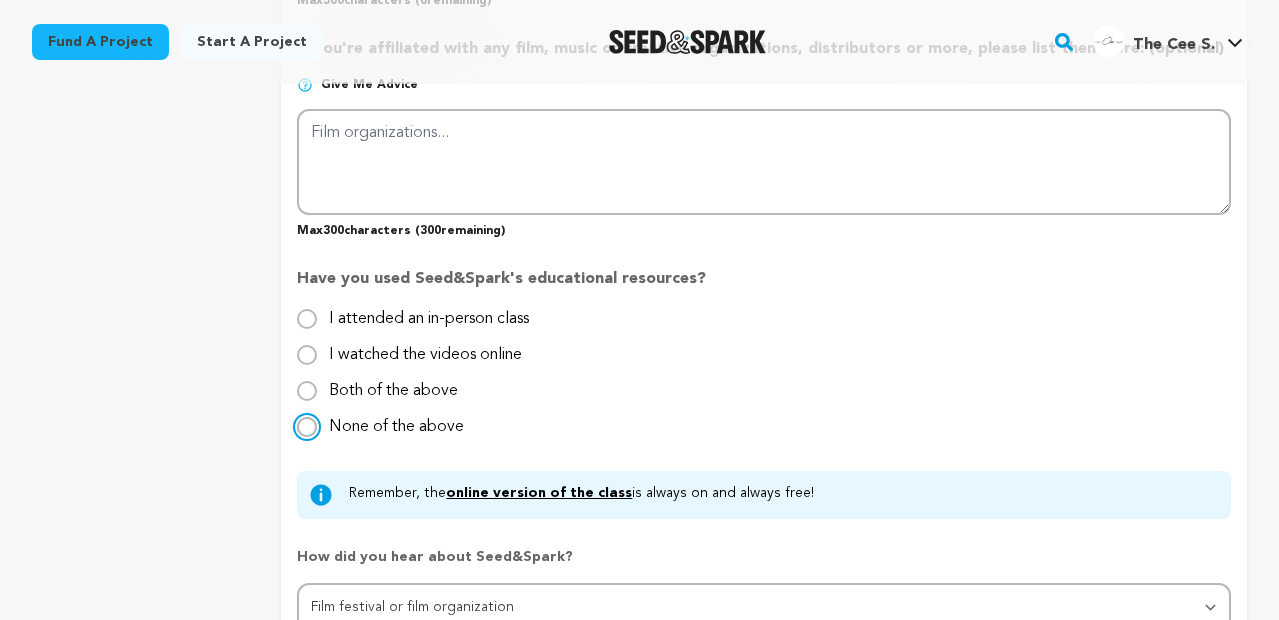 click on "None of the above" at bounding box center [307, 427] 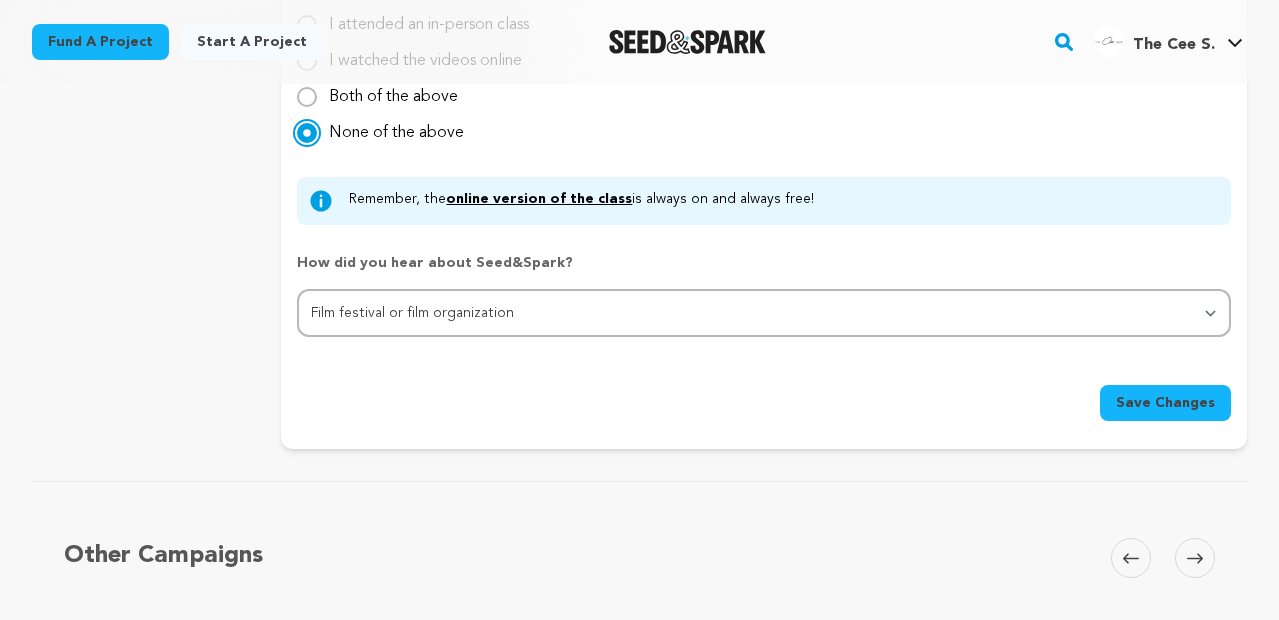 scroll, scrollTop: 2195, scrollLeft: 0, axis: vertical 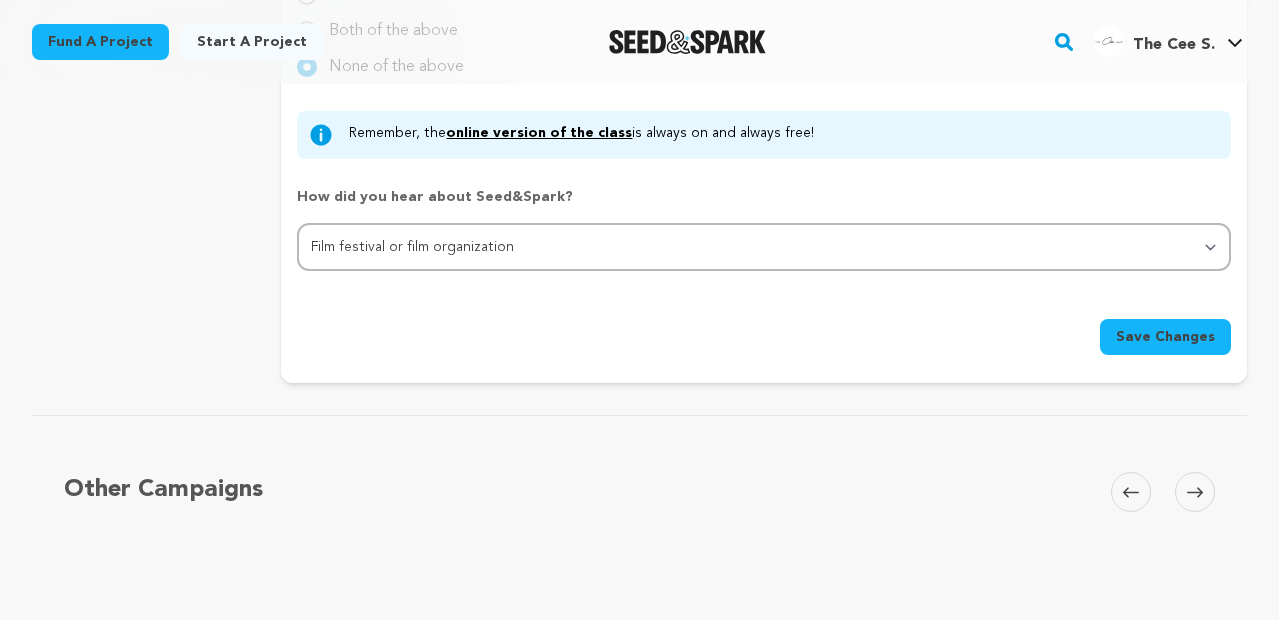 click on "Save Changes" at bounding box center [1165, 337] 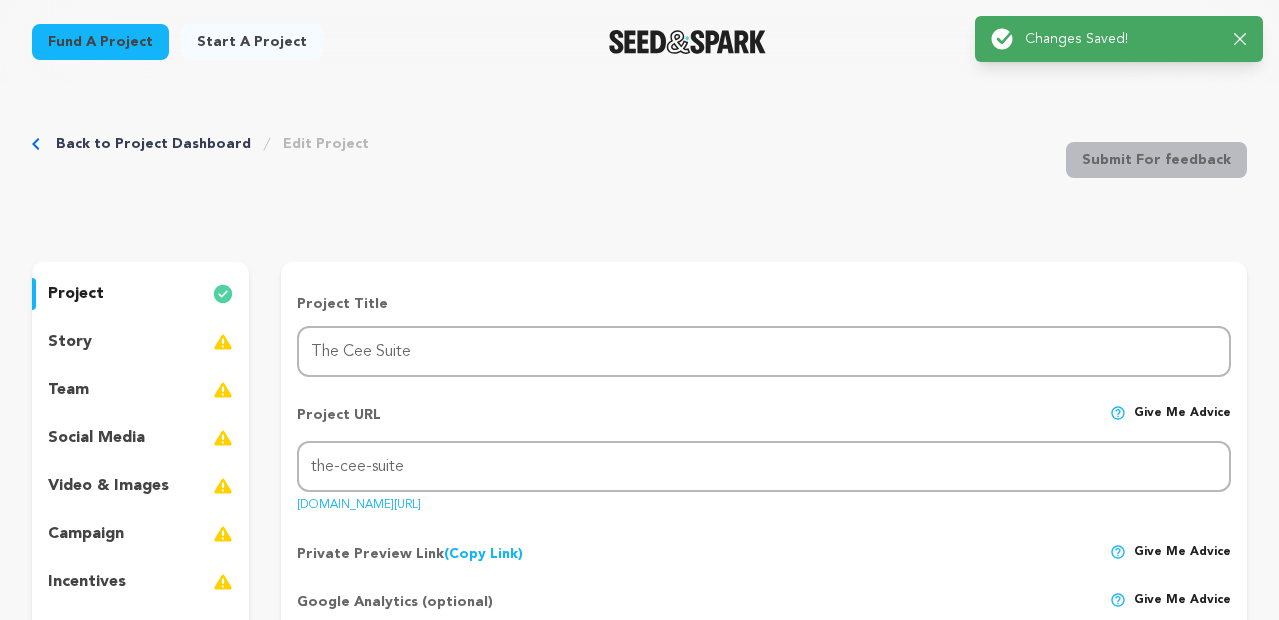scroll, scrollTop: 0, scrollLeft: 0, axis: both 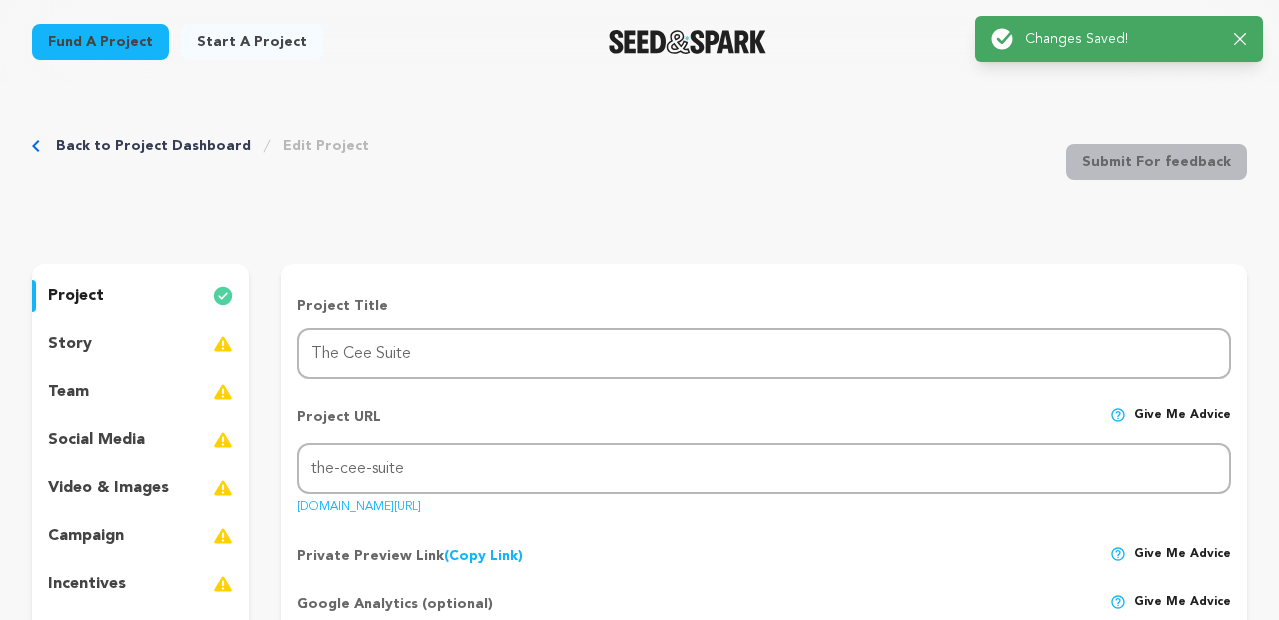 click on "seedandspark.com/fund/the-cee-suite" at bounding box center [359, 503] 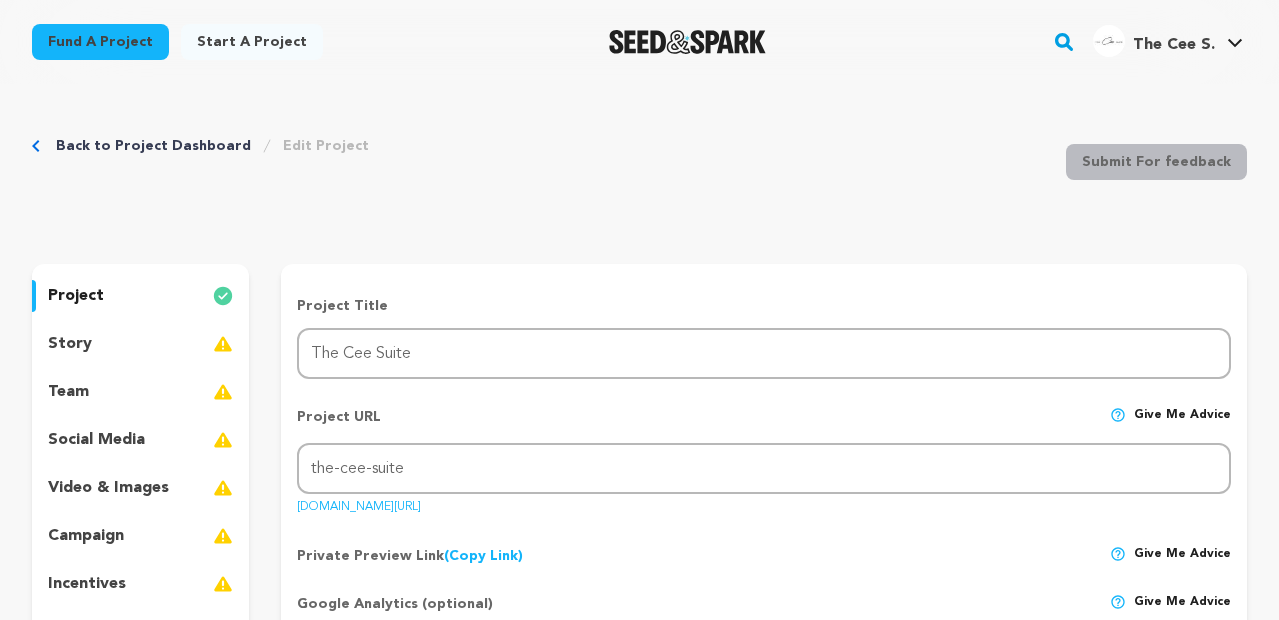 scroll, scrollTop: 1212, scrollLeft: 0, axis: vertical 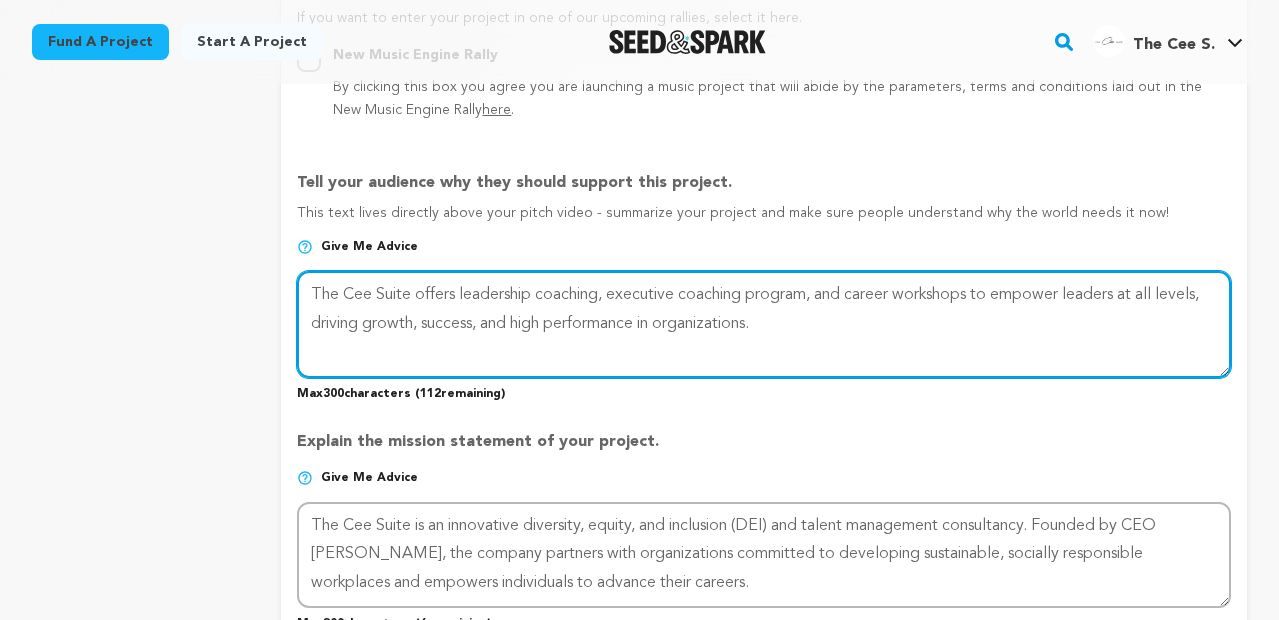 click at bounding box center (764, 324) 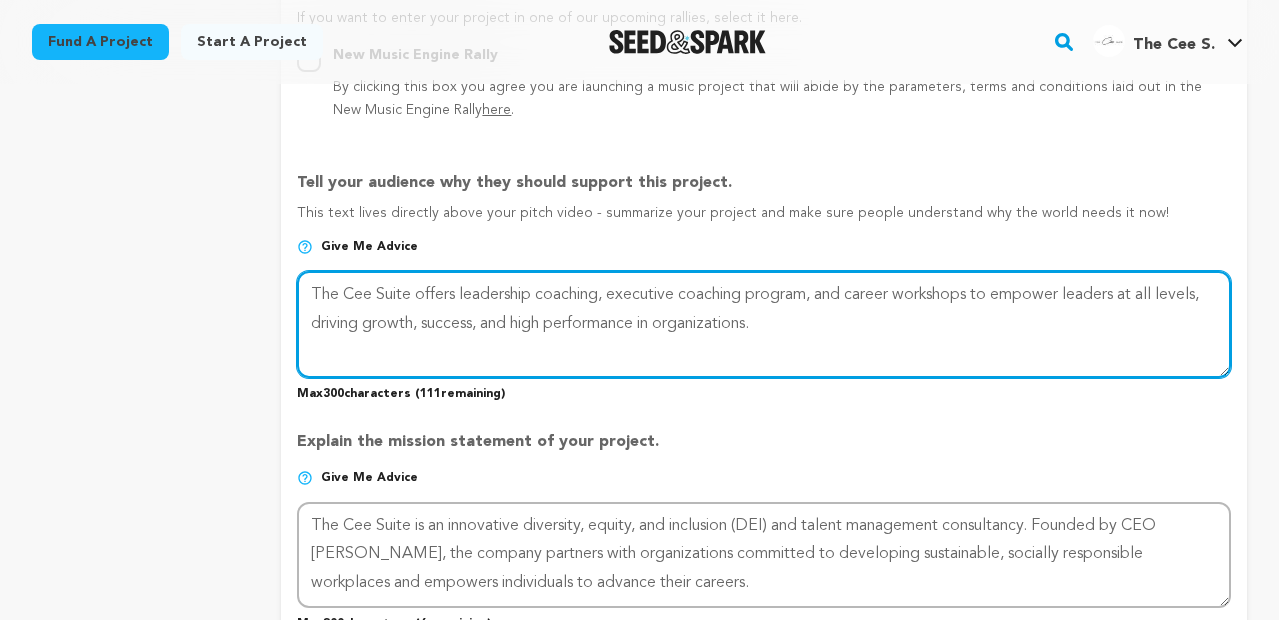 paste on "https://www.lifeintheceesuite.com/" 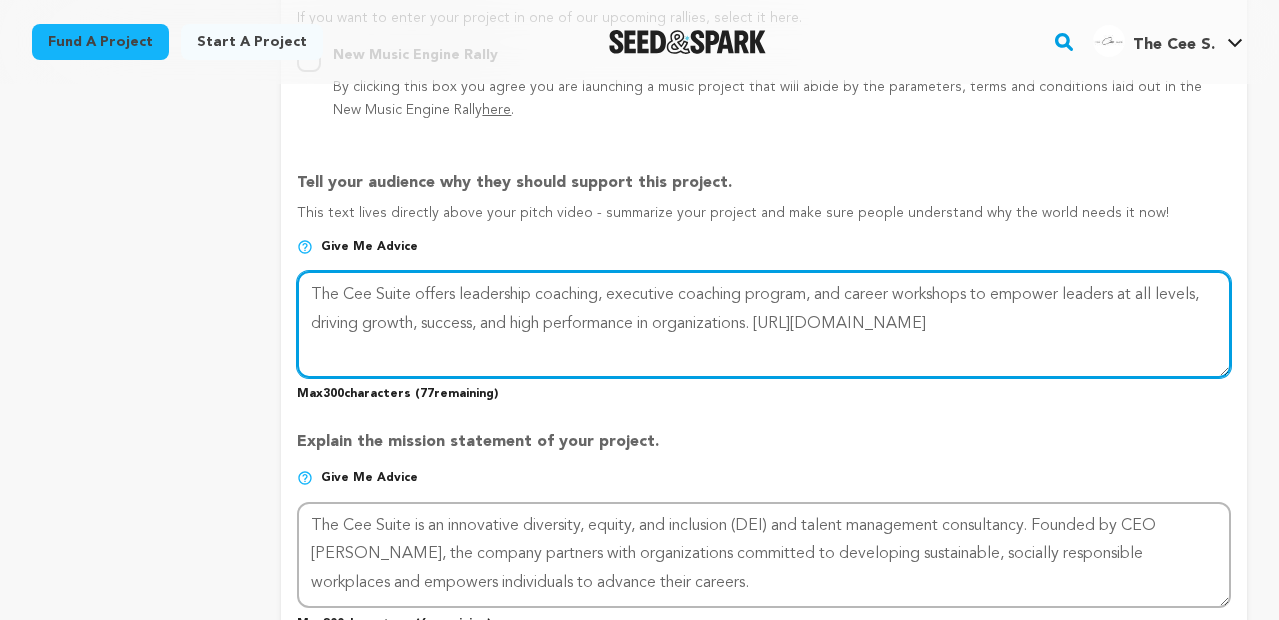 type on "The Cee Suite offers leadership coaching, executive coaching program, and career workshops to empower leaders at all levels, driving growth, success, and high performance in organizations. [URL][DOMAIN_NAME]" 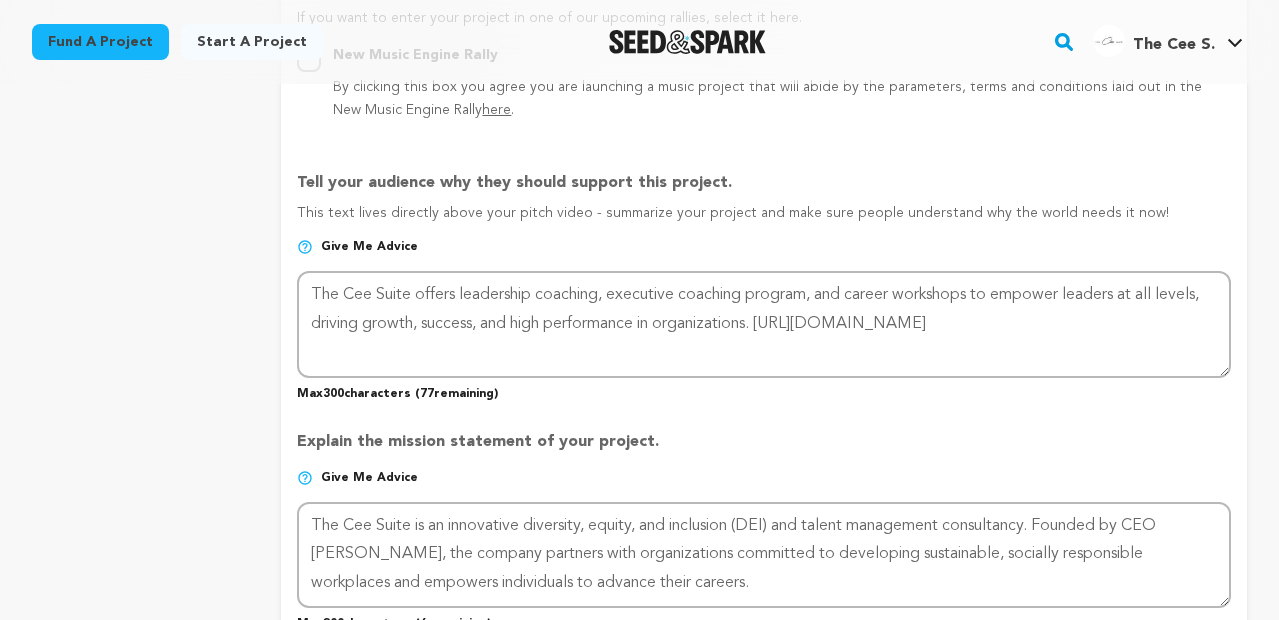 click on "Explain the mission statement of your project.
Give me advice
Max  300  characters
( 6  remaining)" at bounding box center [764, 523] 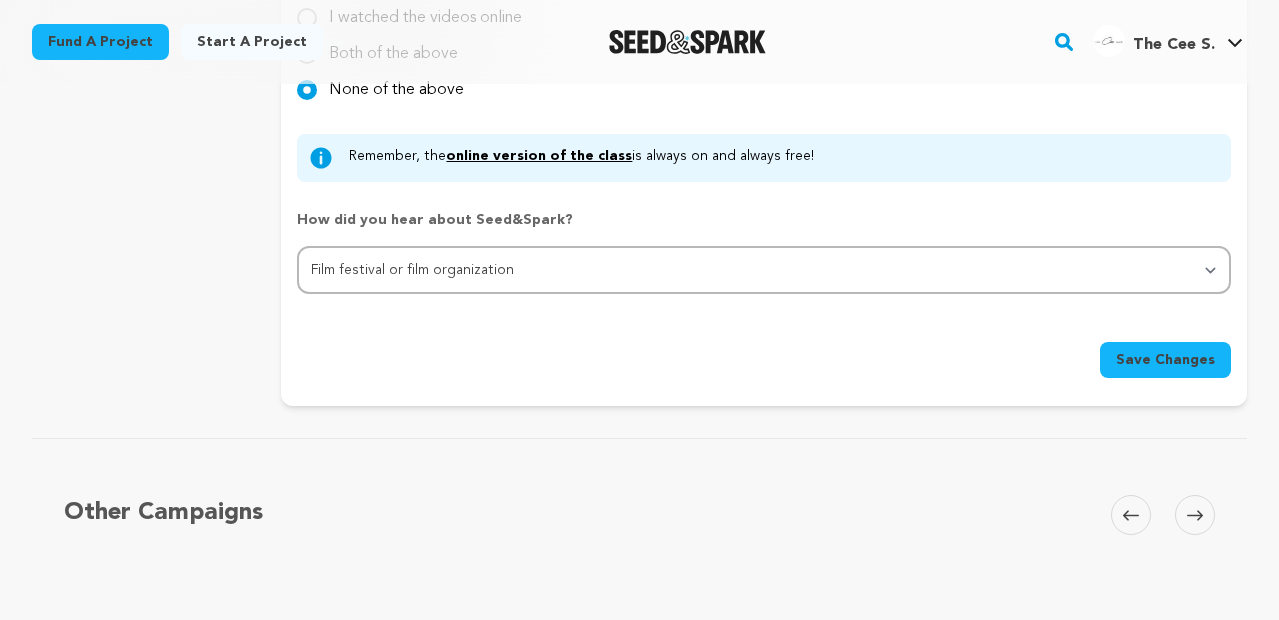 scroll, scrollTop: 2412, scrollLeft: 0, axis: vertical 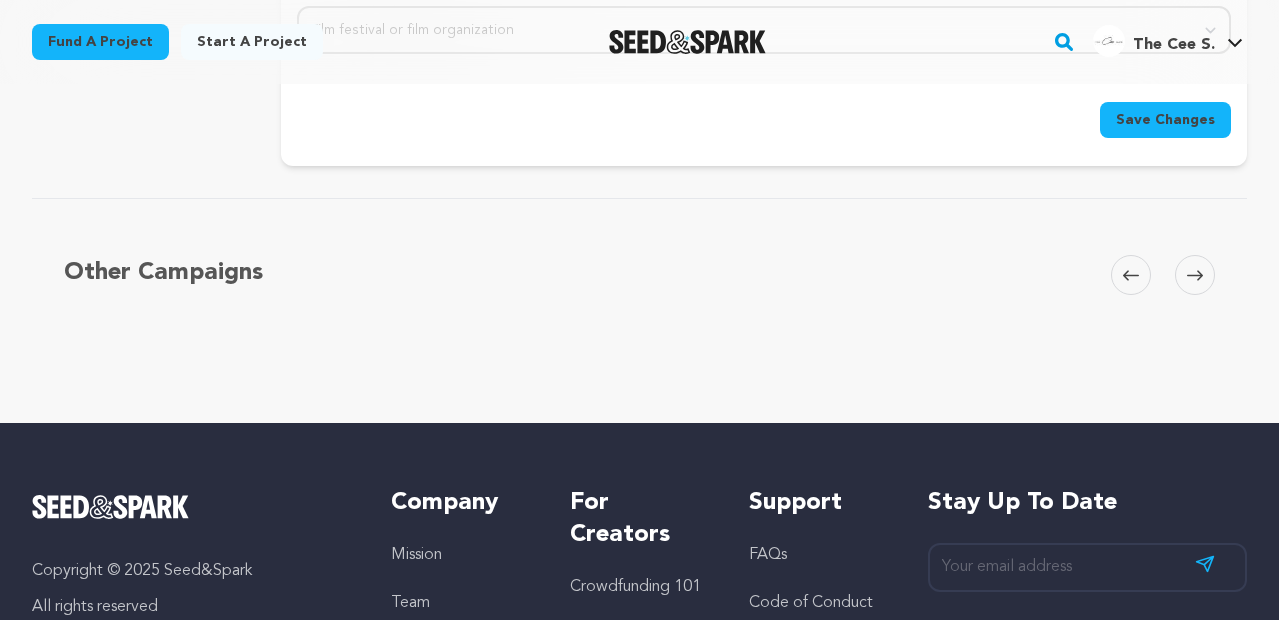 click on "Save Changes" at bounding box center (1165, 120) 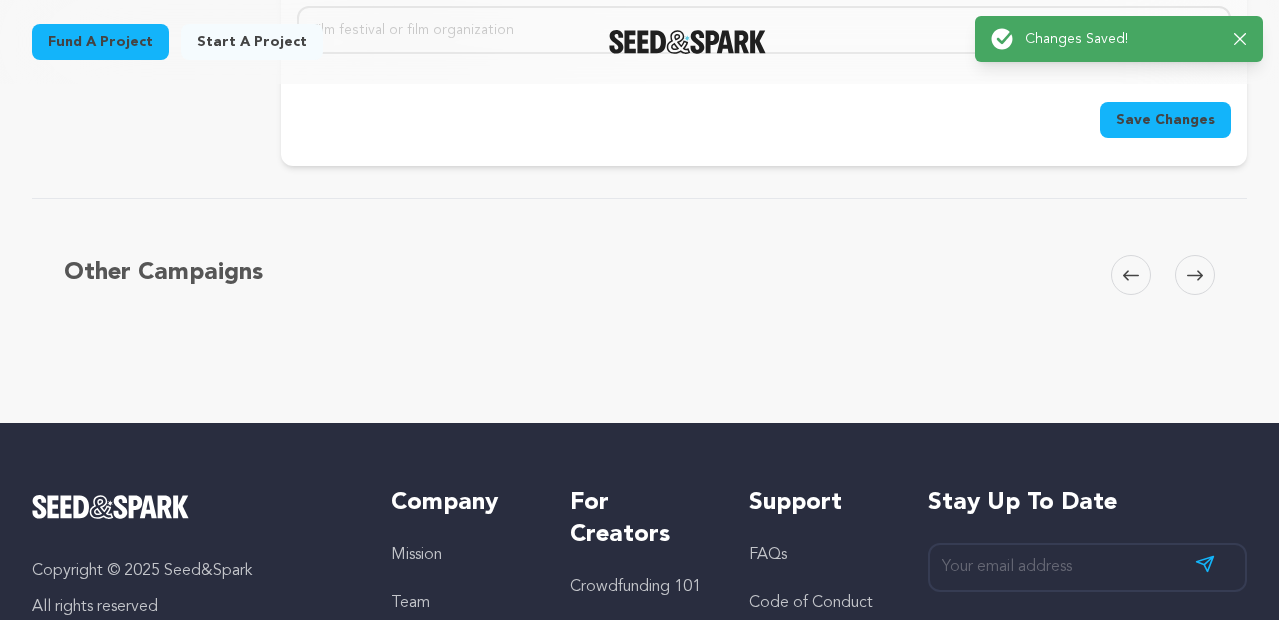 scroll, scrollTop: 2313, scrollLeft: 0, axis: vertical 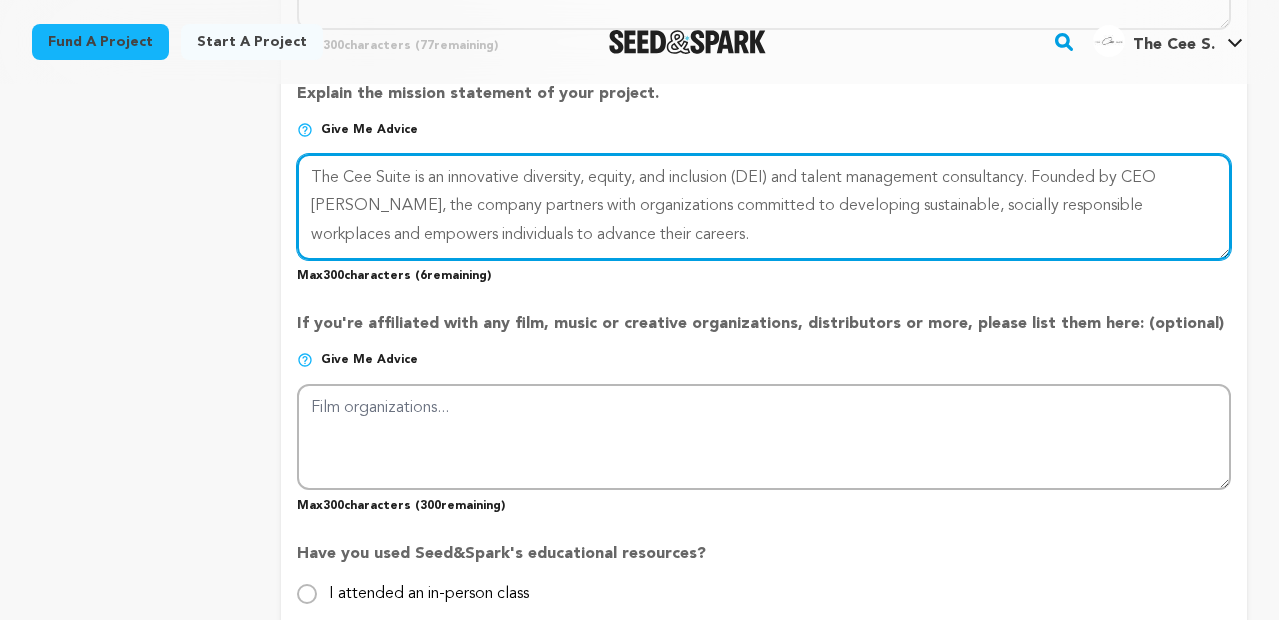 click at bounding box center [764, 207] 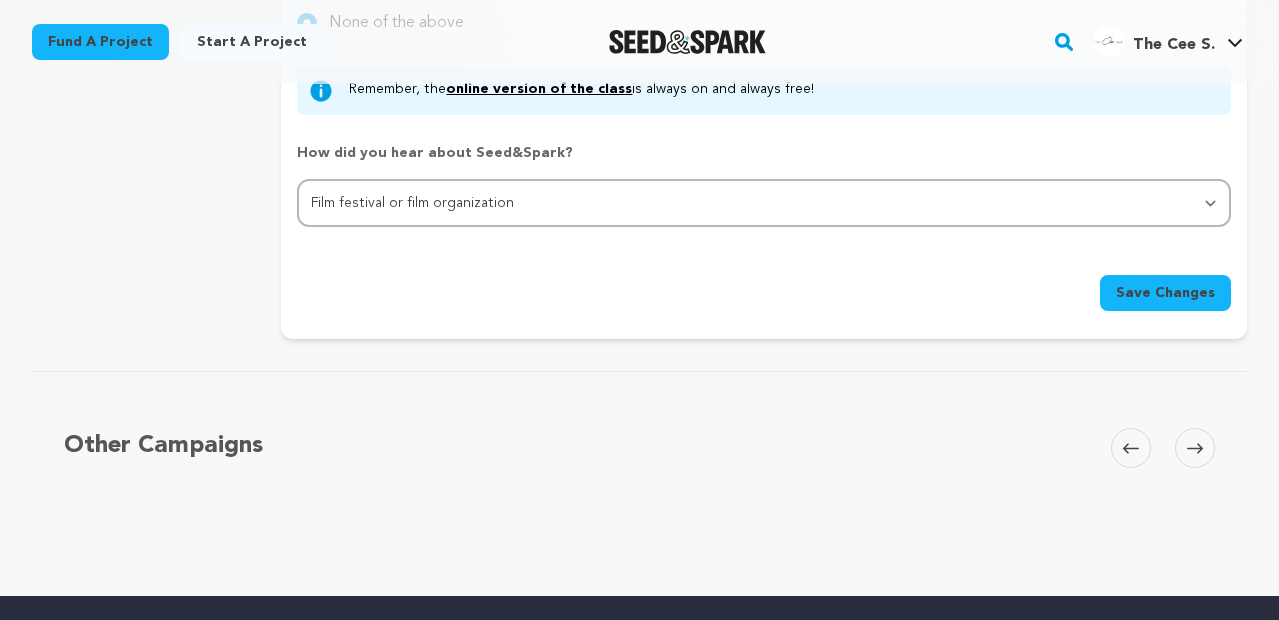 scroll, scrollTop: 2280, scrollLeft: 0, axis: vertical 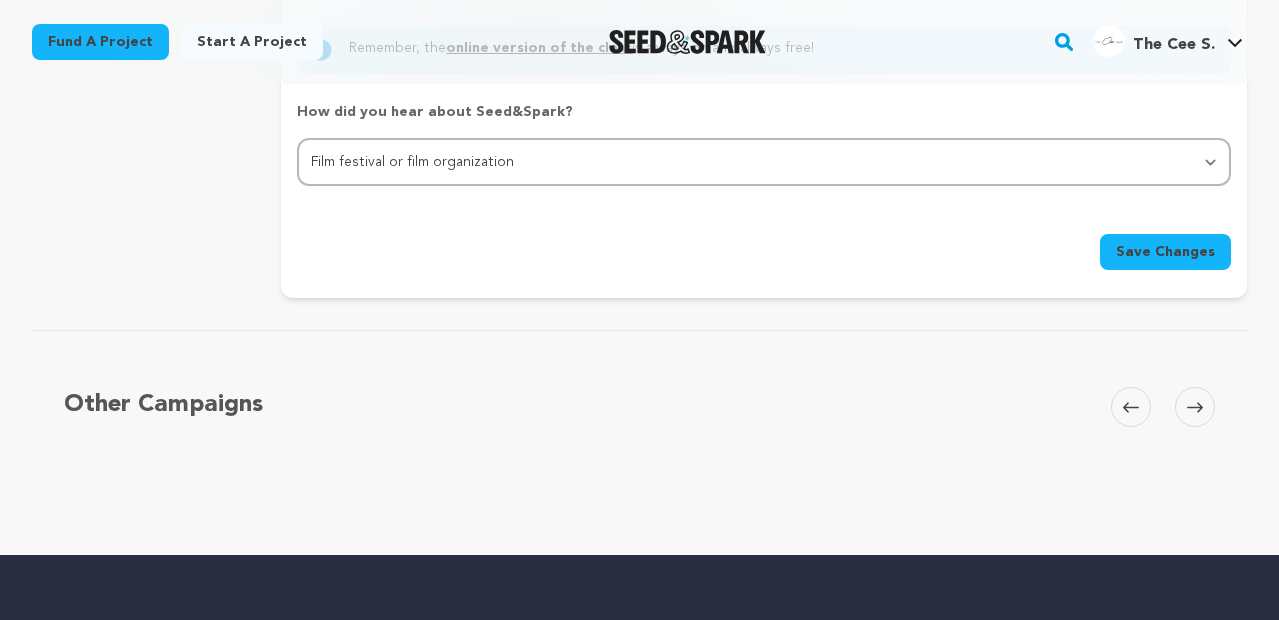 click on "Save Changes" at bounding box center (1165, 252) 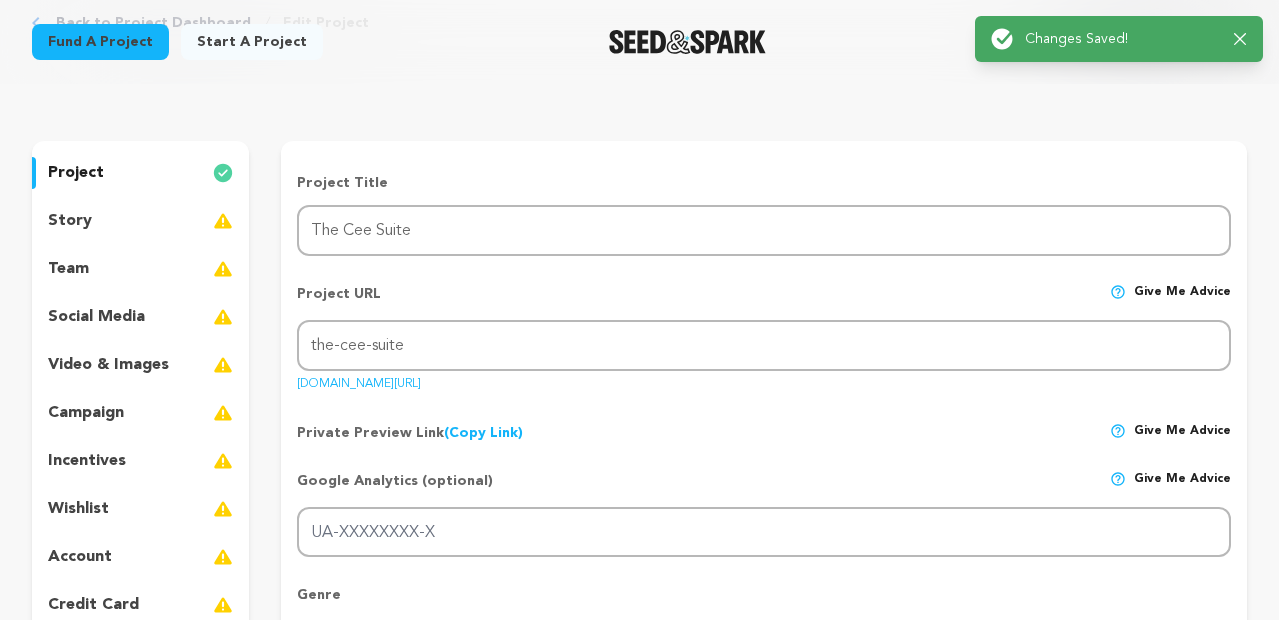 scroll, scrollTop: 0, scrollLeft: 0, axis: both 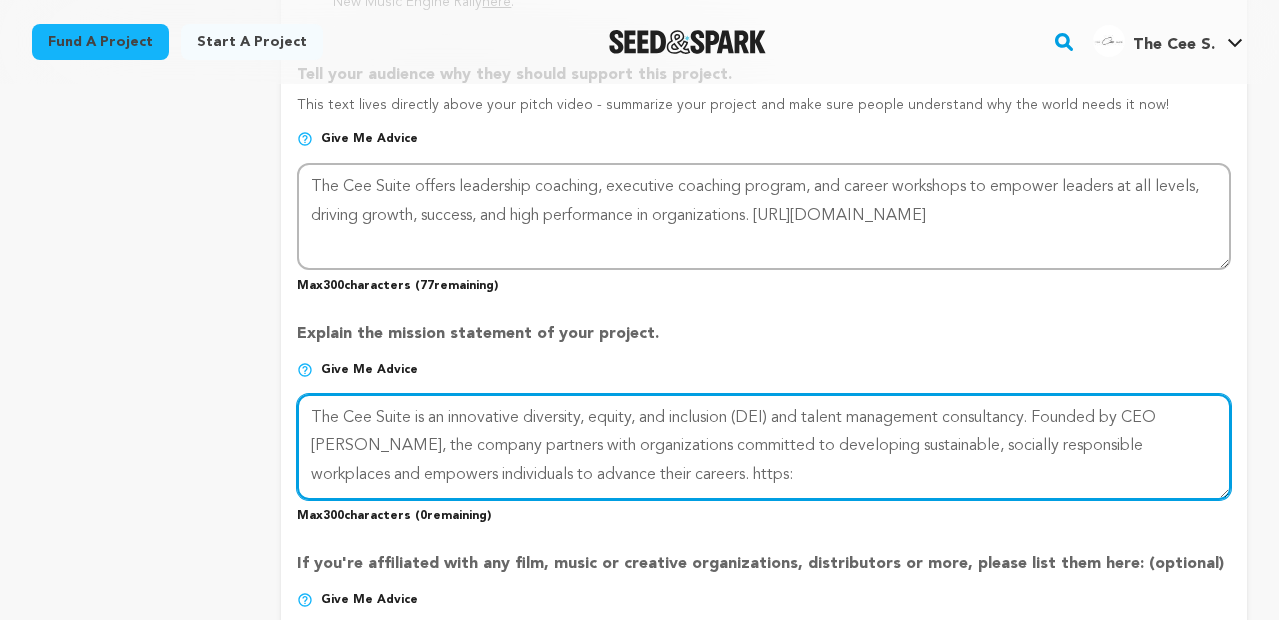 drag, startPoint x: 688, startPoint y: 473, endPoint x: 797, endPoint y: 473, distance: 109 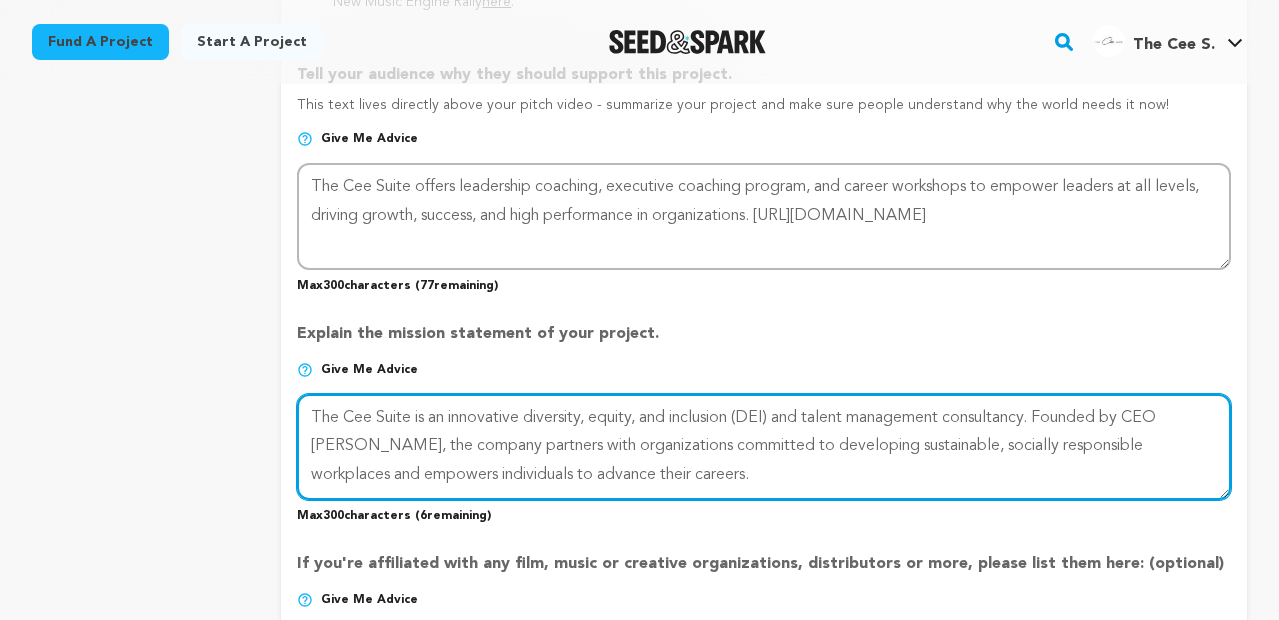 drag, startPoint x: 533, startPoint y: 418, endPoint x: 744, endPoint y: 423, distance: 211.05923 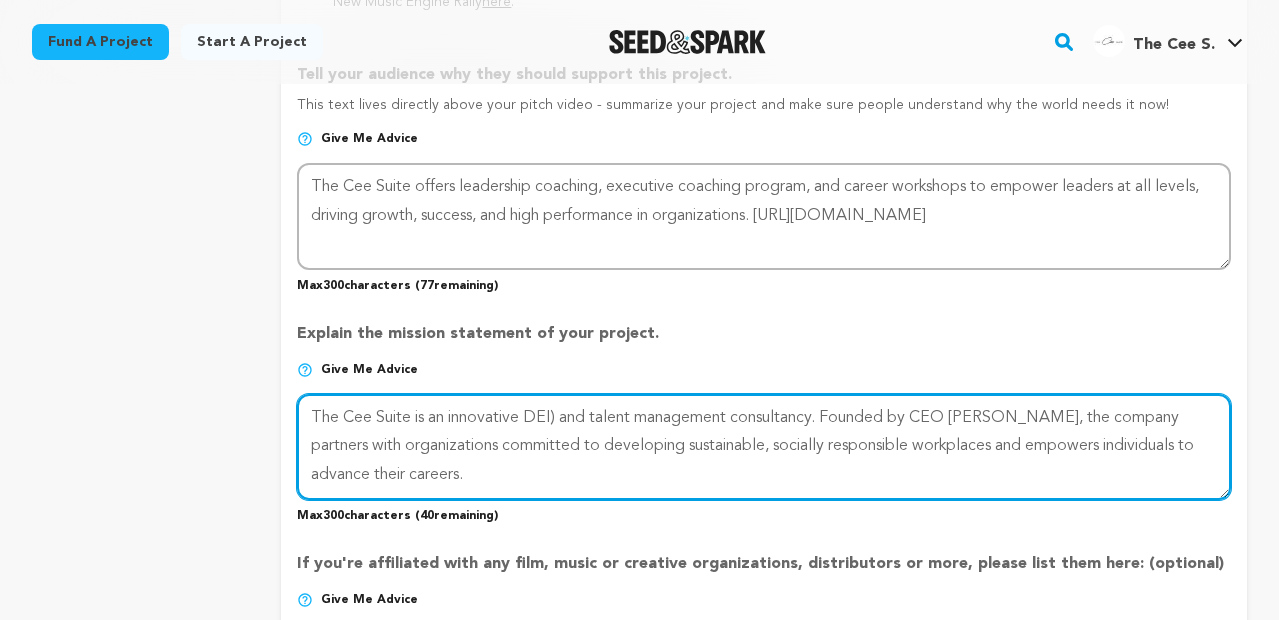 click at bounding box center (764, 447) 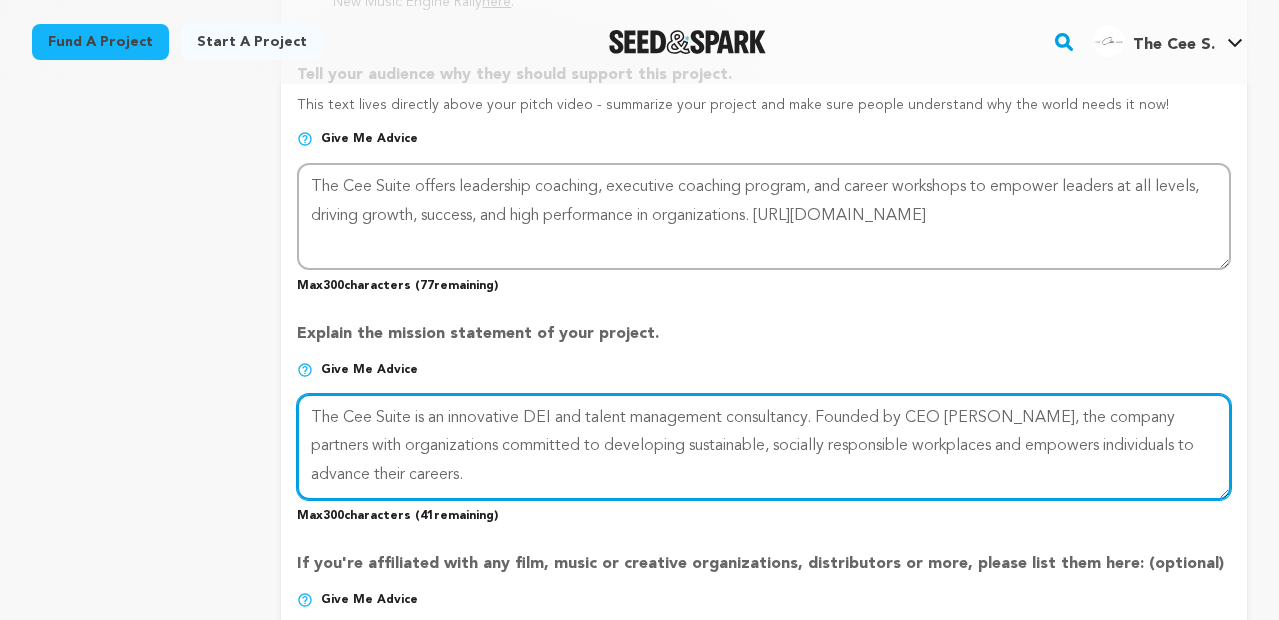 click at bounding box center (764, 447) 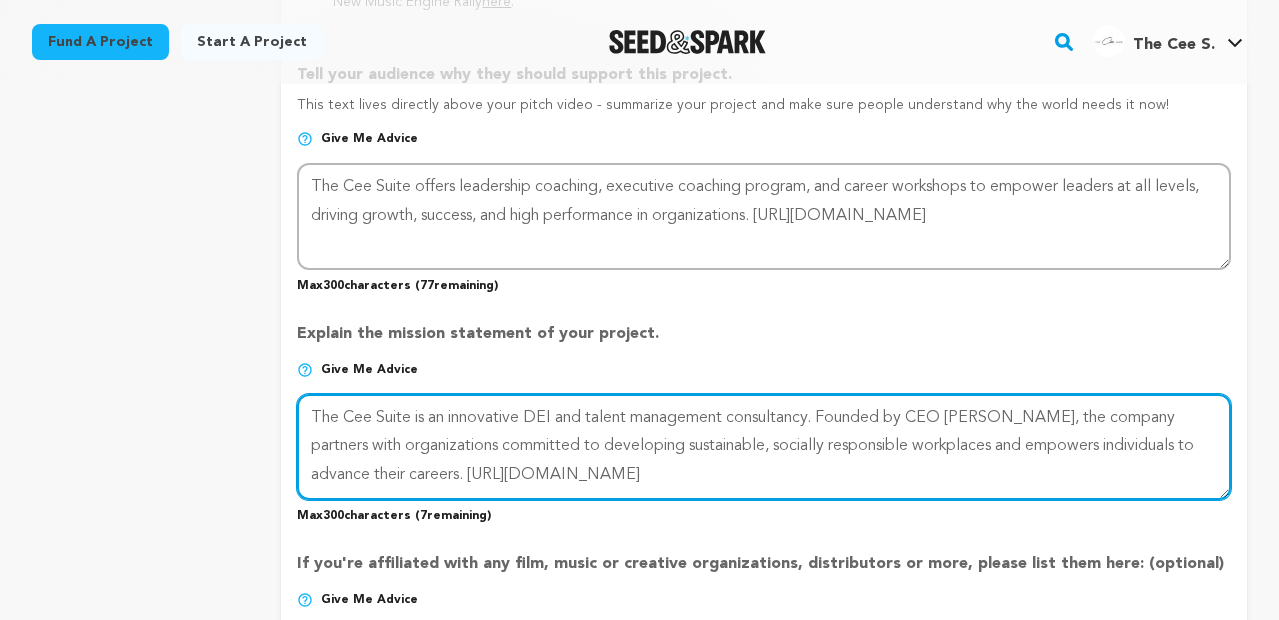 type on "The Cee Suite is an innovative DEI and talent management consultancy. Founded by CEO Cindy Joseph, the company partners with organizations committed to developing sustainable, socially responsible workplaces and empowers individuals to advance their careers. https://www.lifeintheceesuite.com/" 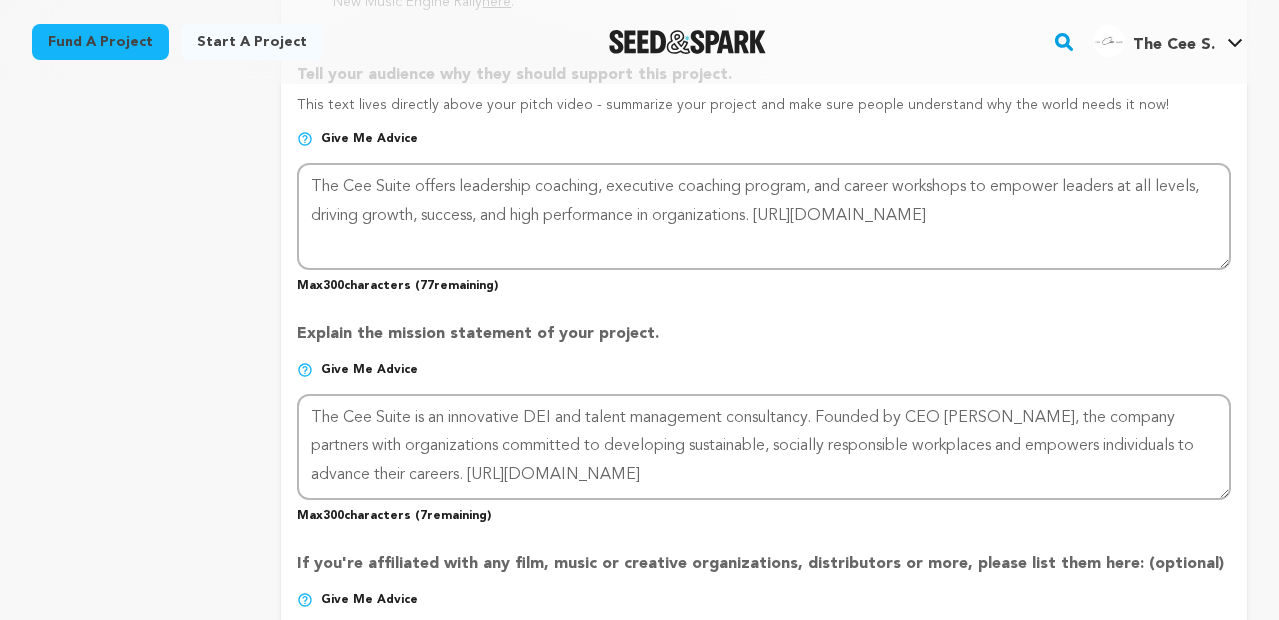 click on "Project Title
Project Name
The Cee Suite
Project URL
Give me advice
Project URL
the-cee-suite
seedandspark.com/fund/the-cee-suite
Private Preview Link
(Copy Link)
Copy private preview link
Give me advice" at bounding box center (764, 103) 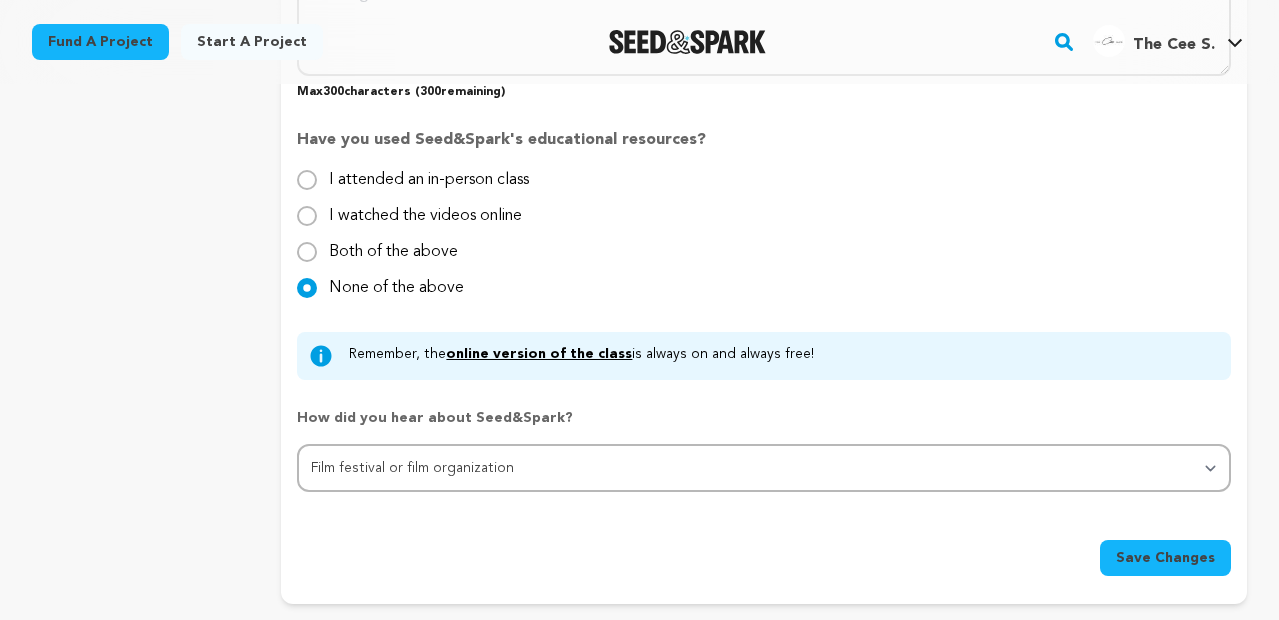 scroll, scrollTop: 2280, scrollLeft: 0, axis: vertical 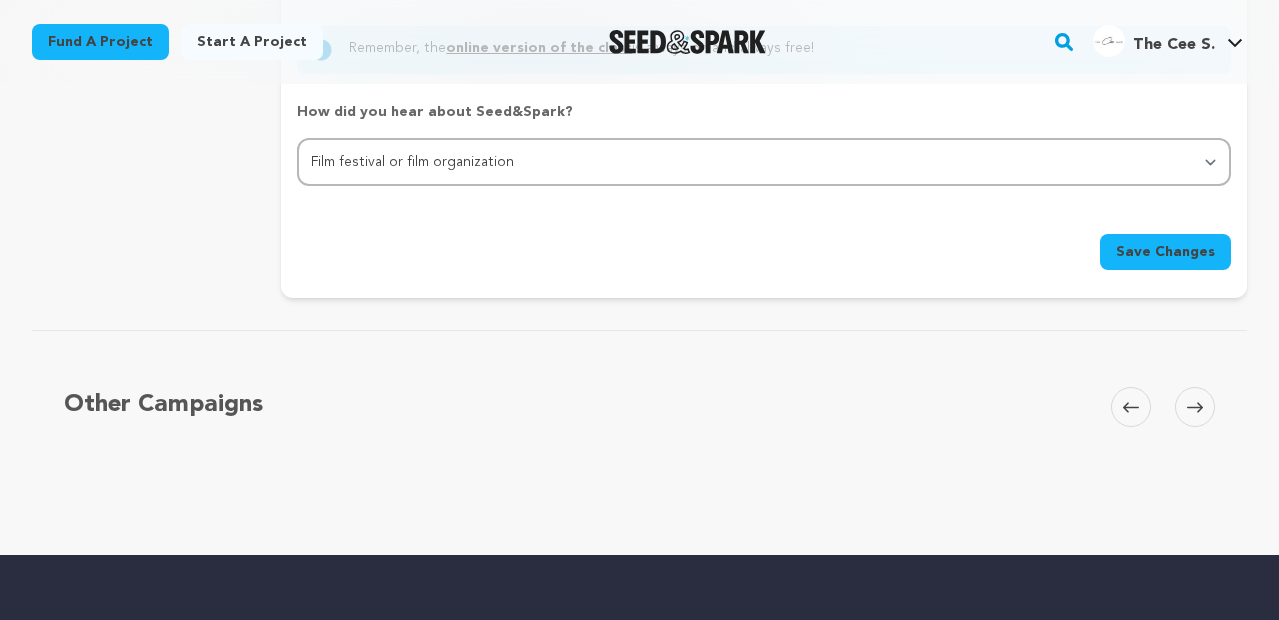 click on "Save Changes" at bounding box center [1165, 252] 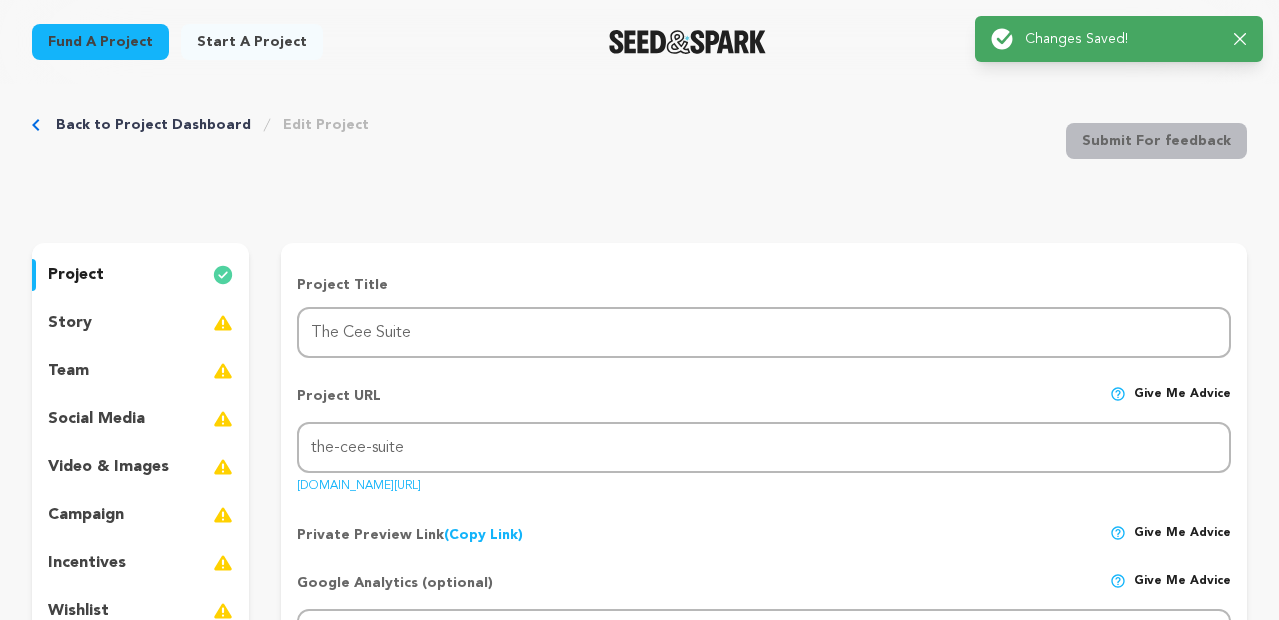 scroll, scrollTop: 0, scrollLeft: 0, axis: both 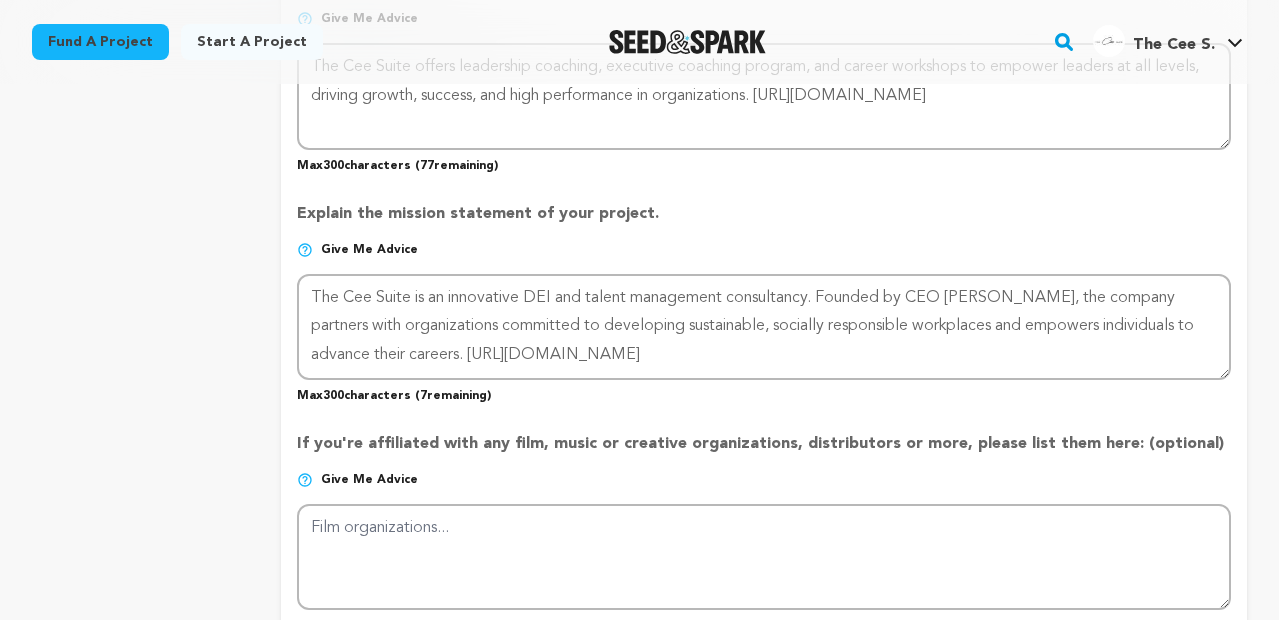 click on "Max  300  characters
( 7  remaining)" at bounding box center [764, 392] 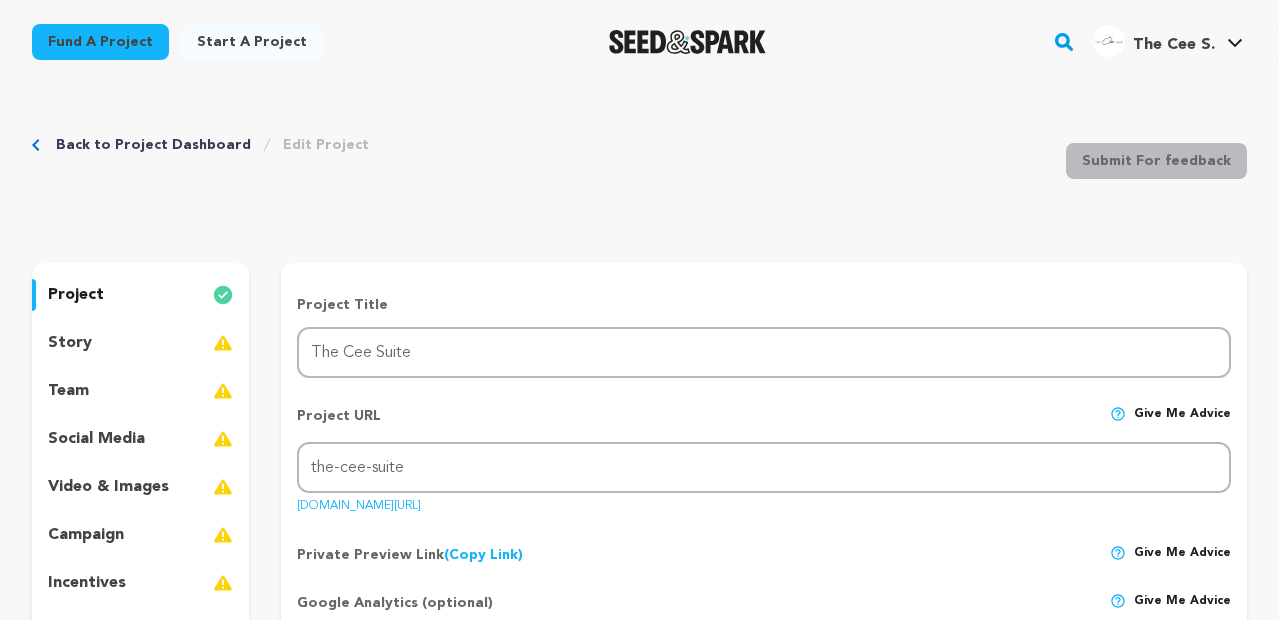 scroll, scrollTop: 0, scrollLeft: 0, axis: both 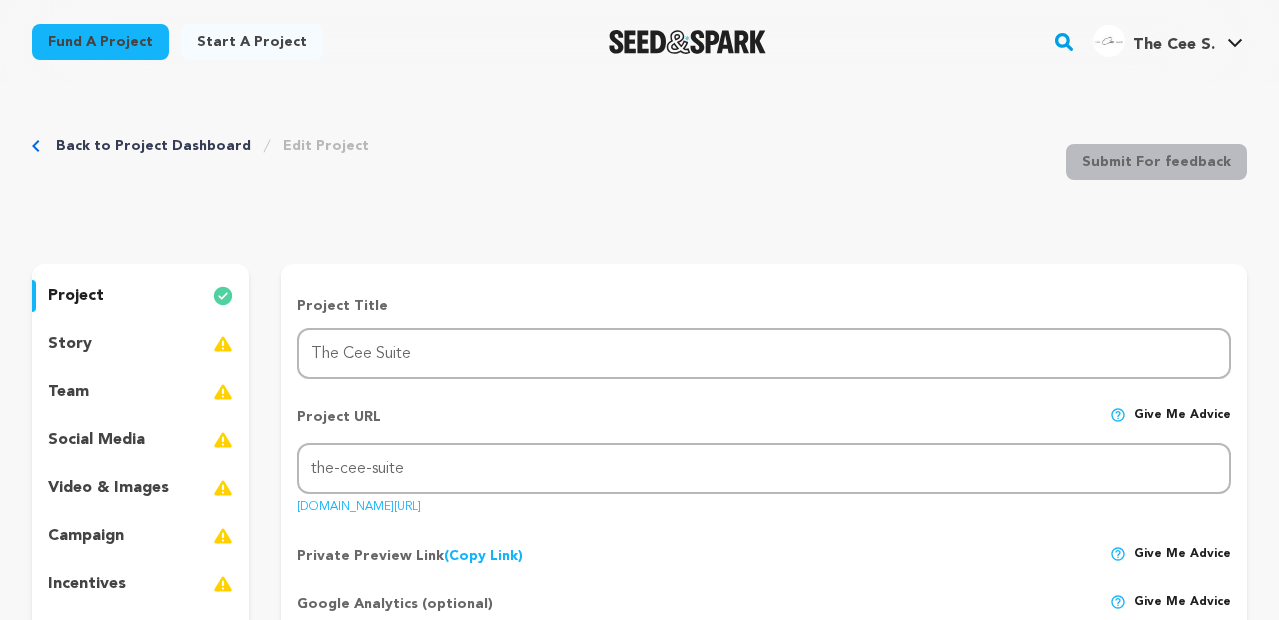 click on "social media" at bounding box center (96, 440) 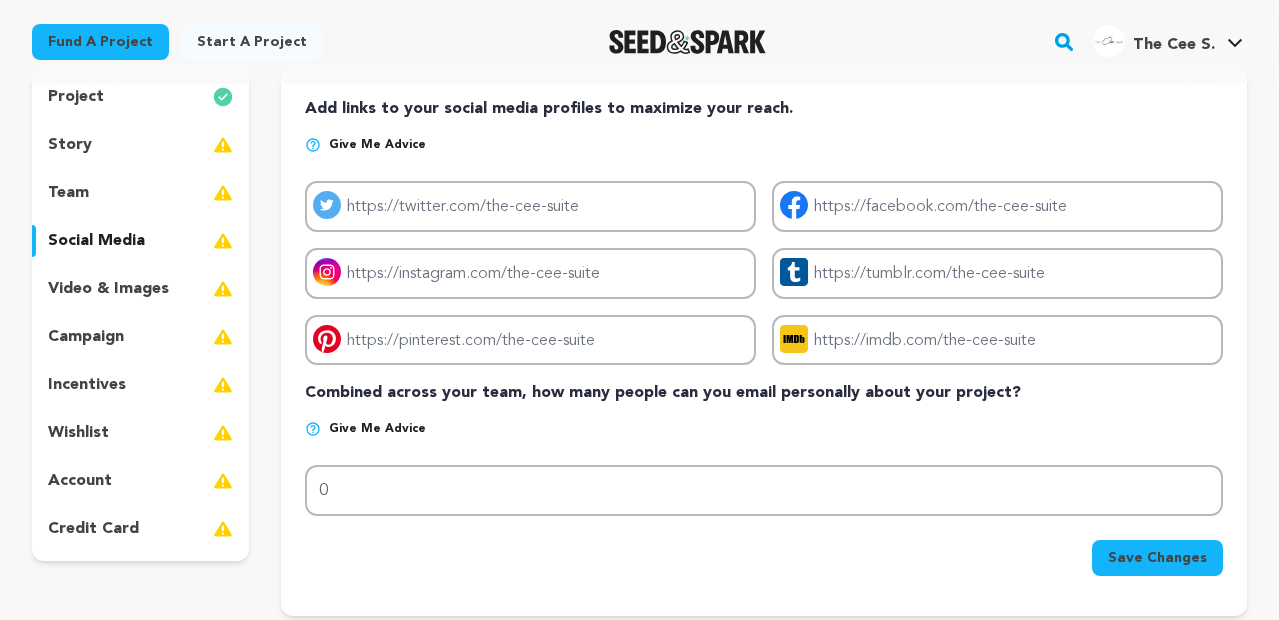 scroll, scrollTop: 240, scrollLeft: 0, axis: vertical 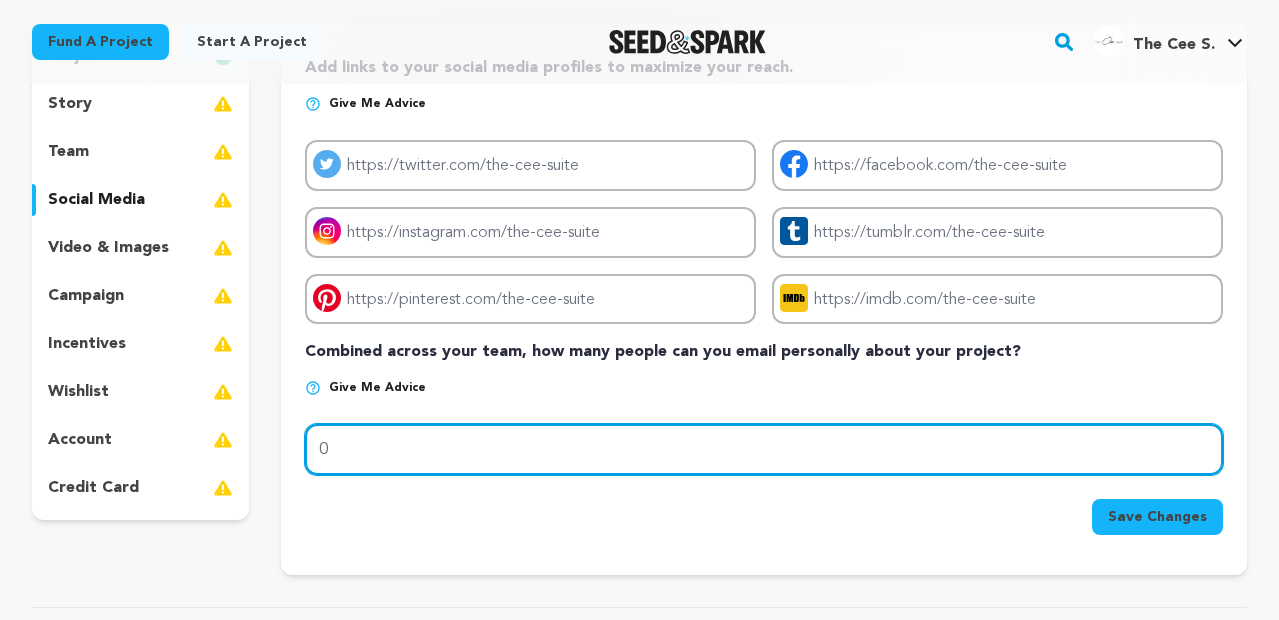click on "0" at bounding box center [764, 449] 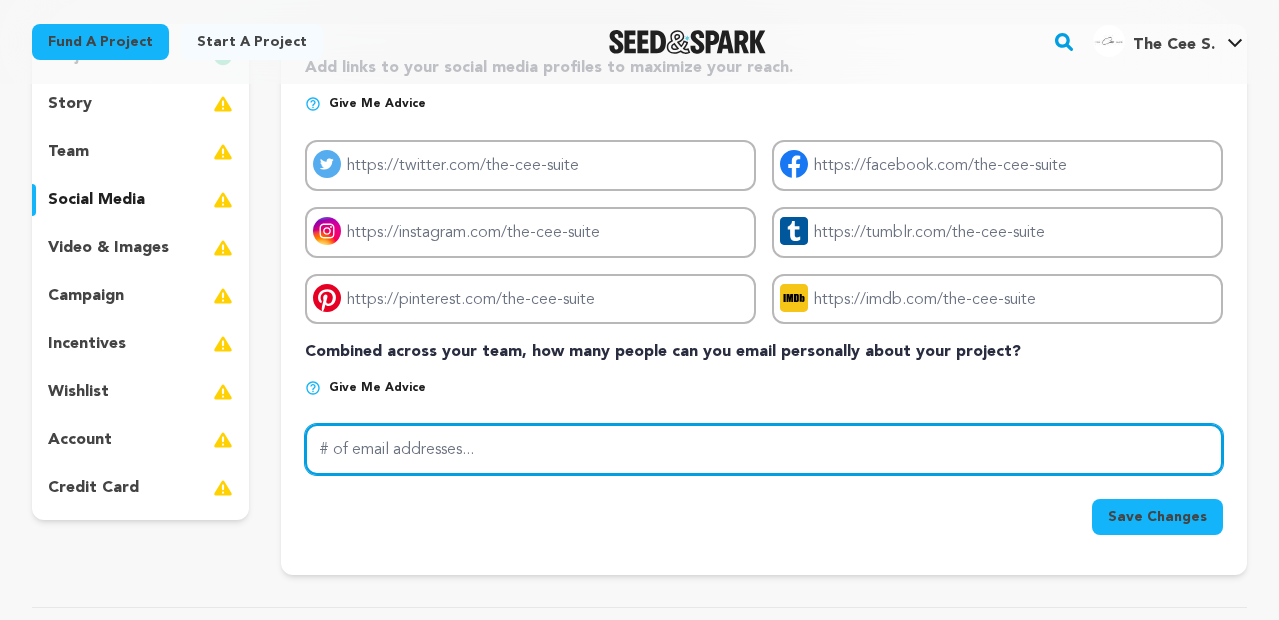drag, startPoint x: 439, startPoint y: 453, endPoint x: 235, endPoint y: 434, distance: 204.88289 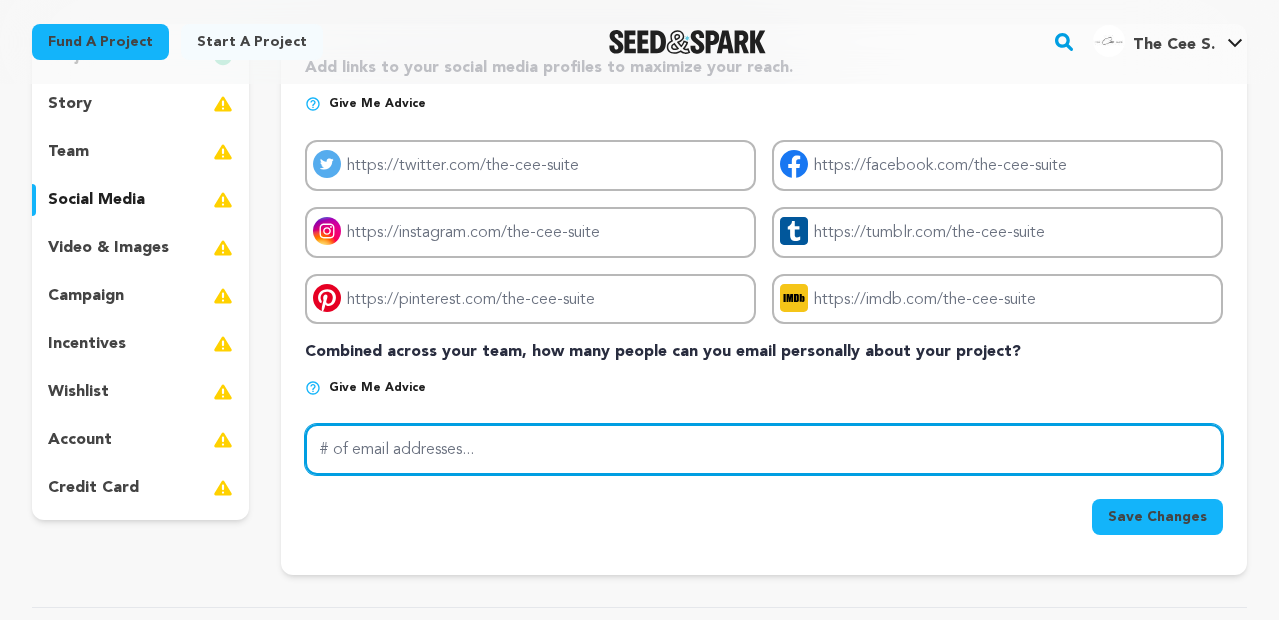 click on "project
story
team
social media
video & images
campaign
incentives
wishlist" at bounding box center [639, 299] 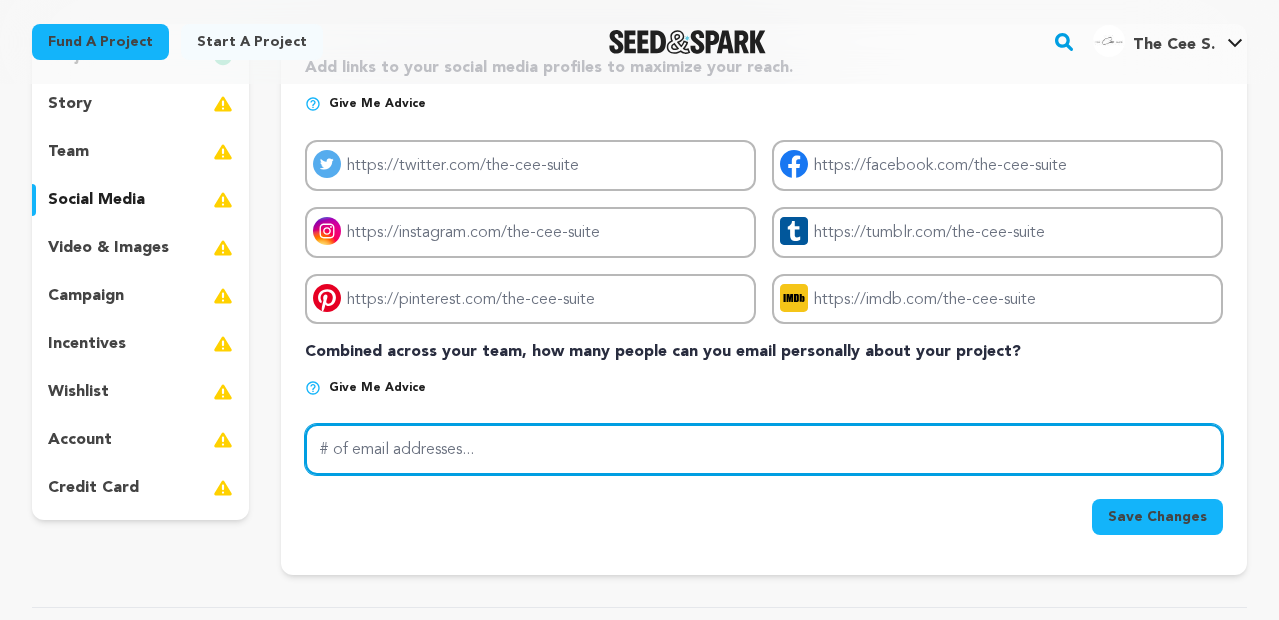 type on "0" 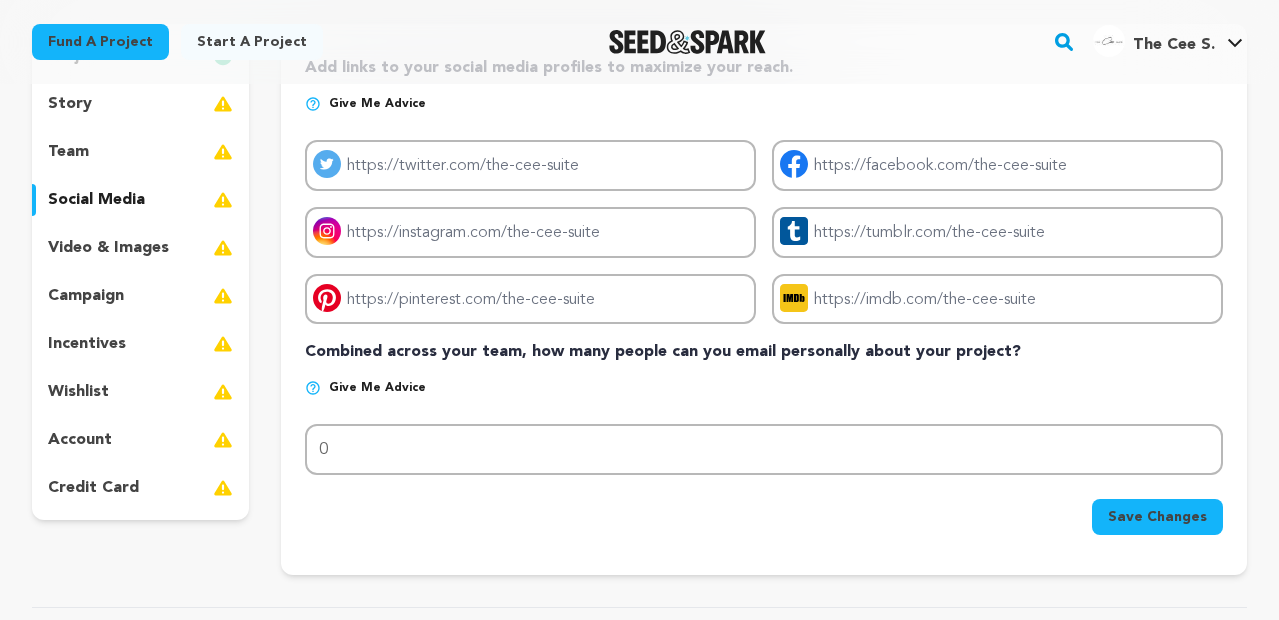 click on "Save Changes" at bounding box center (764, 517) 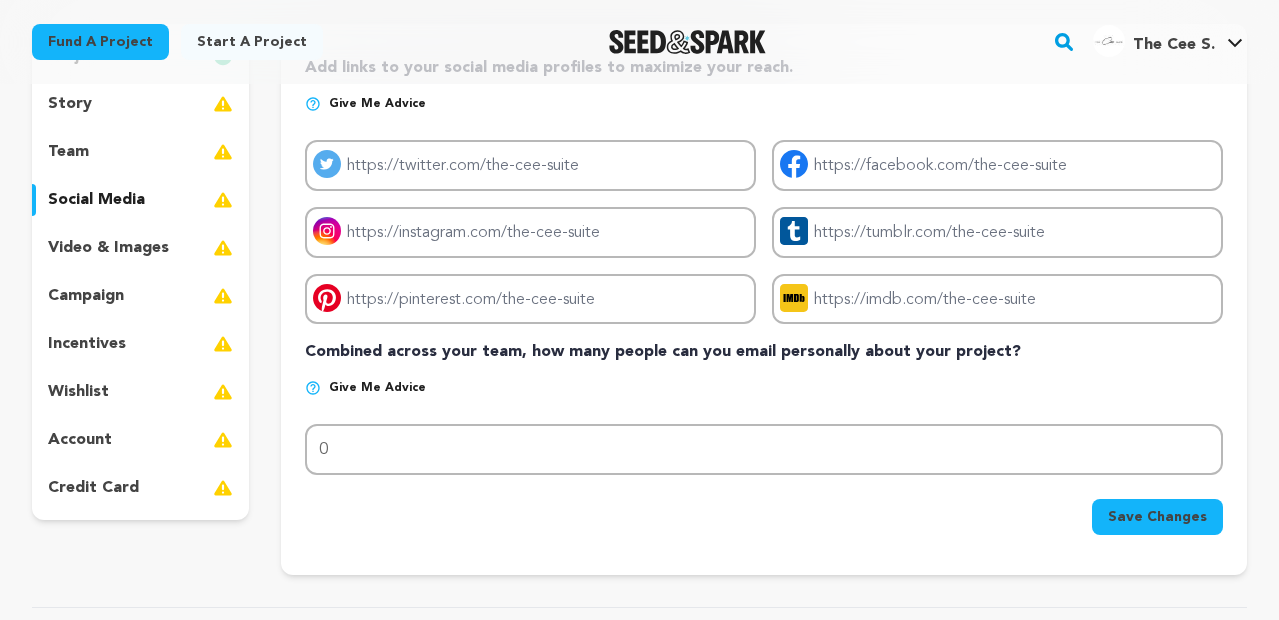 click on "team" at bounding box center [68, 152] 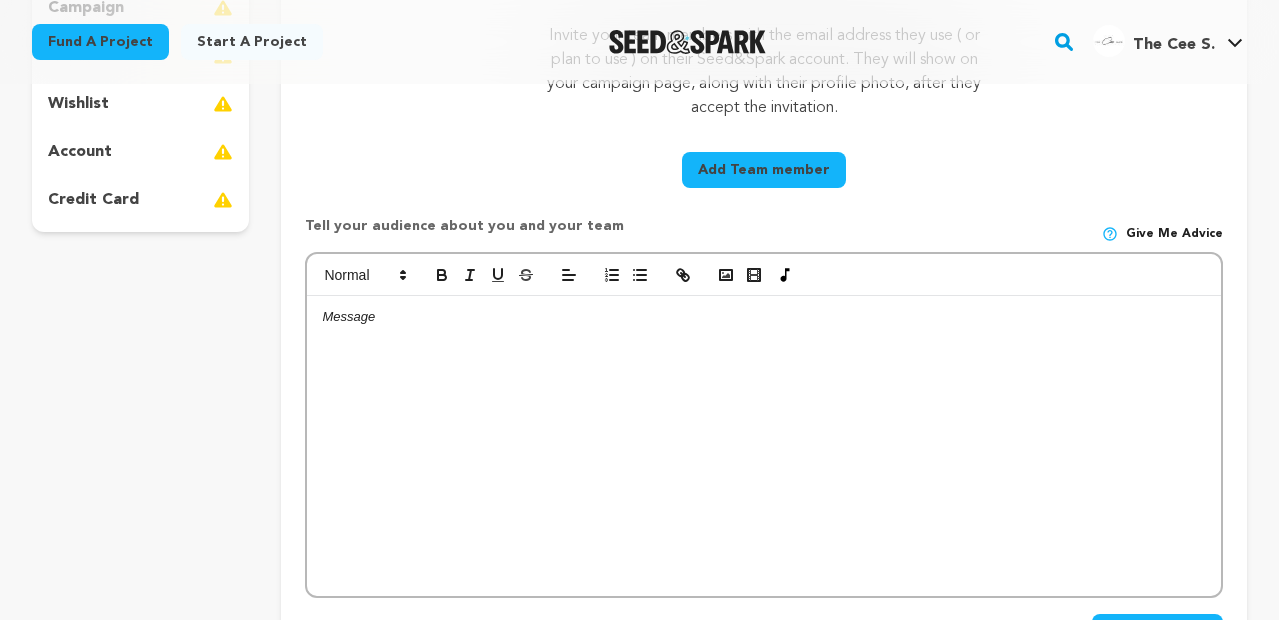 scroll, scrollTop: 600, scrollLeft: 0, axis: vertical 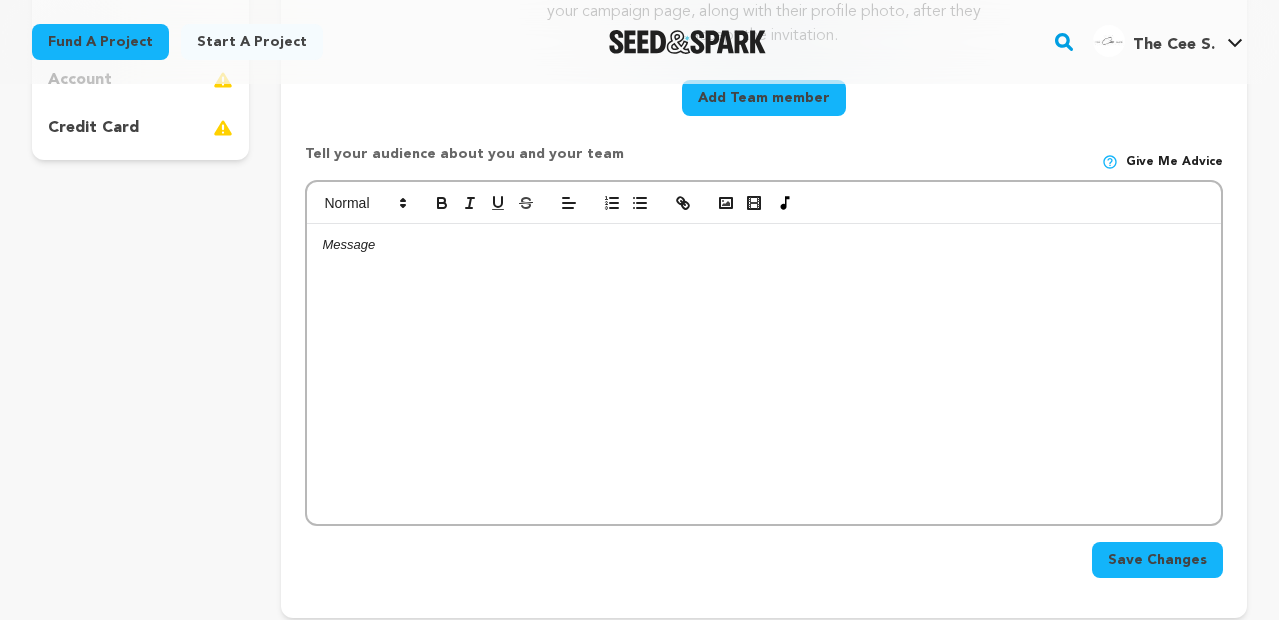 click at bounding box center [764, 245] 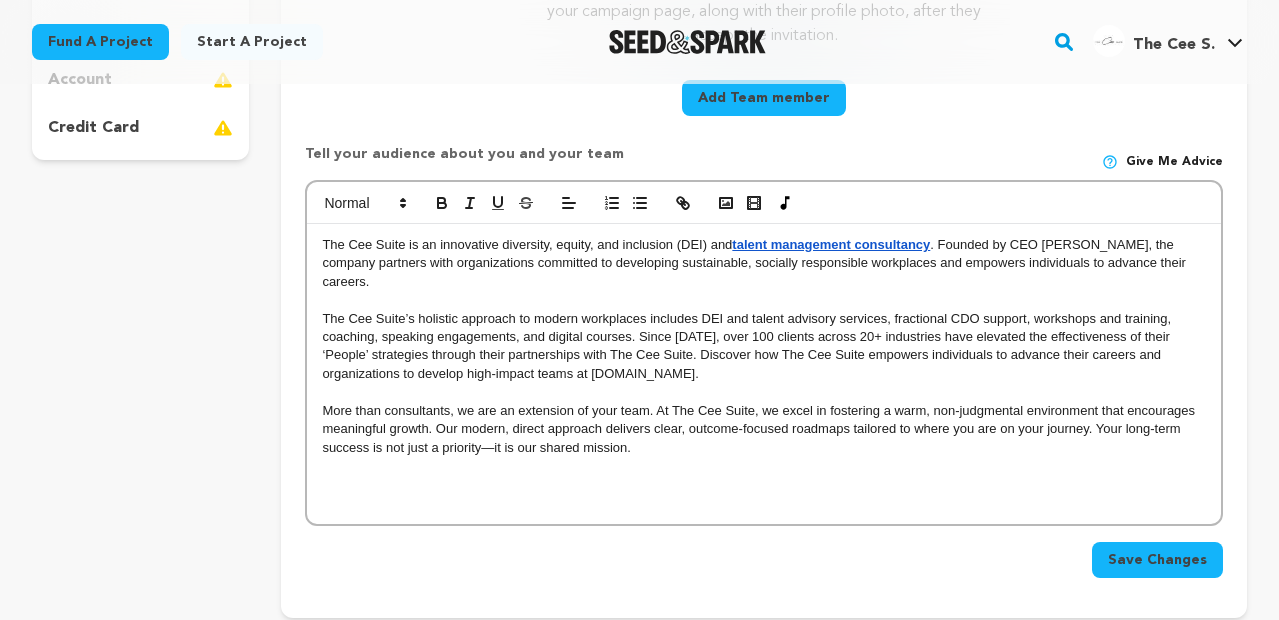 scroll, scrollTop: 0, scrollLeft: 0, axis: both 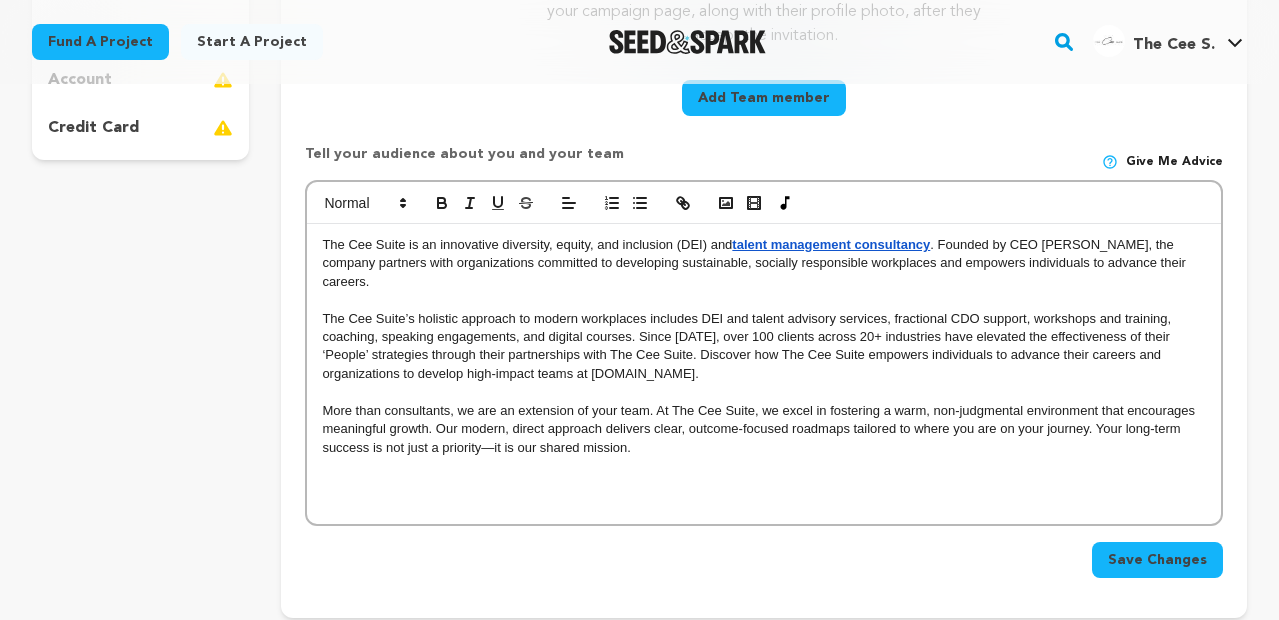 click on "Save Changes" at bounding box center [1157, 560] 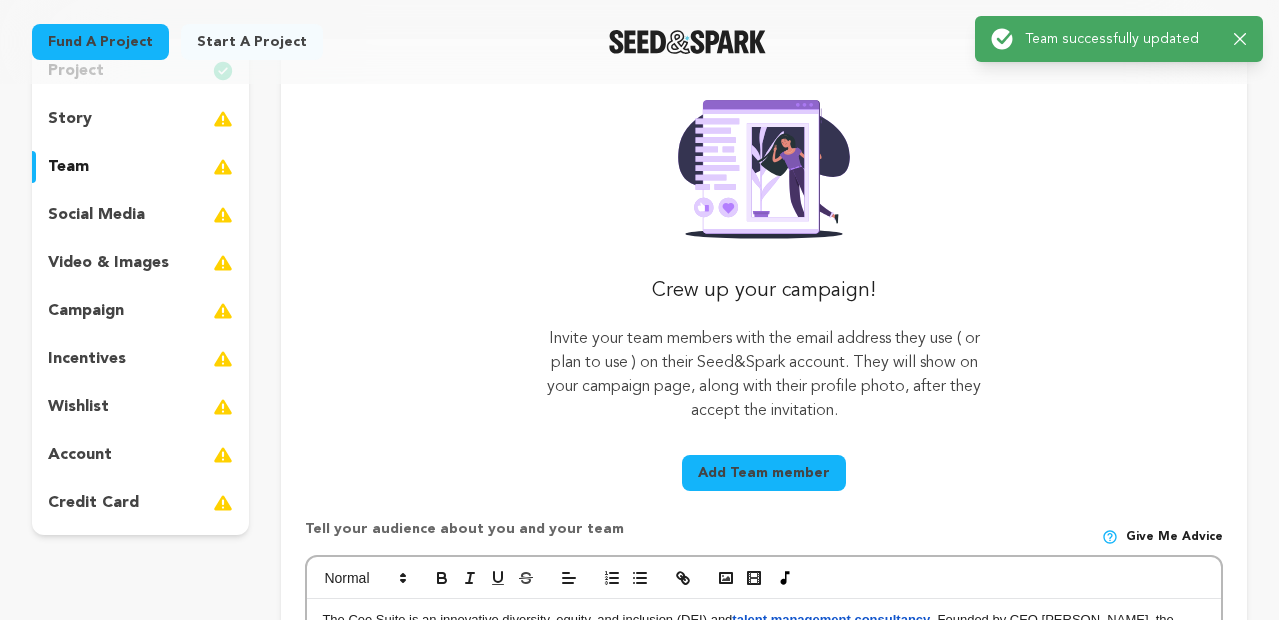 scroll, scrollTop: 0, scrollLeft: 0, axis: both 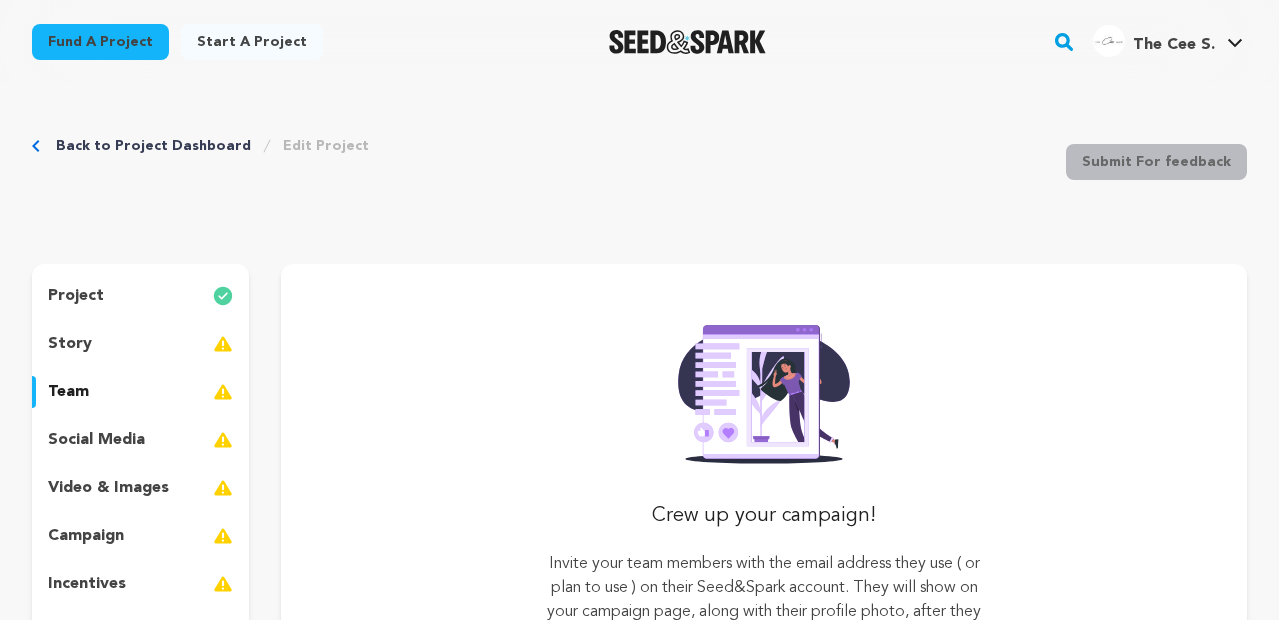 click on "video & images" at bounding box center (108, 488) 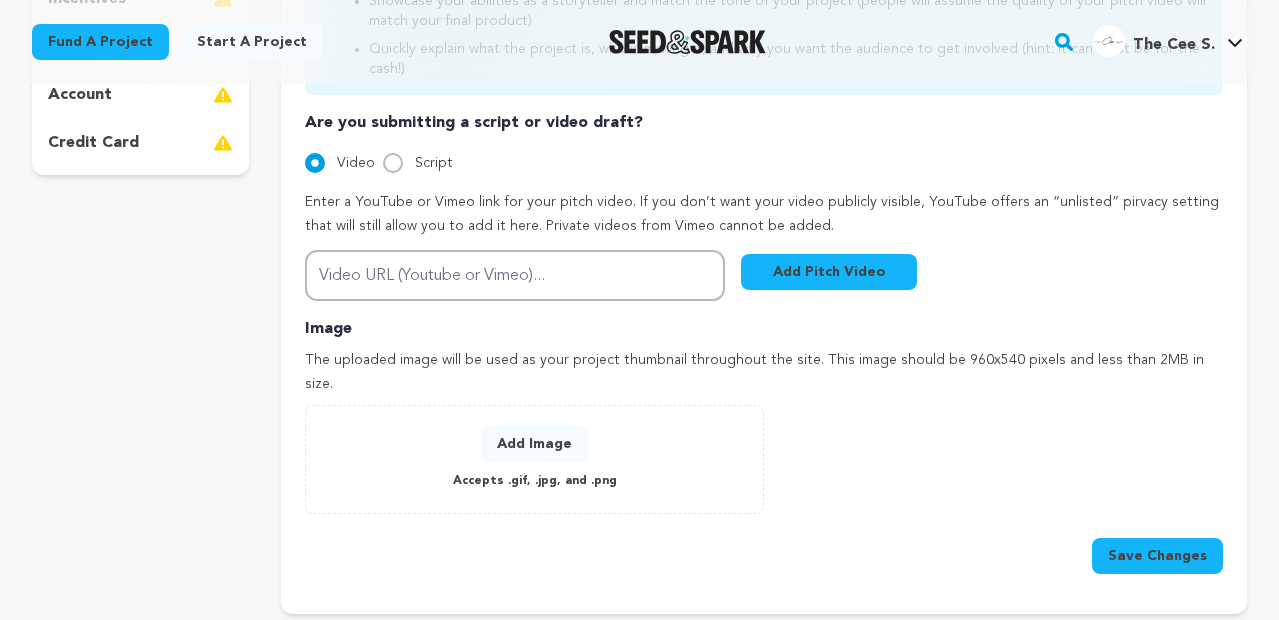 scroll, scrollTop: 600, scrollLeft: 0, axis: vertical 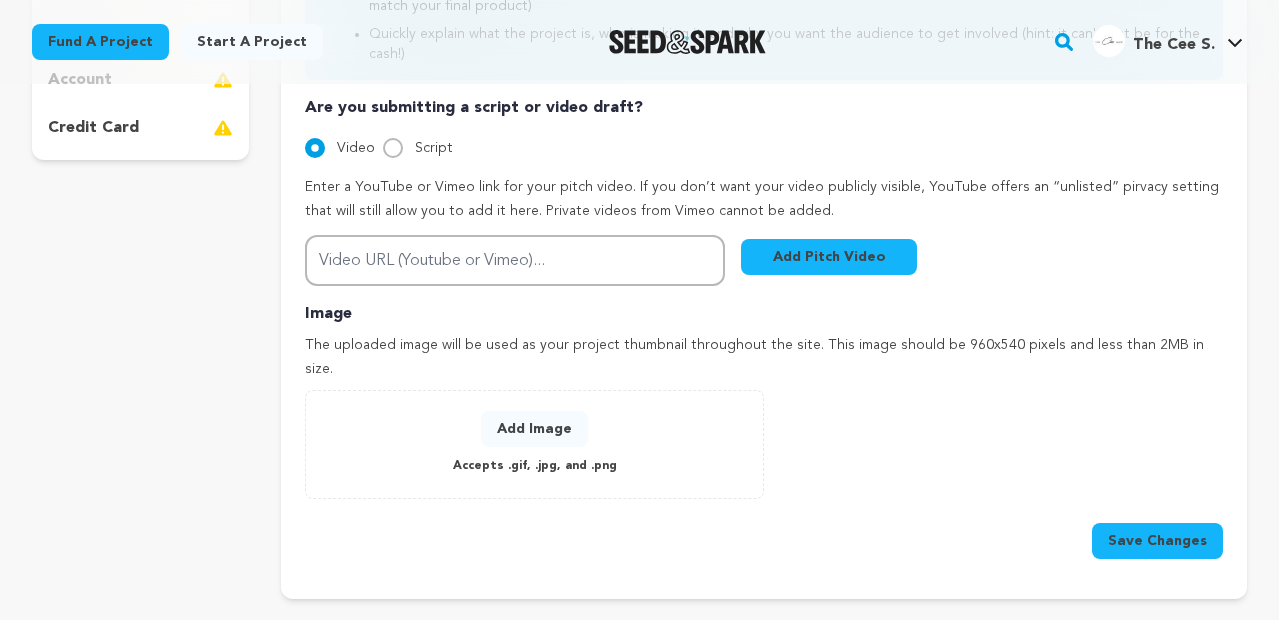 click on "Add Image" at bounding box center (534, 429) 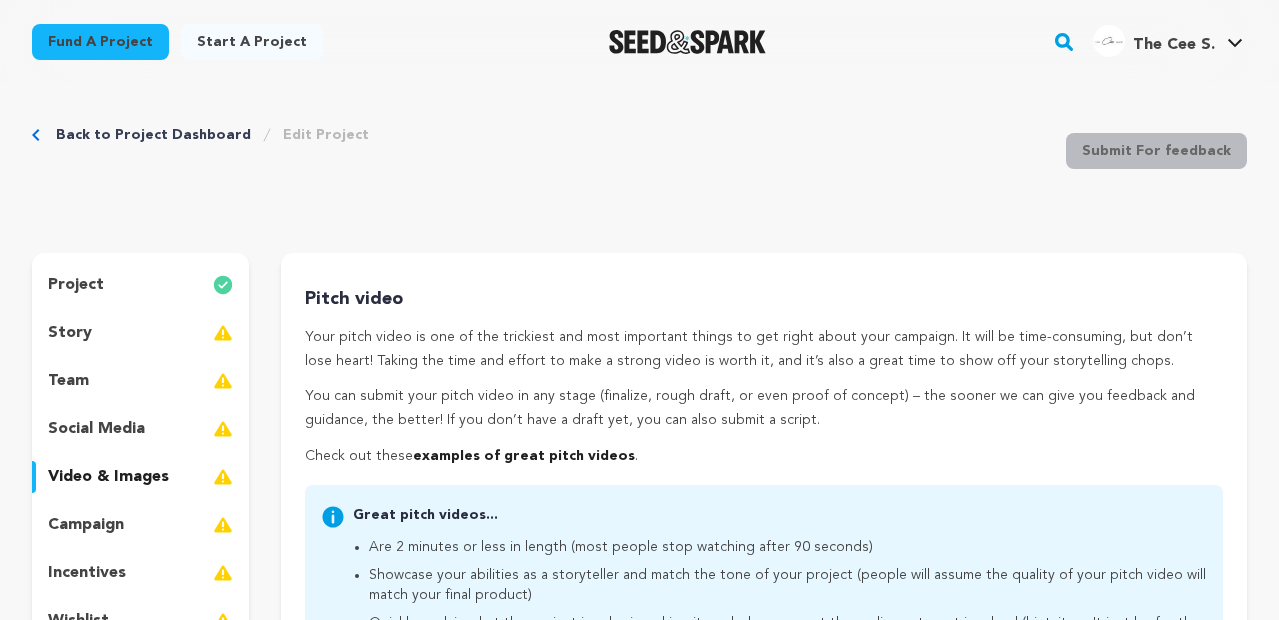 scroll, scrollTop: 0, scrollLeft: 0, axis: both 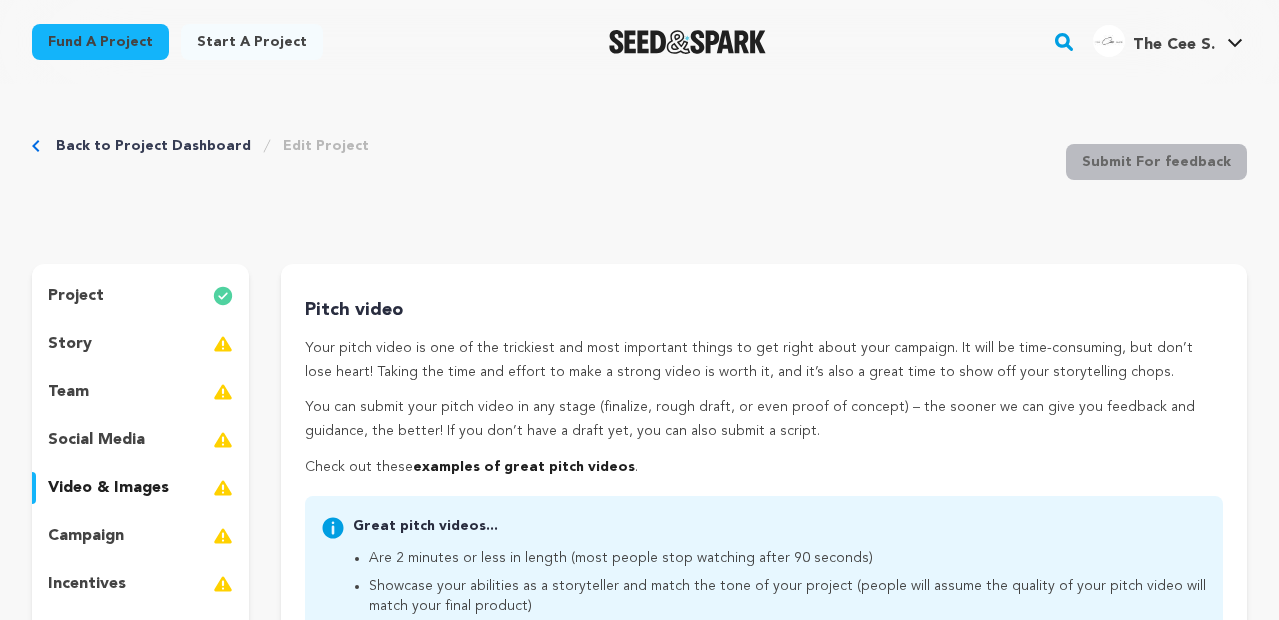 click on "story" at bounding box center [70, 344] 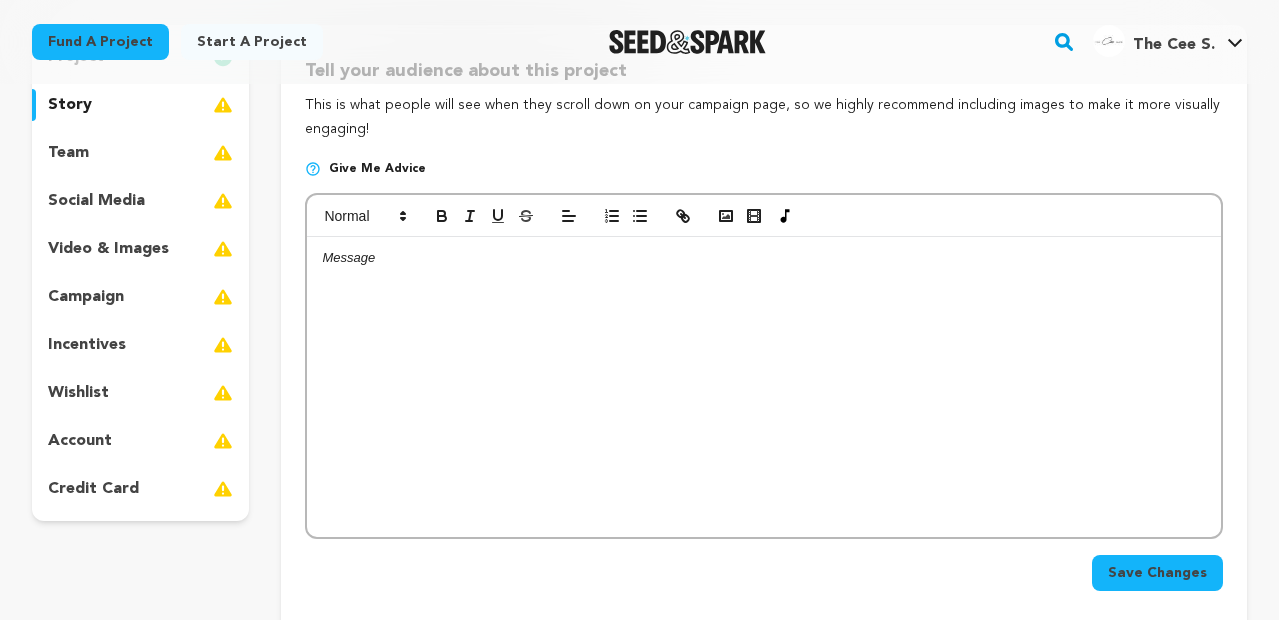 scroll, scrollTop: 240, scrollLeft: 0, axis: vertical 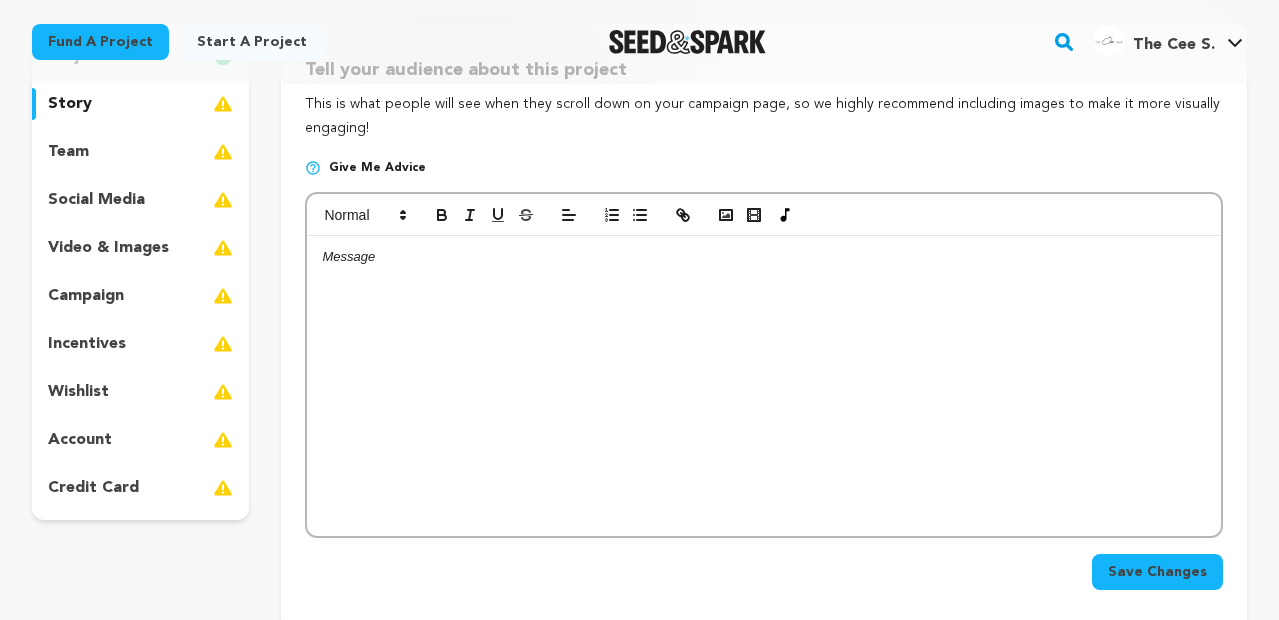 click at bounding box center [764, 386] 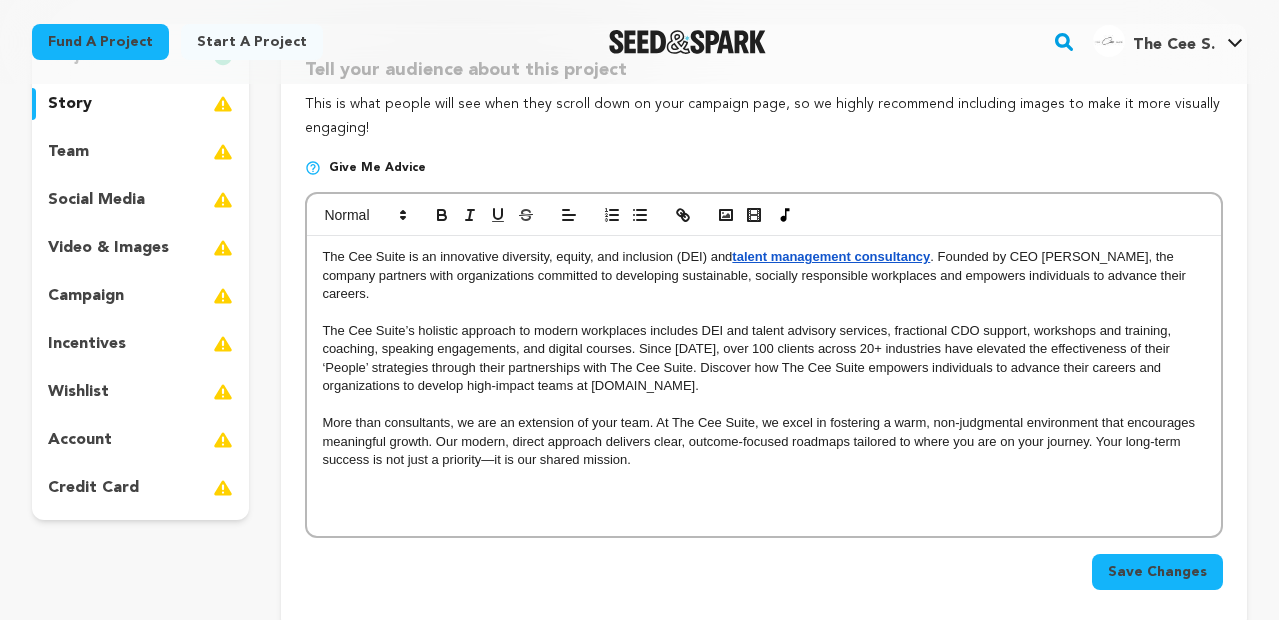 click on "Save Changes" at bounding box center [1157, 572] 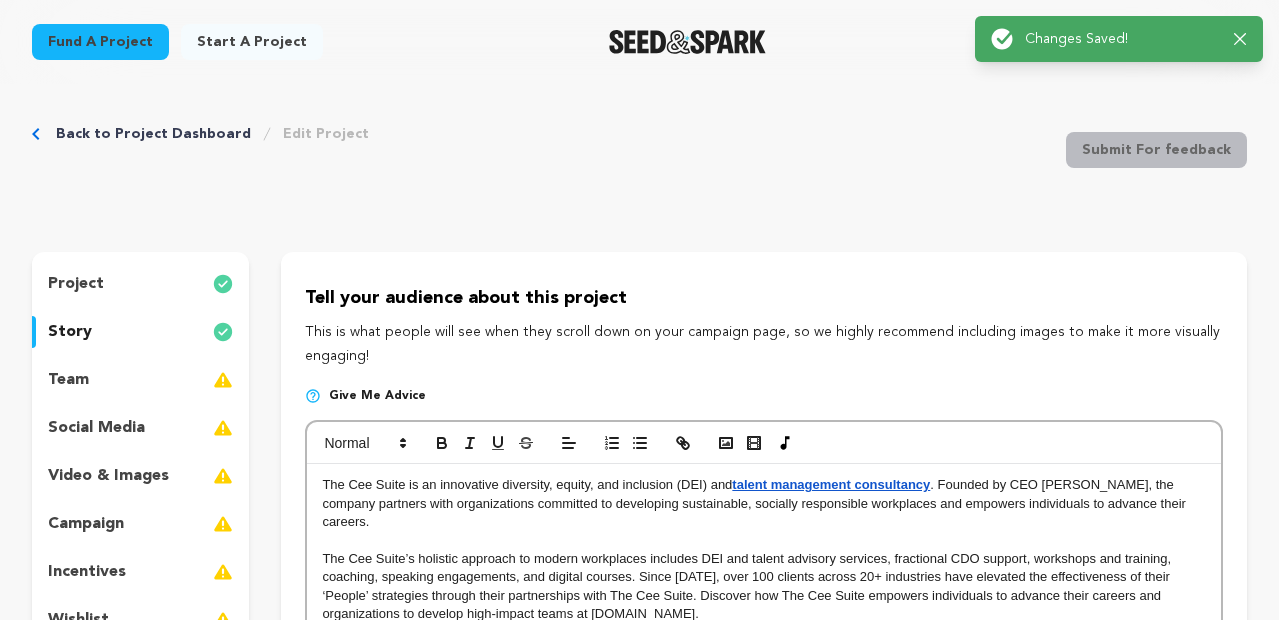scroll, scrollTop: 0, scrollLeft: 0, axis: both 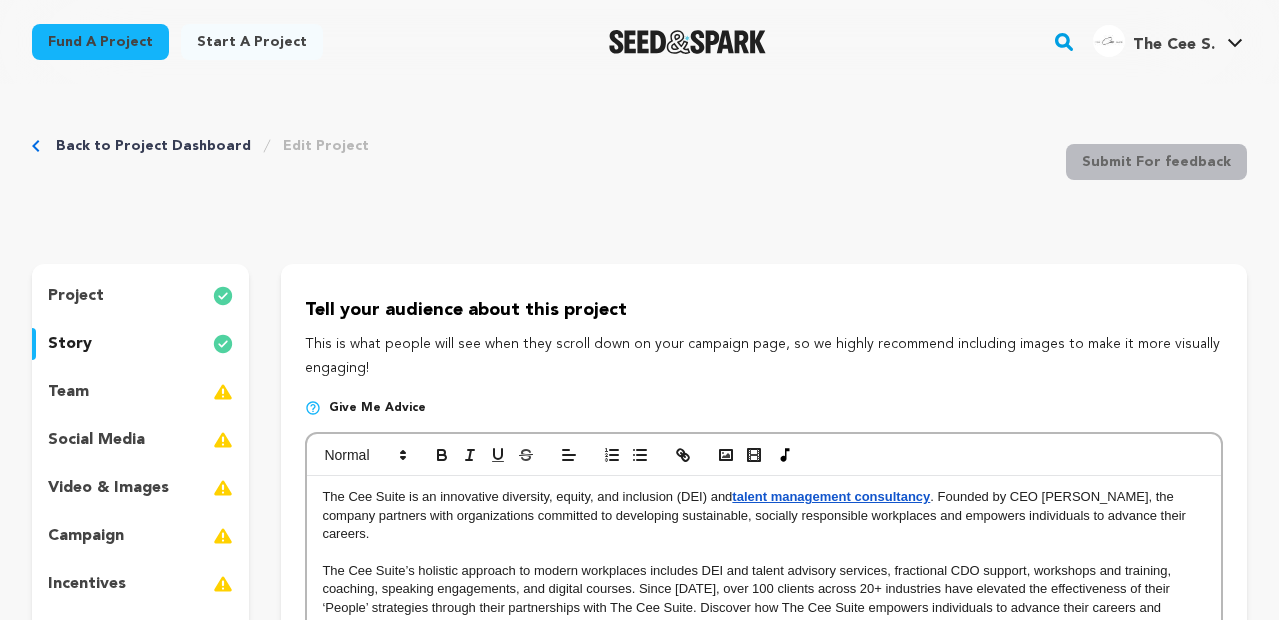 click on "project" at bounding box center [76, 296] 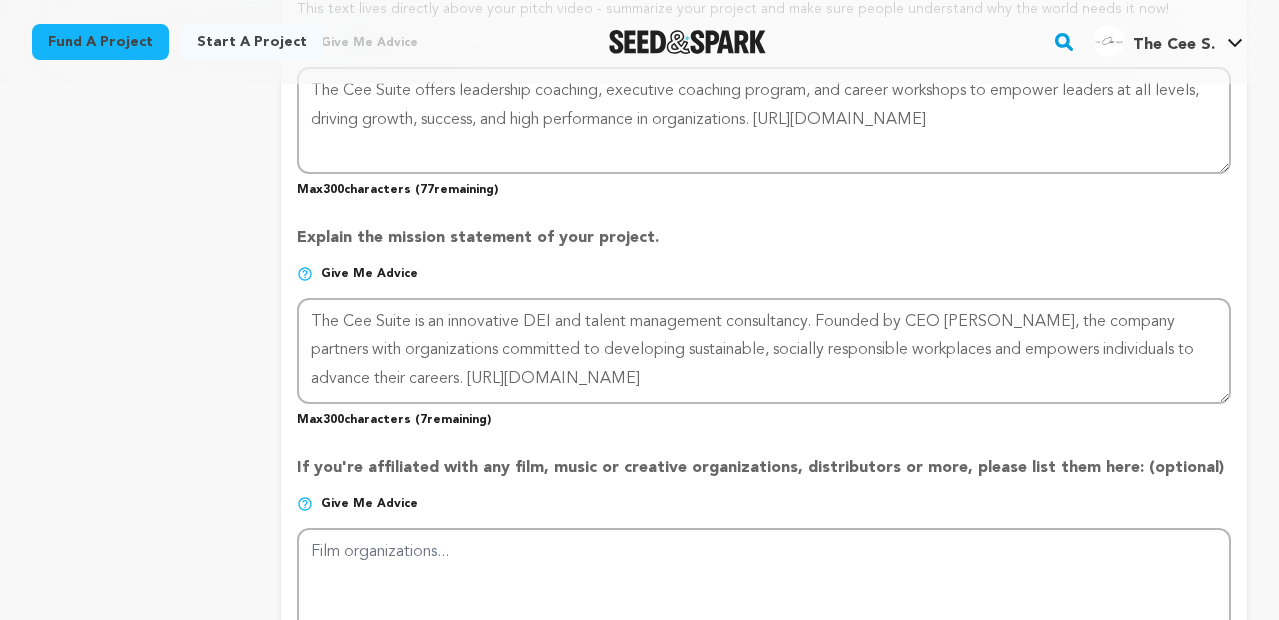scroll, scrollTop: 1440, scrollLeft: 0, axis: vertical 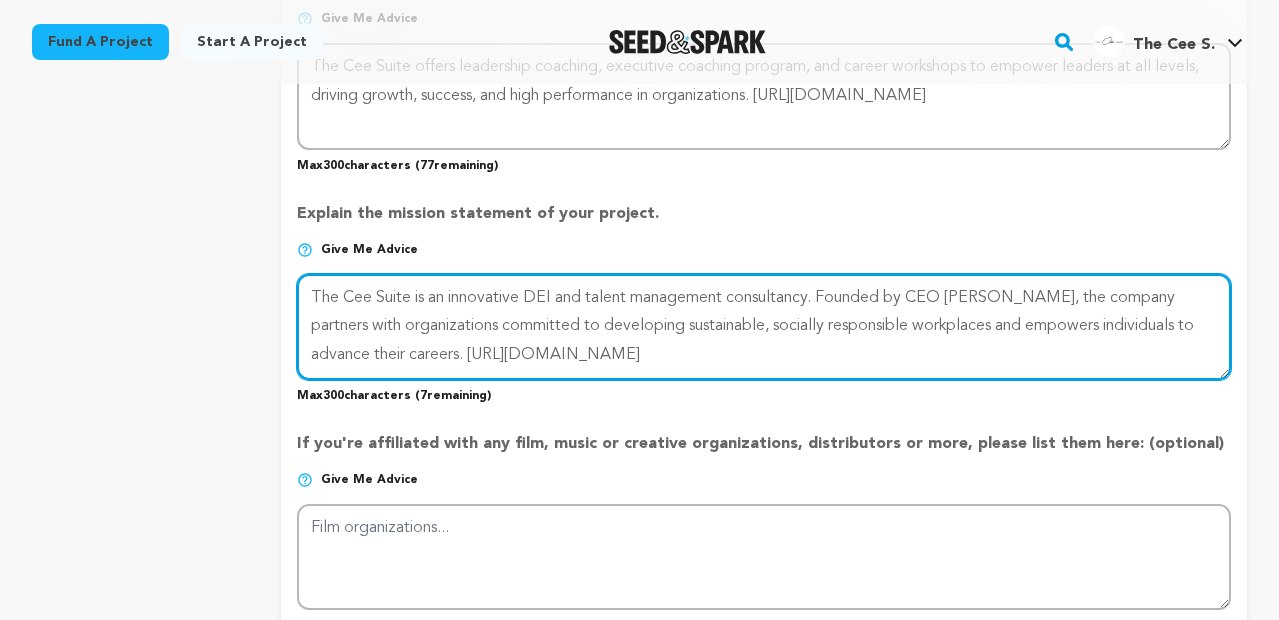 drag, startPoint x: 826, startPoint y: 293, endPoint x: 306, endPoint y: 290, distance: 520.00867 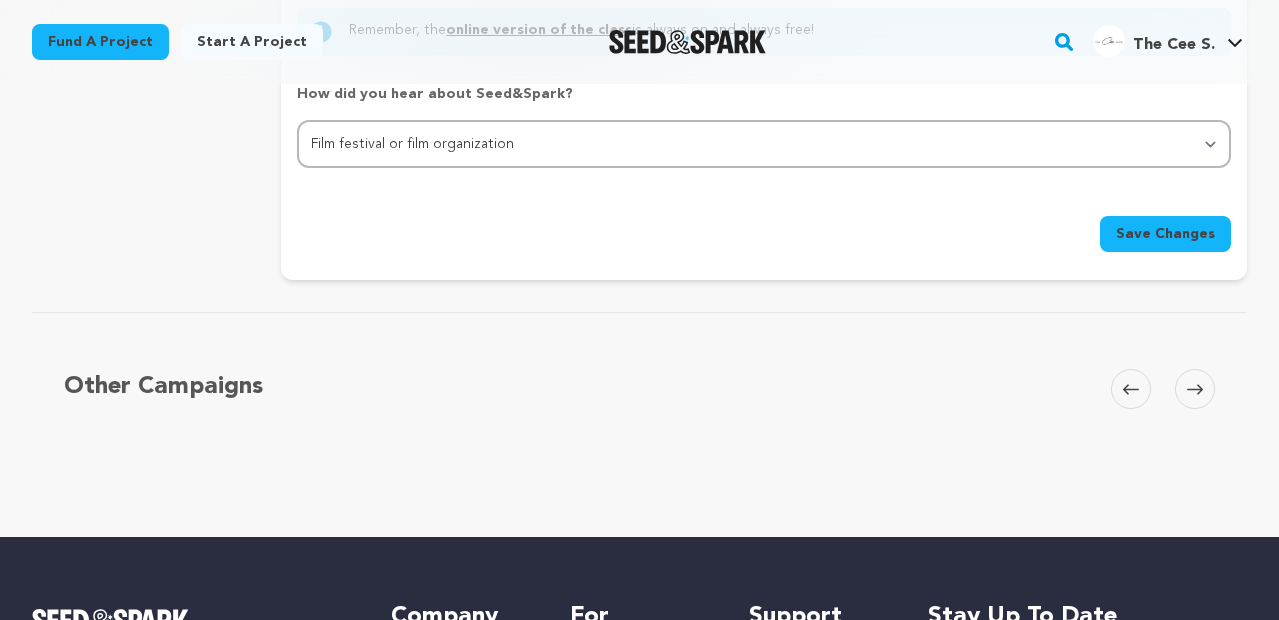 scroll, scrollTop: 2280, scrollLeft: 0, axis: vertical 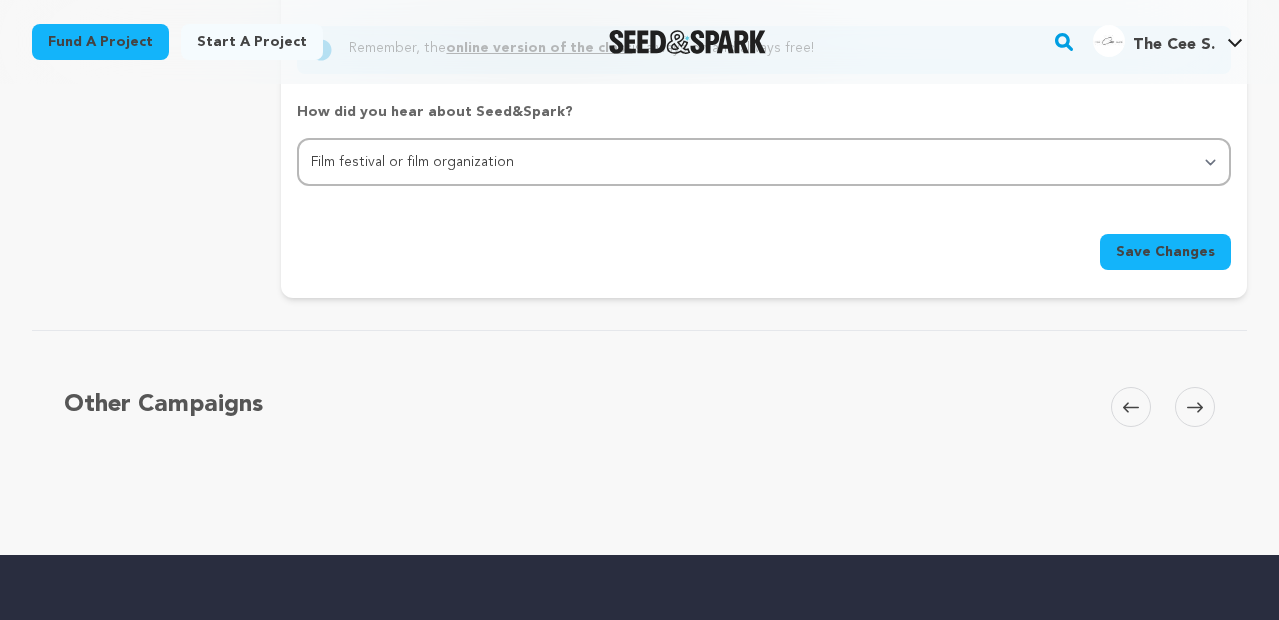 type on "The Cee Suite is an innovative DEI and talent management consultancy. Founded by CEO [PERSON_NAME], the company partners with organizations committed to developing sustainable, socially responsible workplaces and empowers individuals to advance their careers." 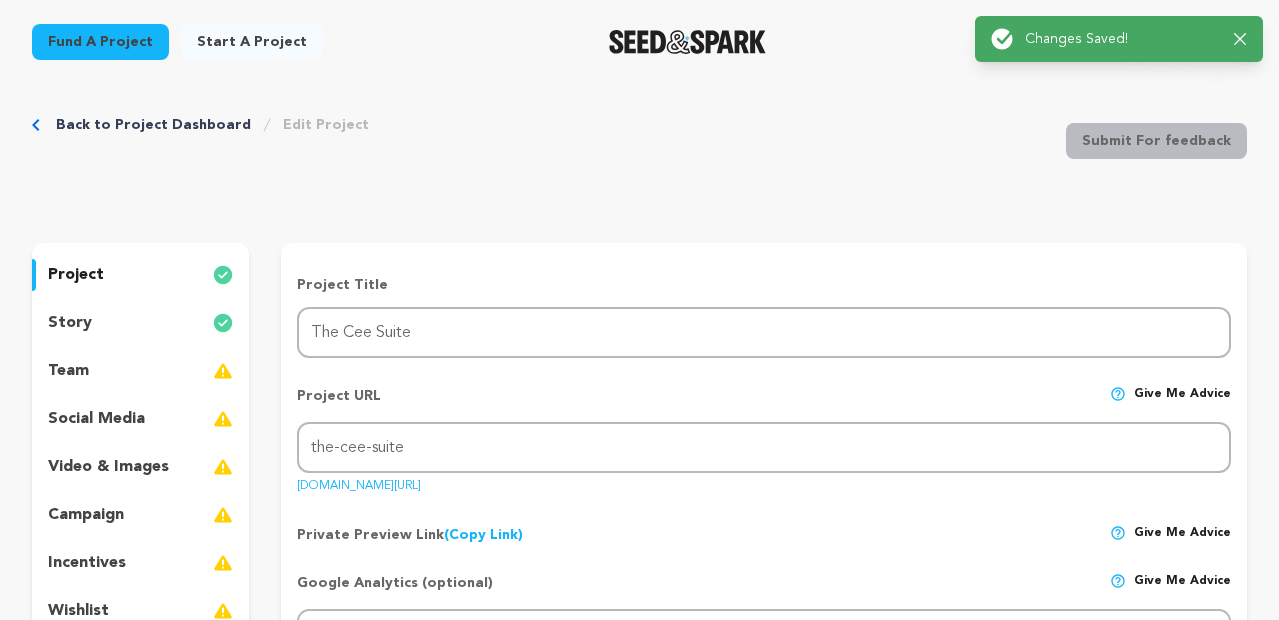 scroll, scrollTop: 0, scrollLeft: 0, axis: both 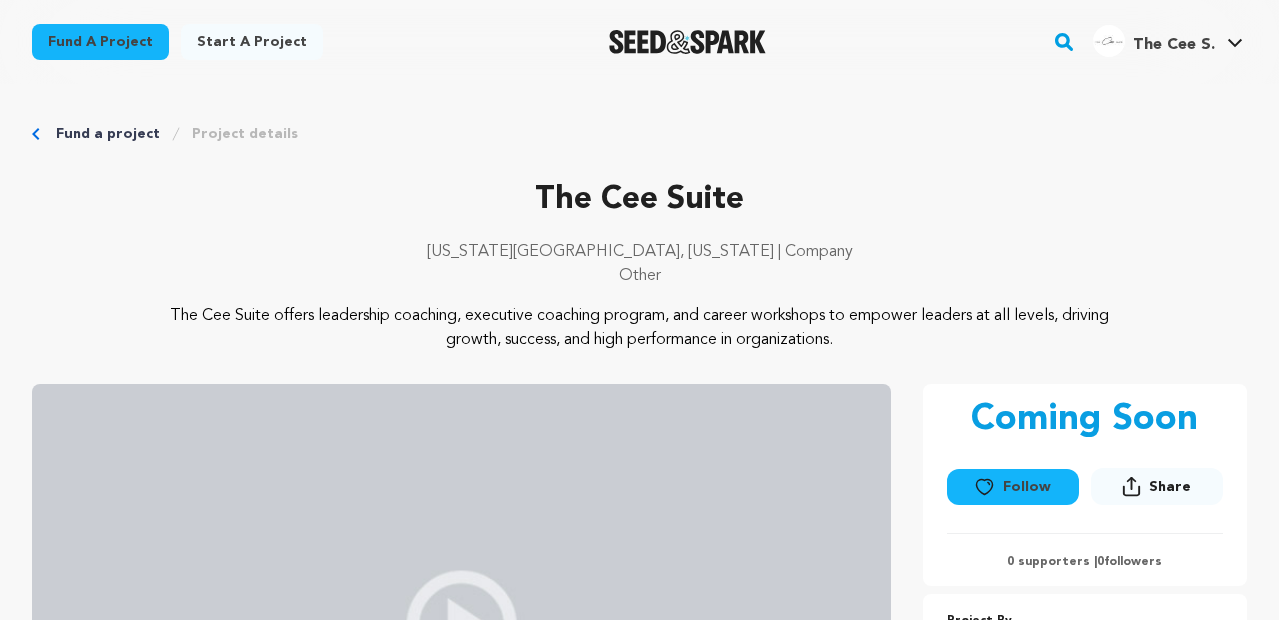 drag, startPoint x: 843, startPoint y: 340, endPoint x: 156, endPoint y: 308, distance: 687.7449 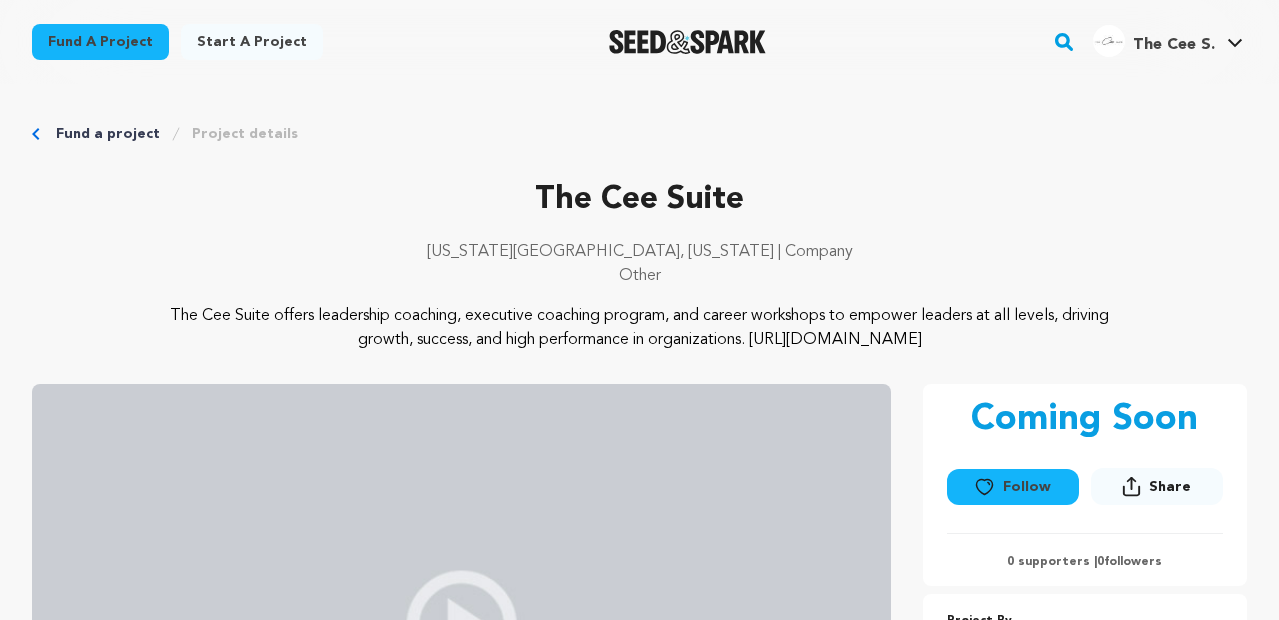 scroll, scrollTop: 0, scrollLeft: 0, axis: both 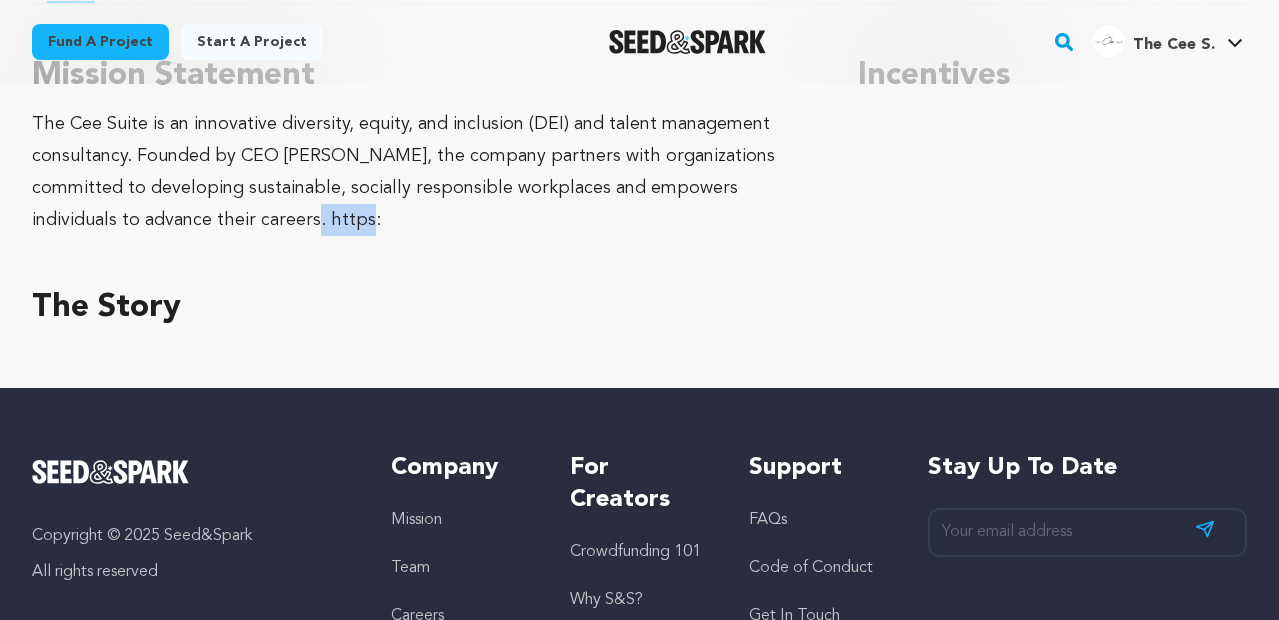drag, startPoint x: 231, startPoint y: 221, endPoint x: 395, endPoint y: 219, distance: 164.01219 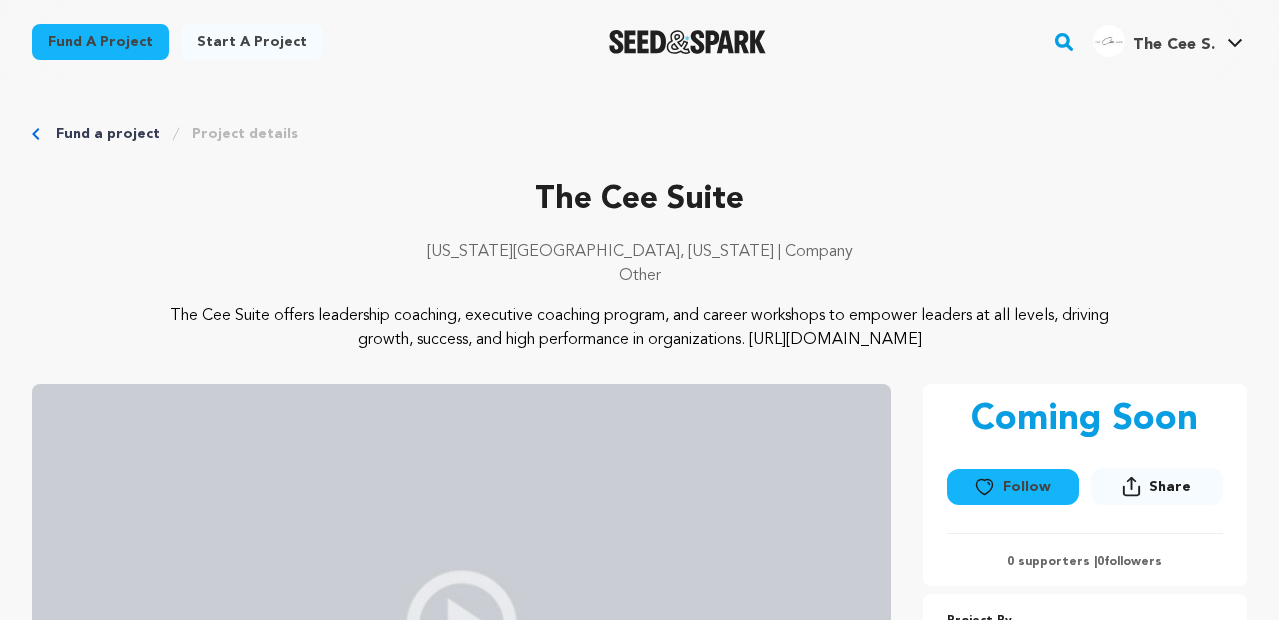 scroll, scrollTop: 1080, scrollLeft: 0, axis: vertical 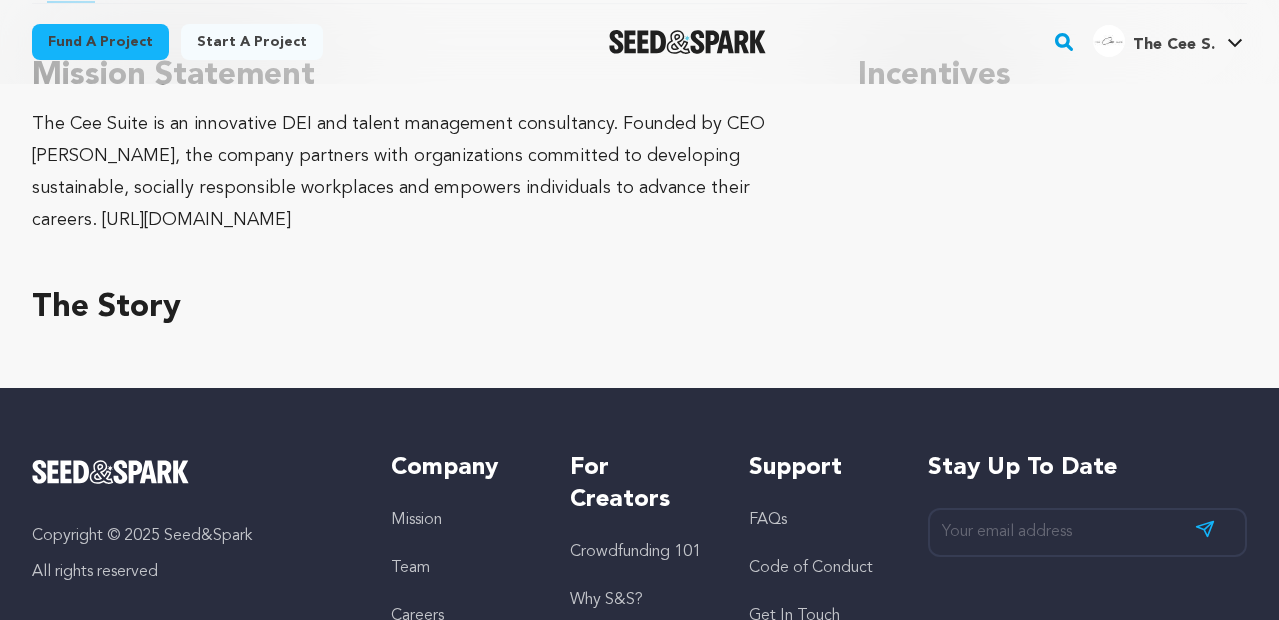 drag, startPoint x: 31, startPoint y: 218, endPoint x: 385, endPoint y: 236, distance: 354.45734 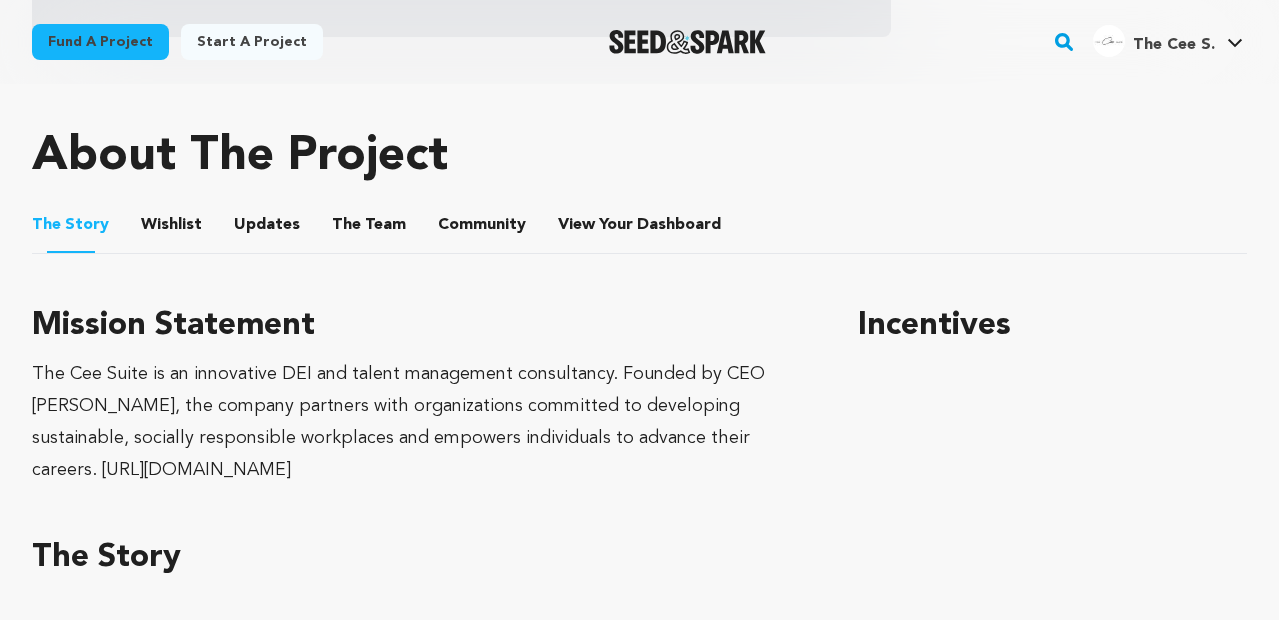 scroll, scrollTop: 588, scrollLeft: 0, axis: vertical 